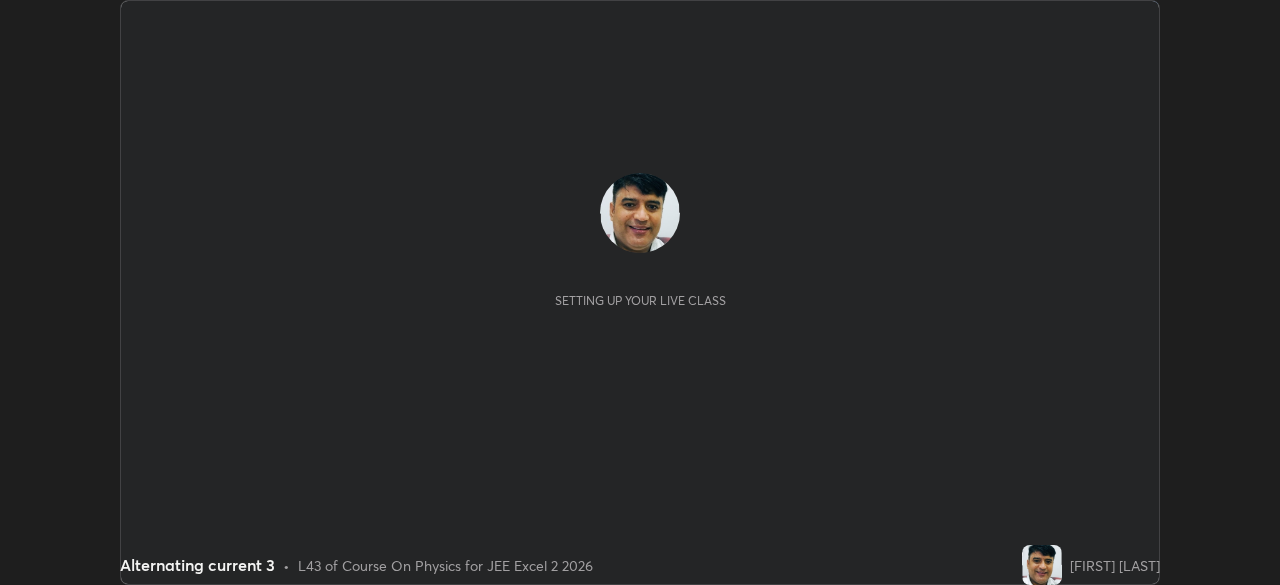 scroll, scrollTop: 0, scrollLeft: 0, axis: both 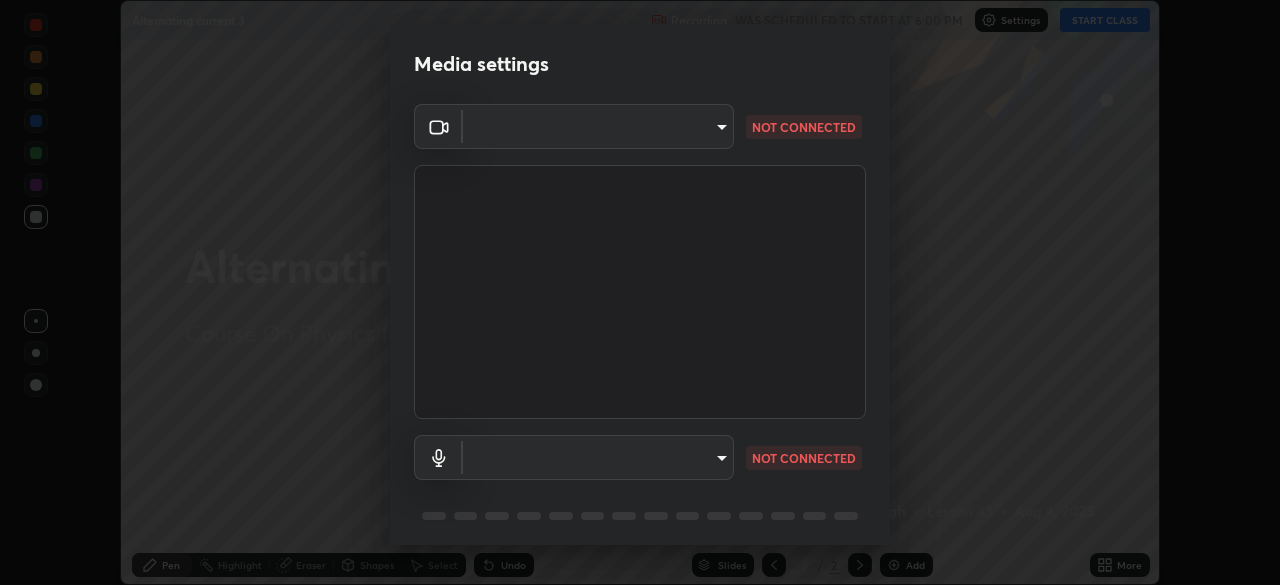 type on "03c1d9060f172c5261930868a8885b82ba90ed4bb89c7d2d1ebbbfabb6a16c2d" 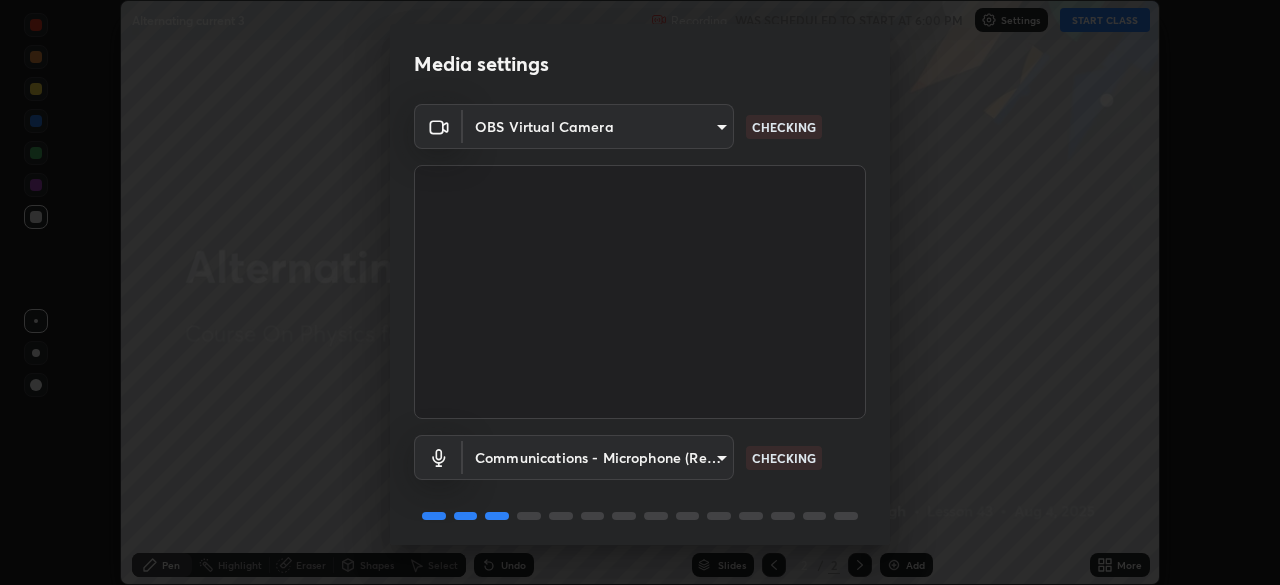 scroll, scrollTop: 71, scrollLeft: 0, axis: vertical 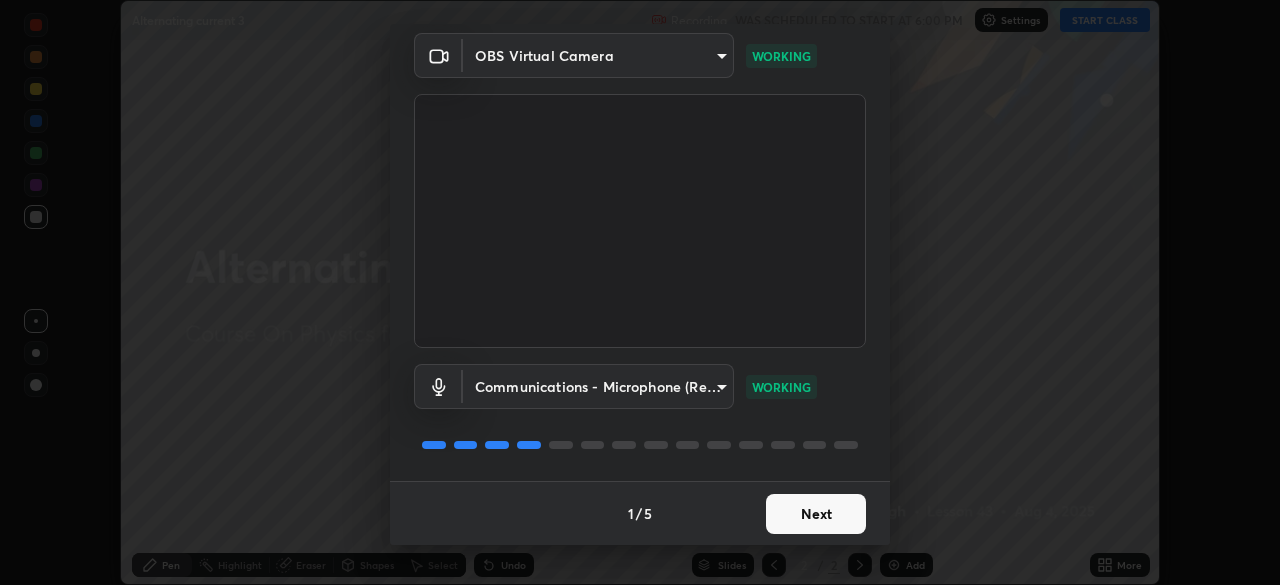 click on "Next" at bounding box center (816, 514) 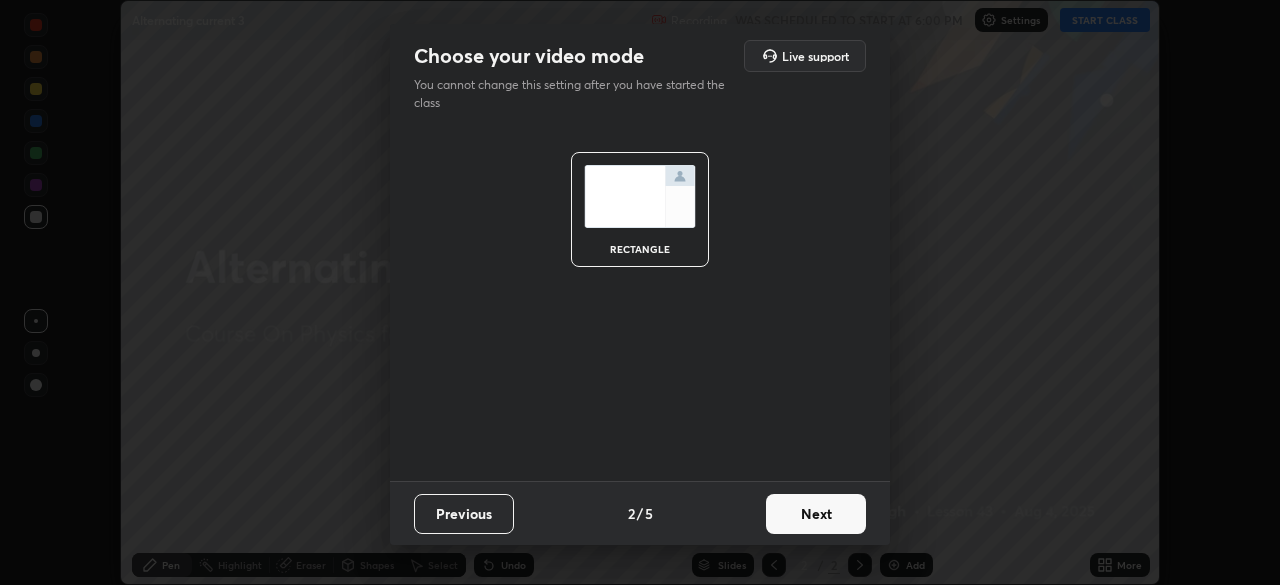 scroll, scrollTop: 0, scrollLeft: 0, axis: both 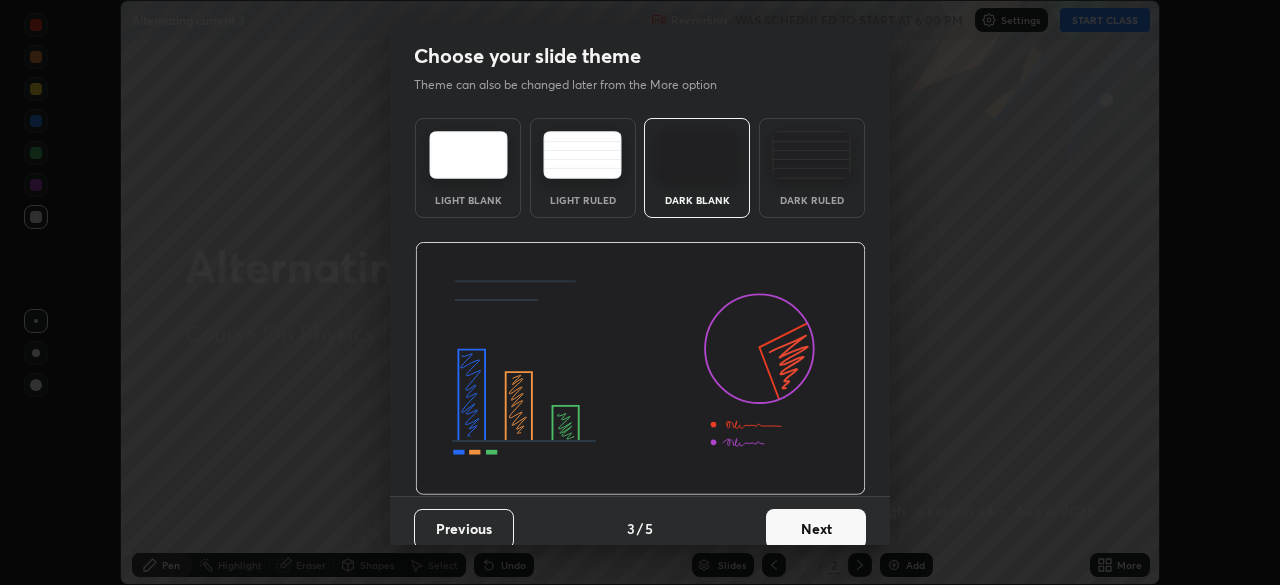 click on "Next" at bounding box center (816, 529) 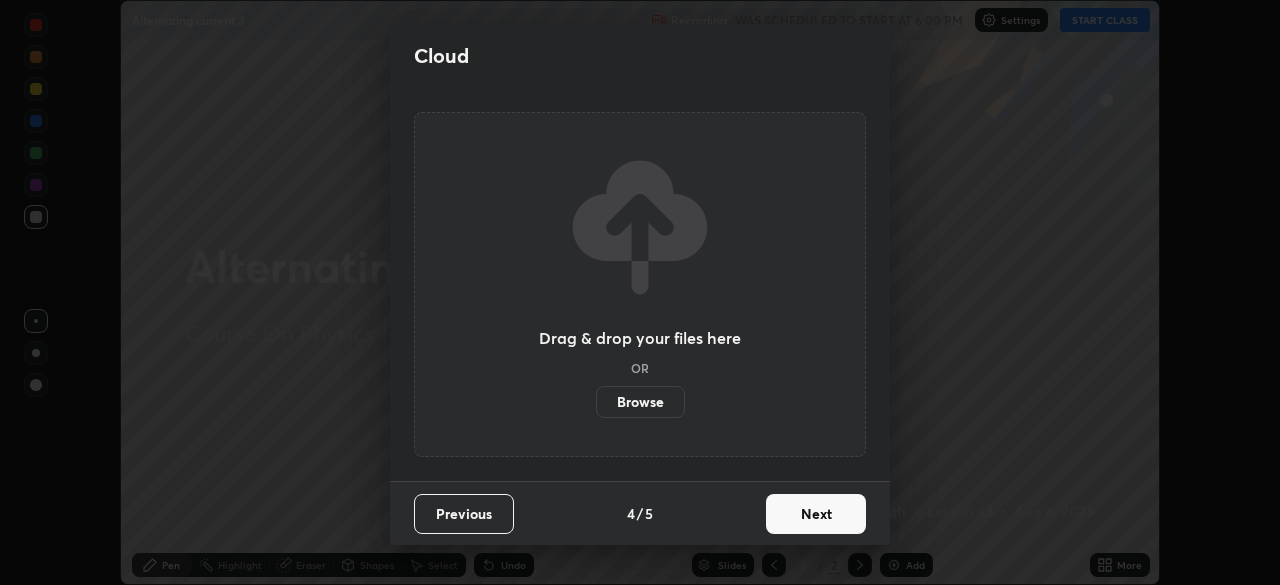 click on "Next" at bounding box center [816, 514] 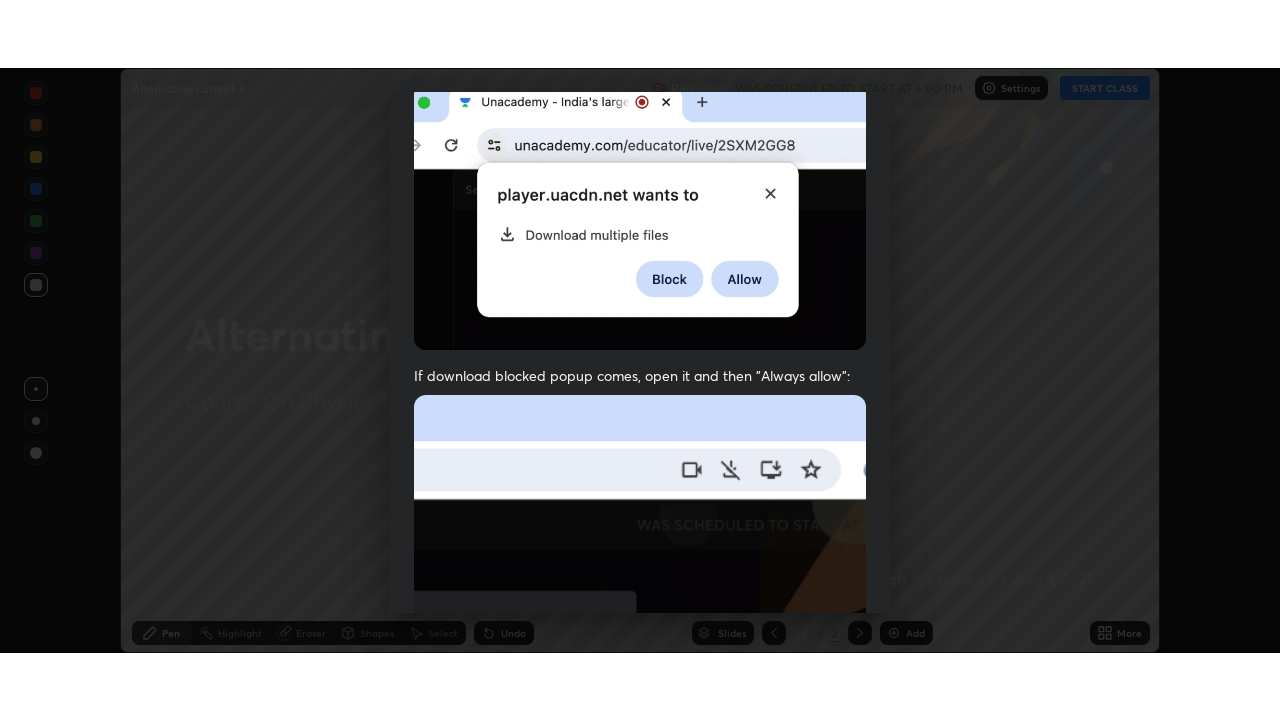scroll, scrollTop: 479, scrollLeft: 0, axis: vertical 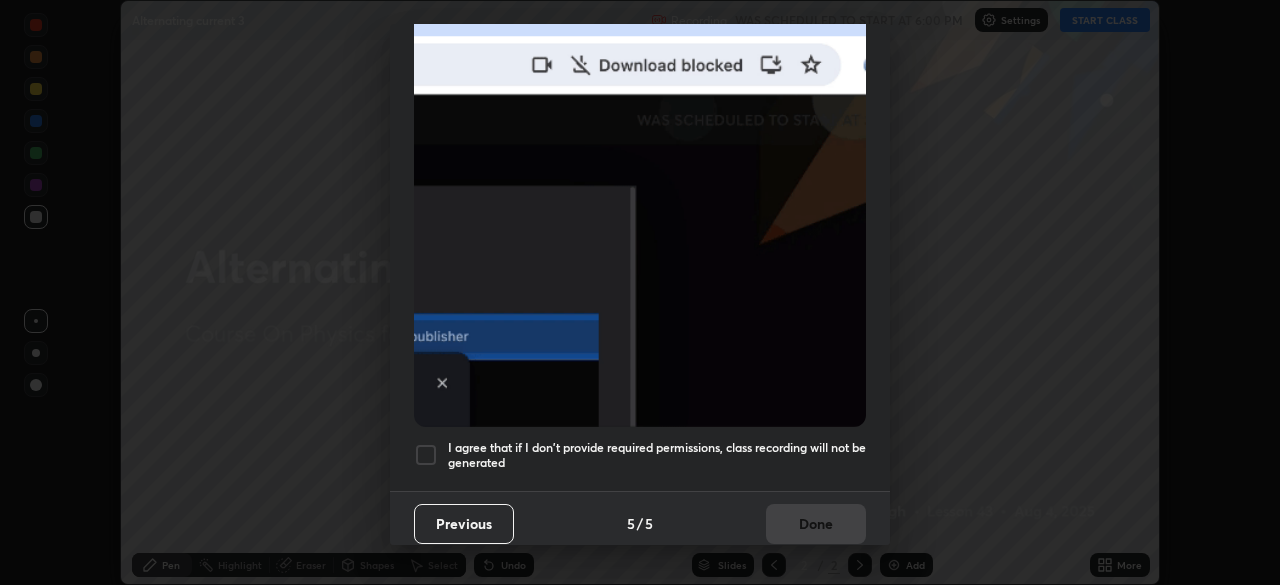 click at bounding box center (426, 455) 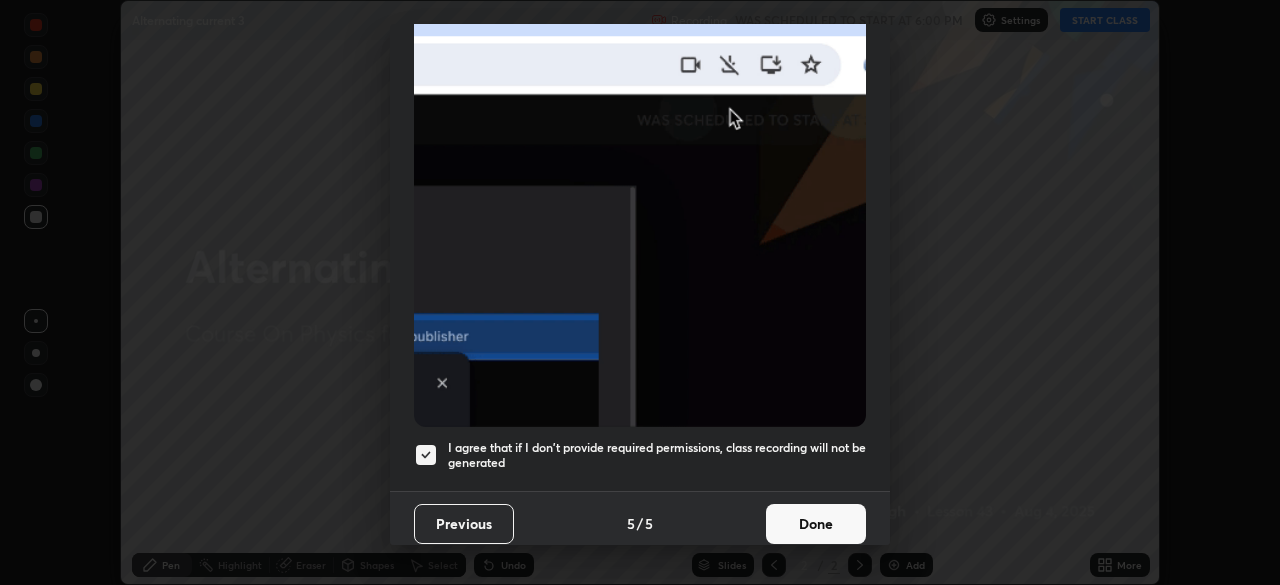 click on "Done" at bounding box center [816, 524] 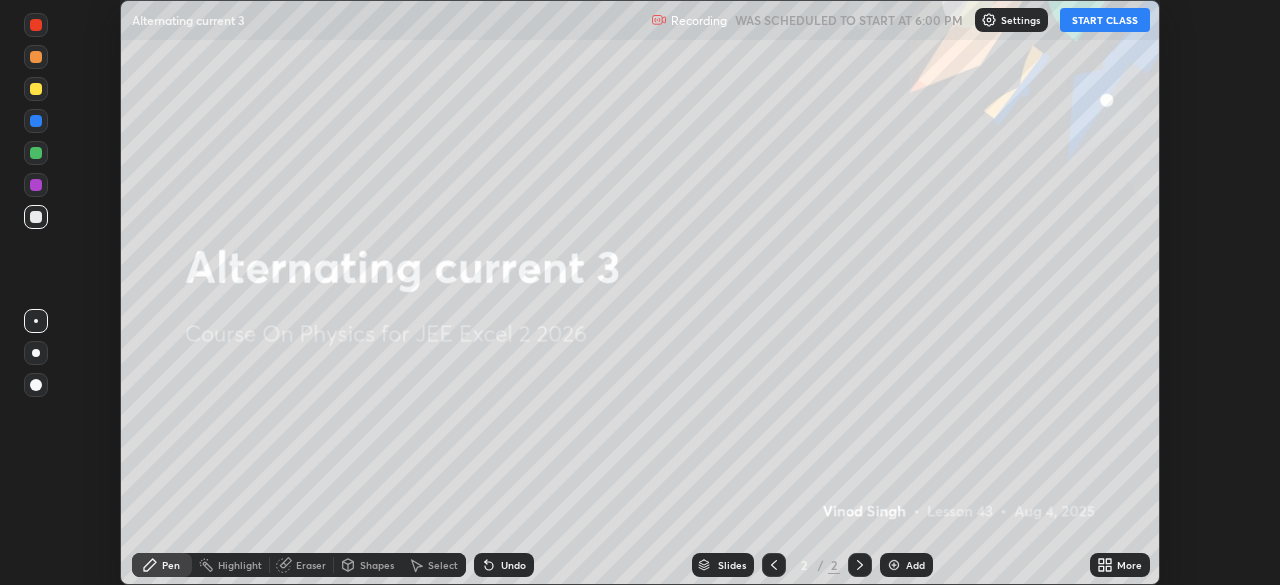 click on "START CLASS" at bounding box center (1105, 20) 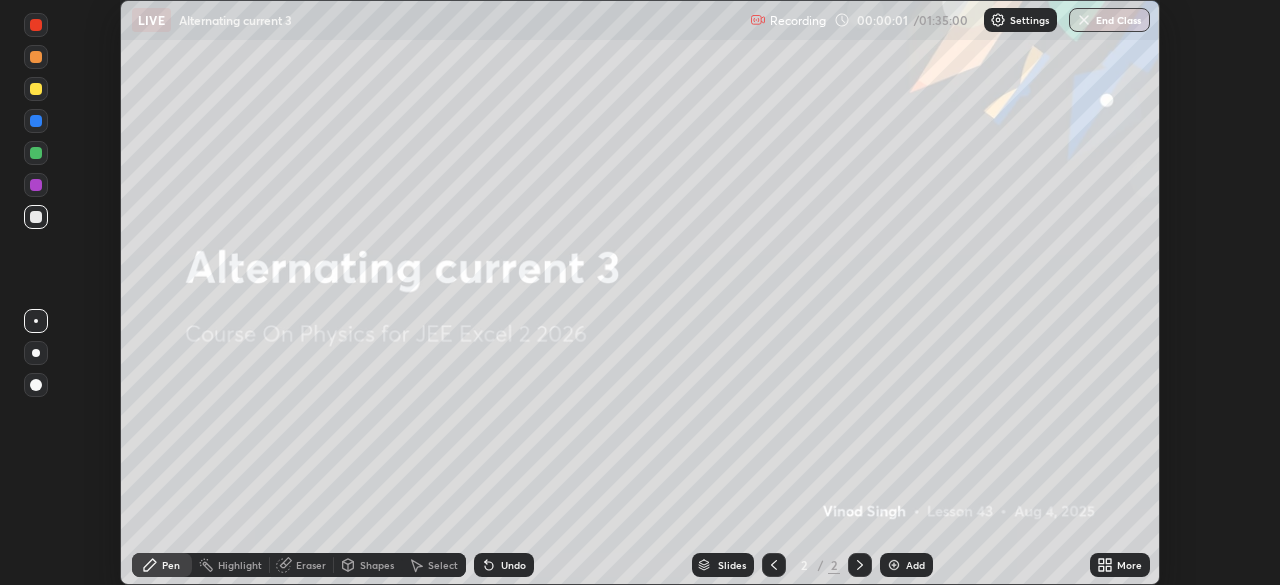 click 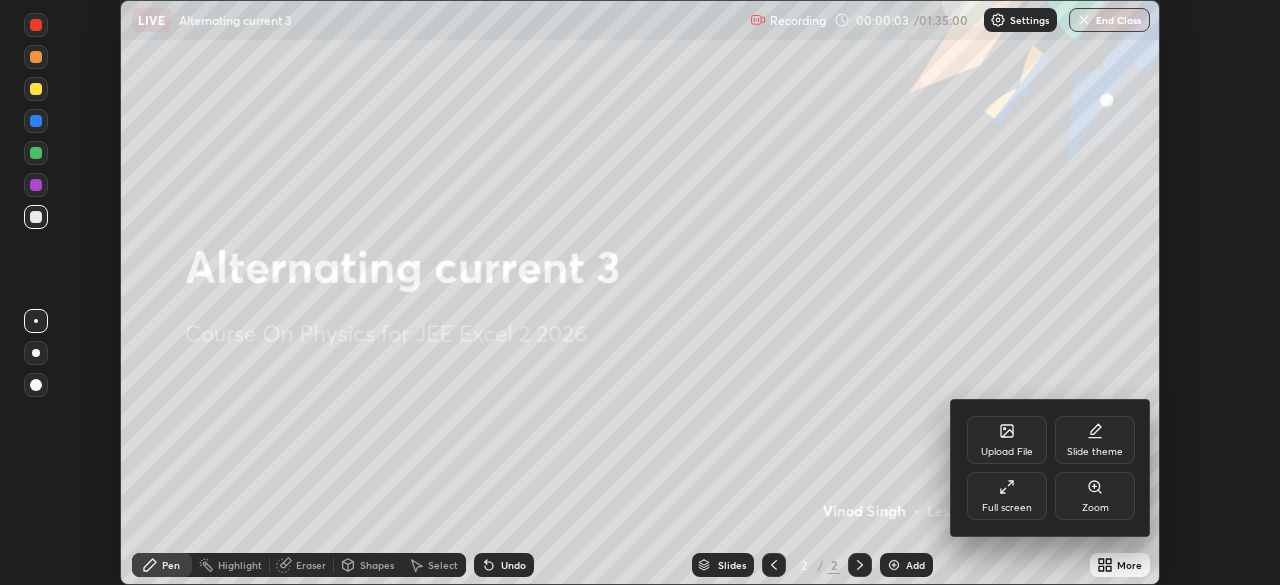 click on "Full screen" at bounding box center (1007, 496) 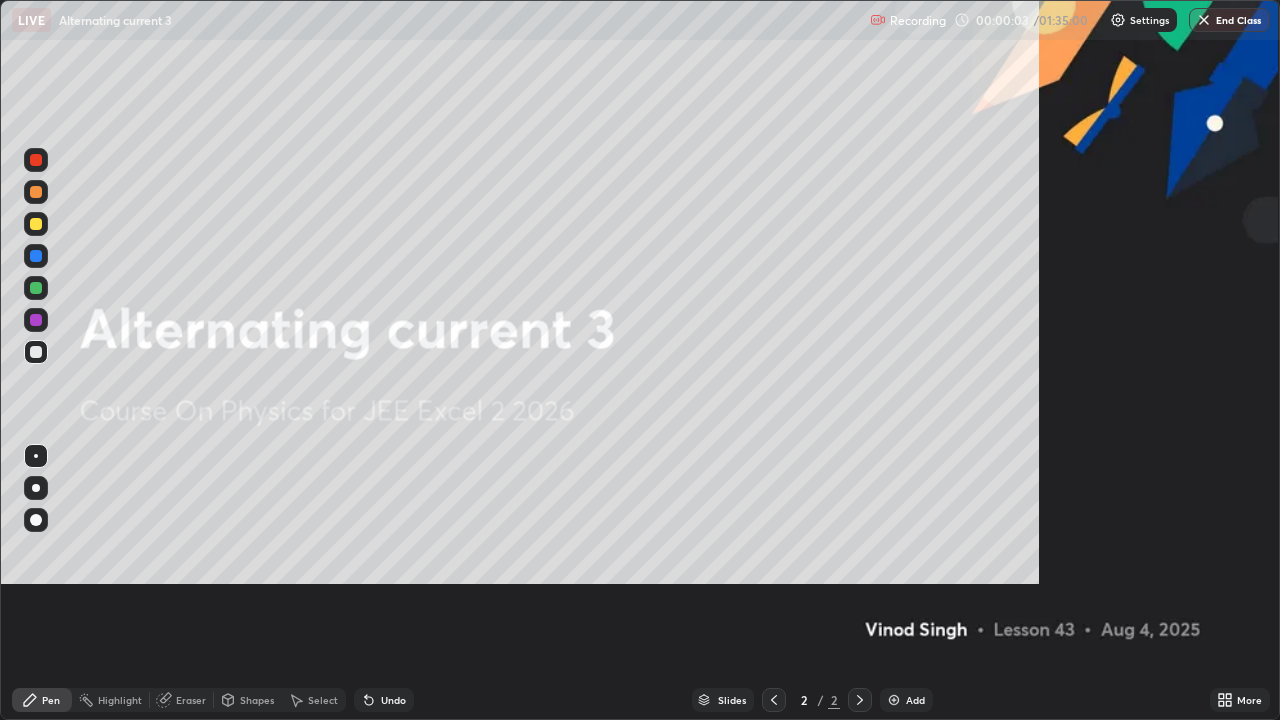 scroll, scrollTop: 99280, scrollLeft: 98720, axis: both 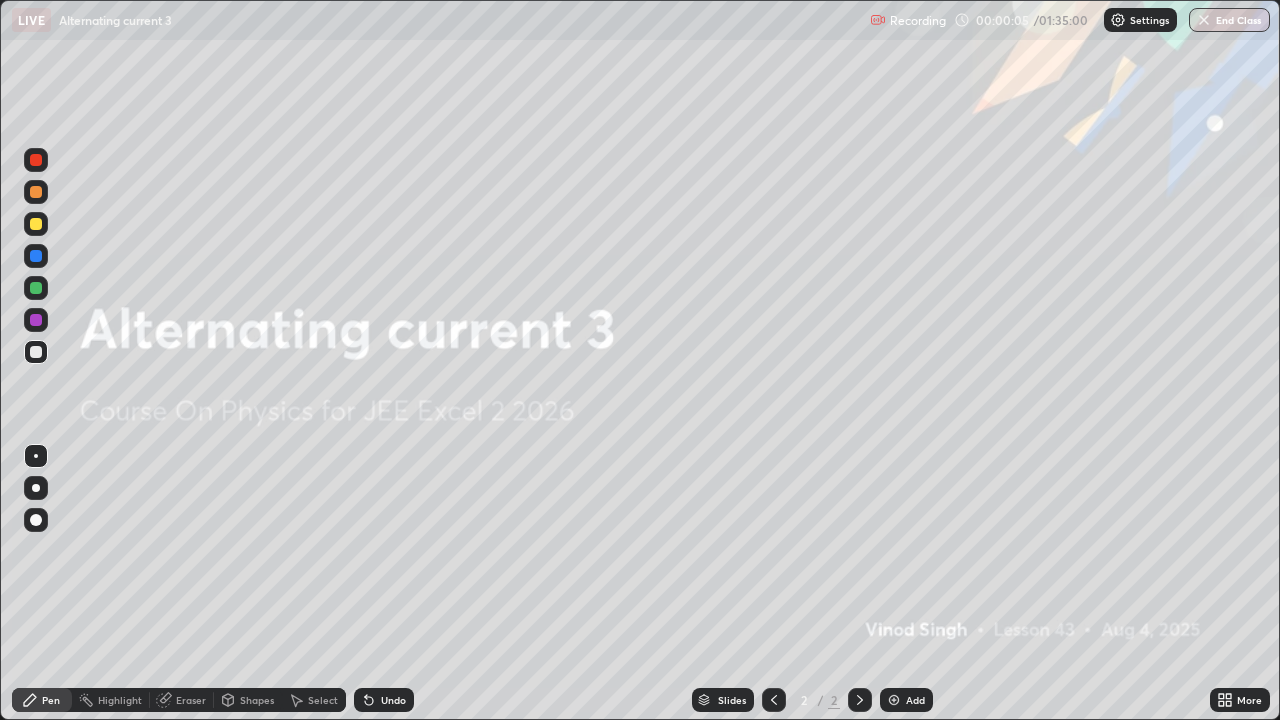 click at bounding box center (894, 700) 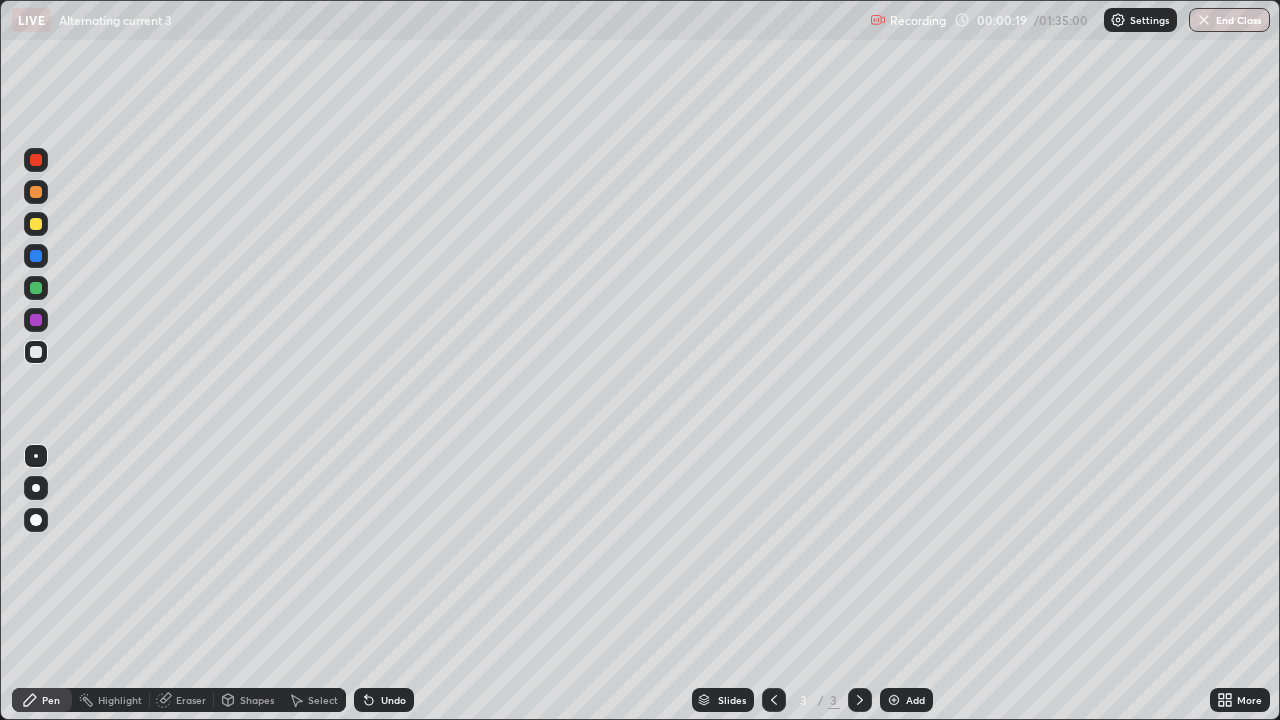 click on "Slides 3 / 3 Add" at bounding box center (812, 700) 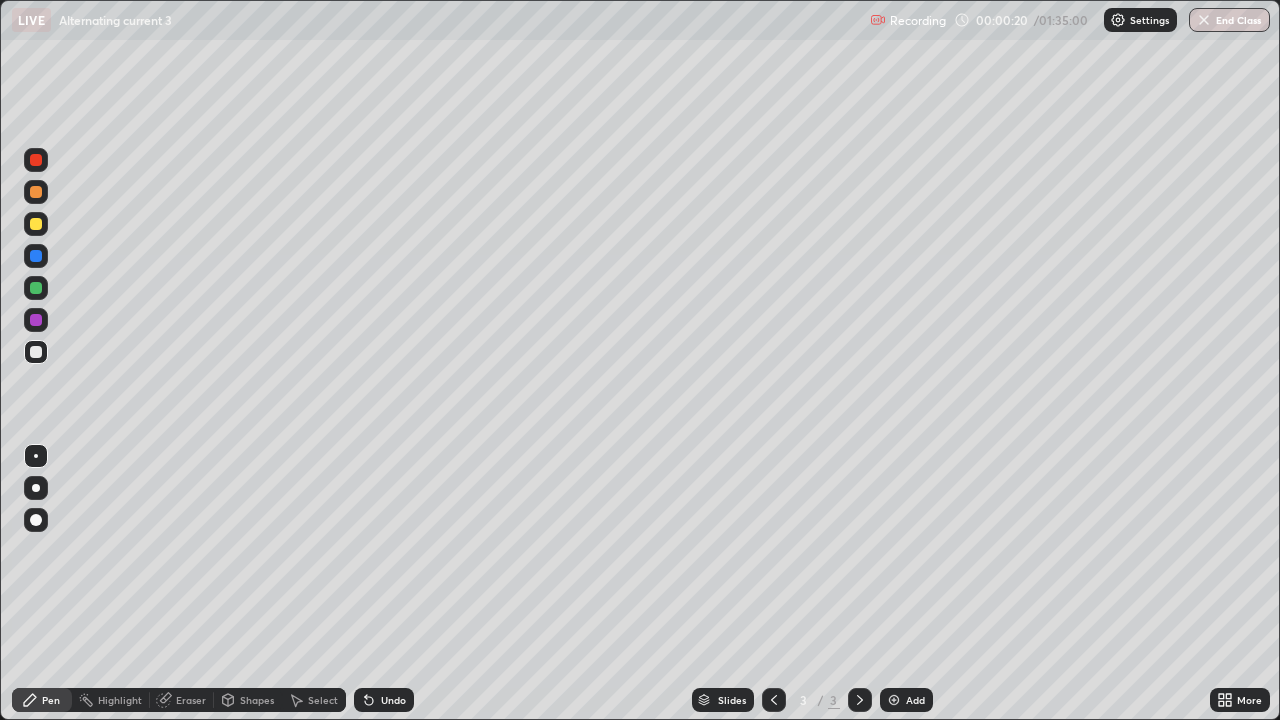 click on "Slides 3 / 3 Add" at bounding box center (812, 700) 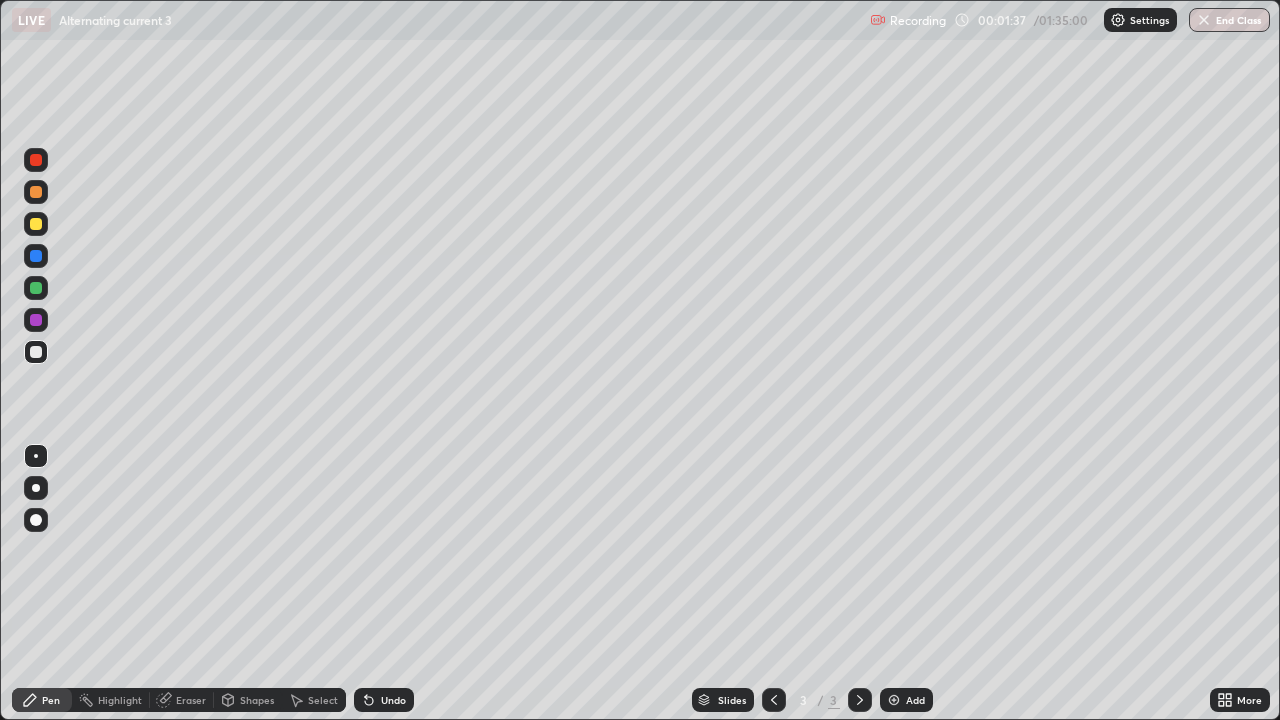 click at bounding box center [36, 352] 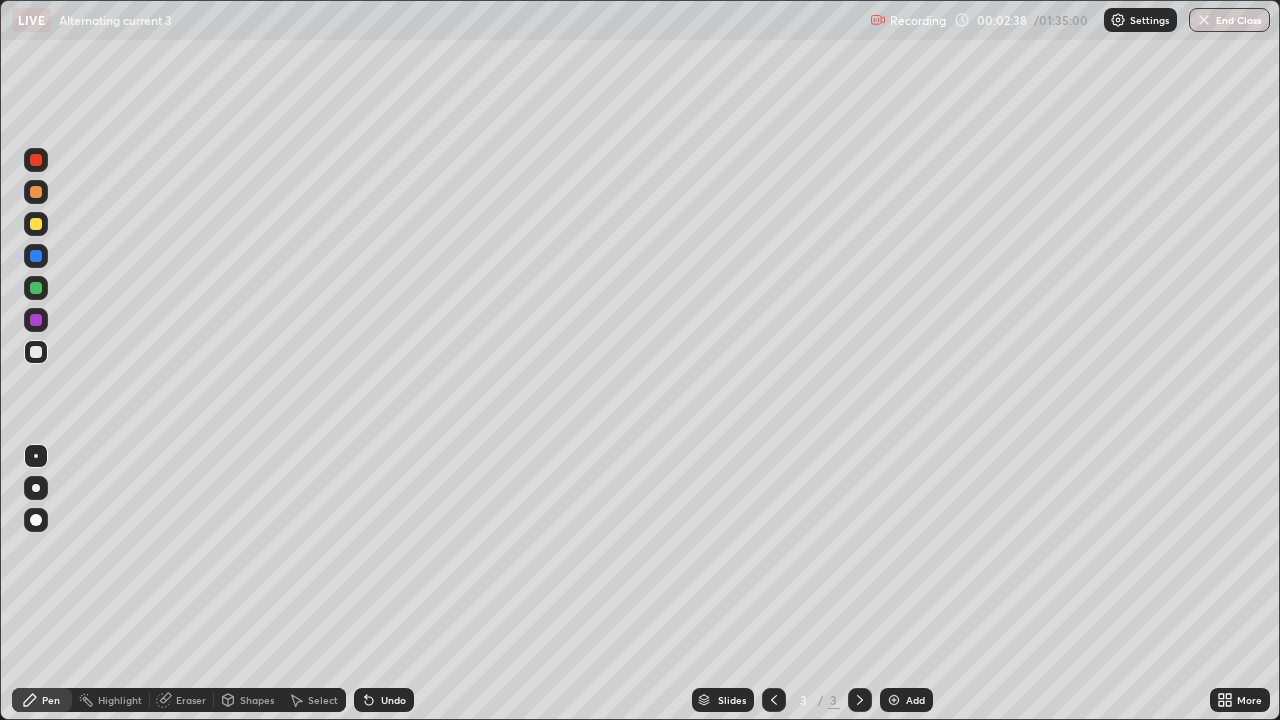 click on "Eraser" at bounding box center [191, 700] 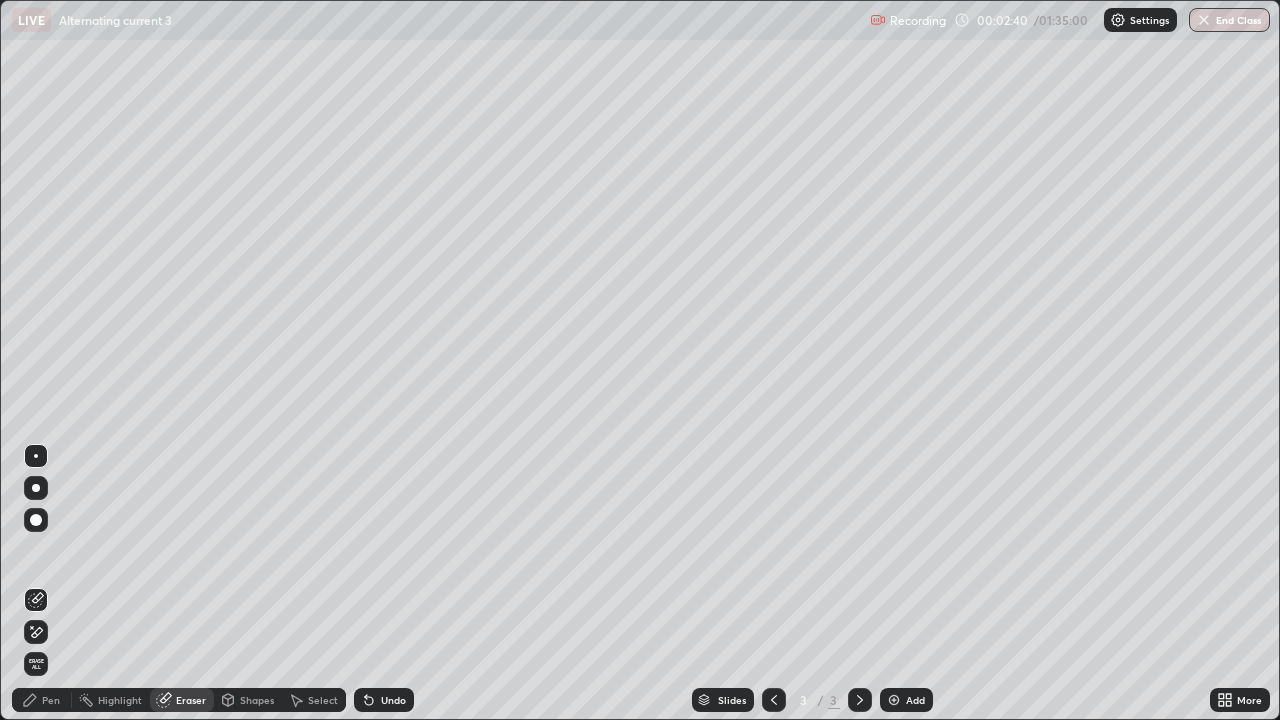 click on "Pen" at bounding box center [42, 700] 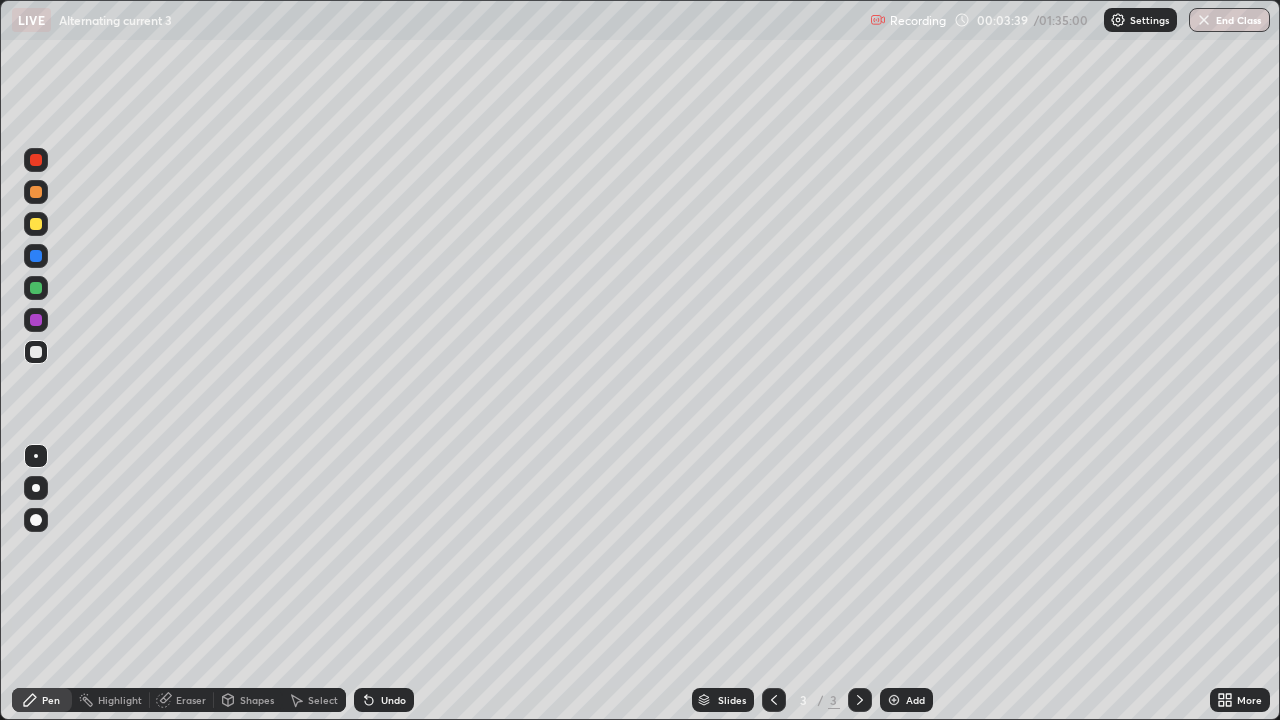 click on "Eraser" at bounding box center (191, 700) 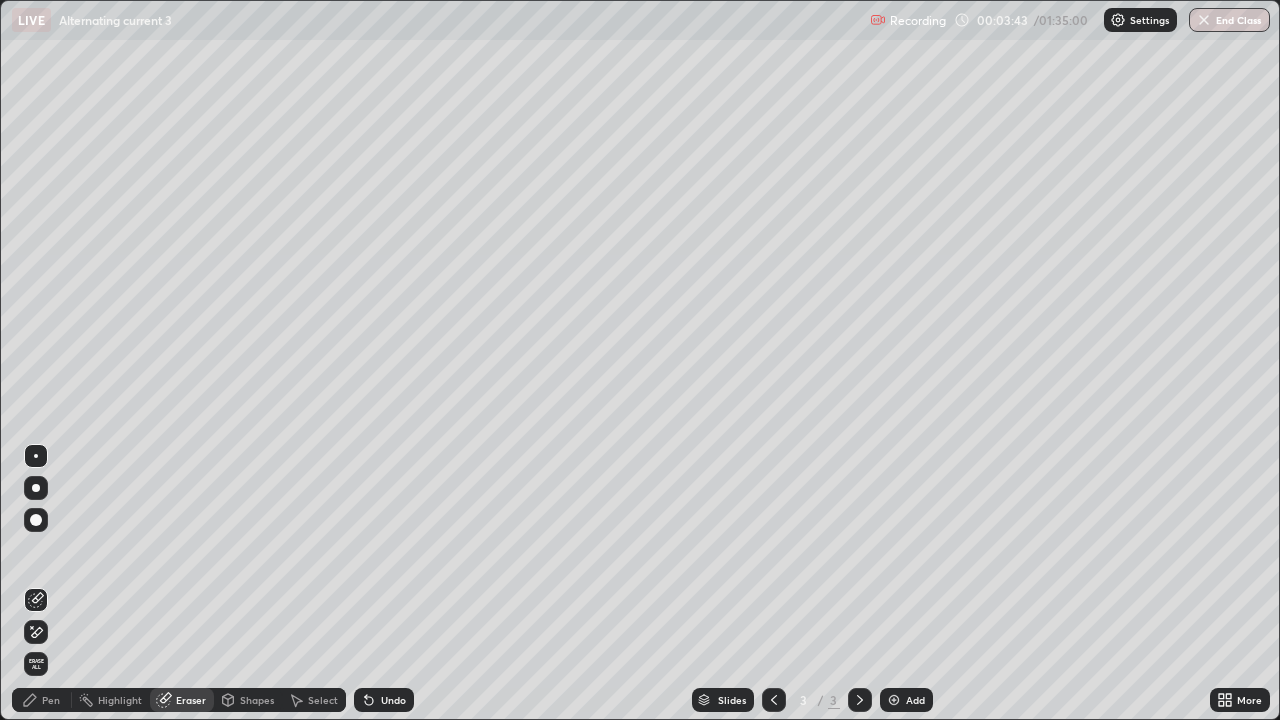click on "Pen" at bounding box center (42, 700) 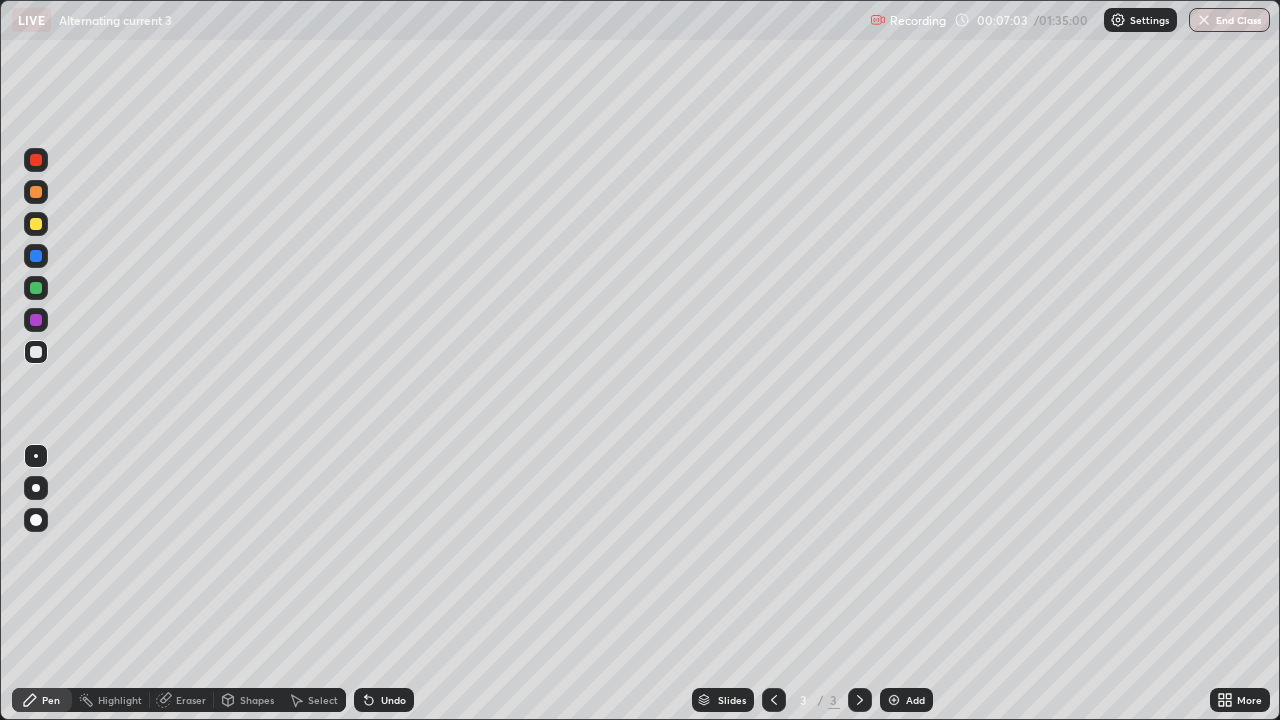click on "Eraser" at bounding box center (191, 700) 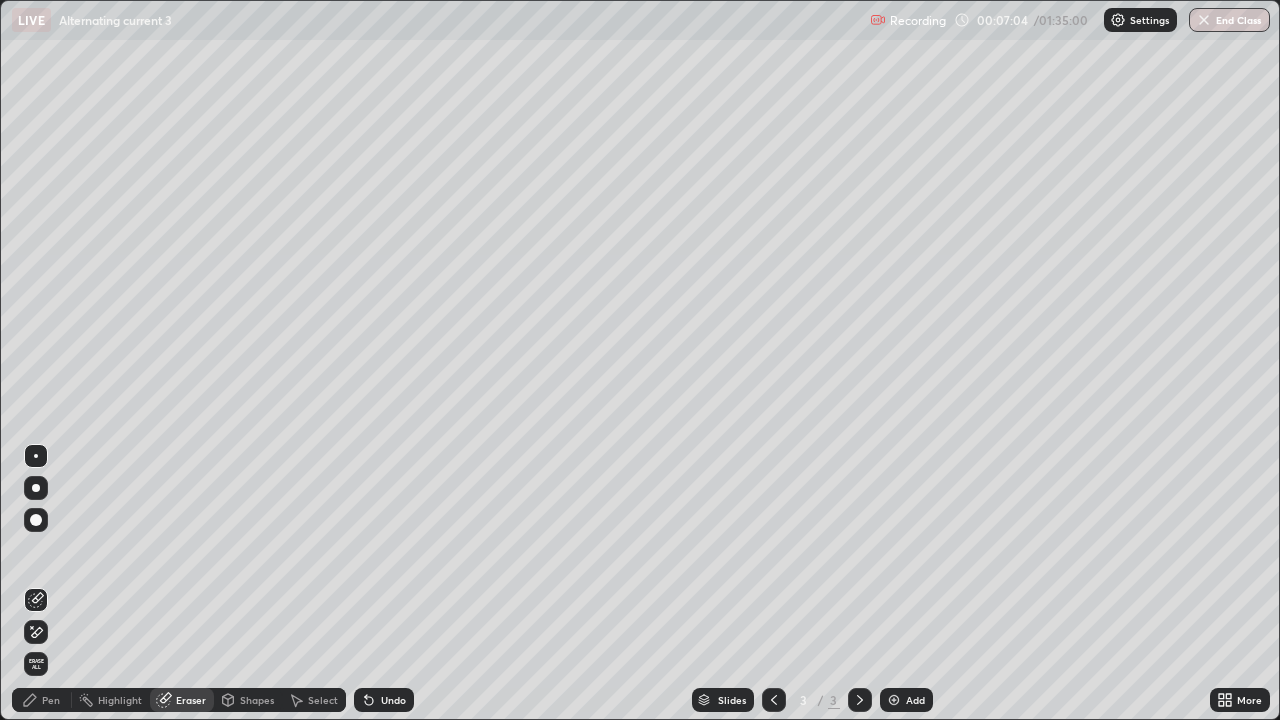 click on "Shapes" at bounding box center (257, 700) 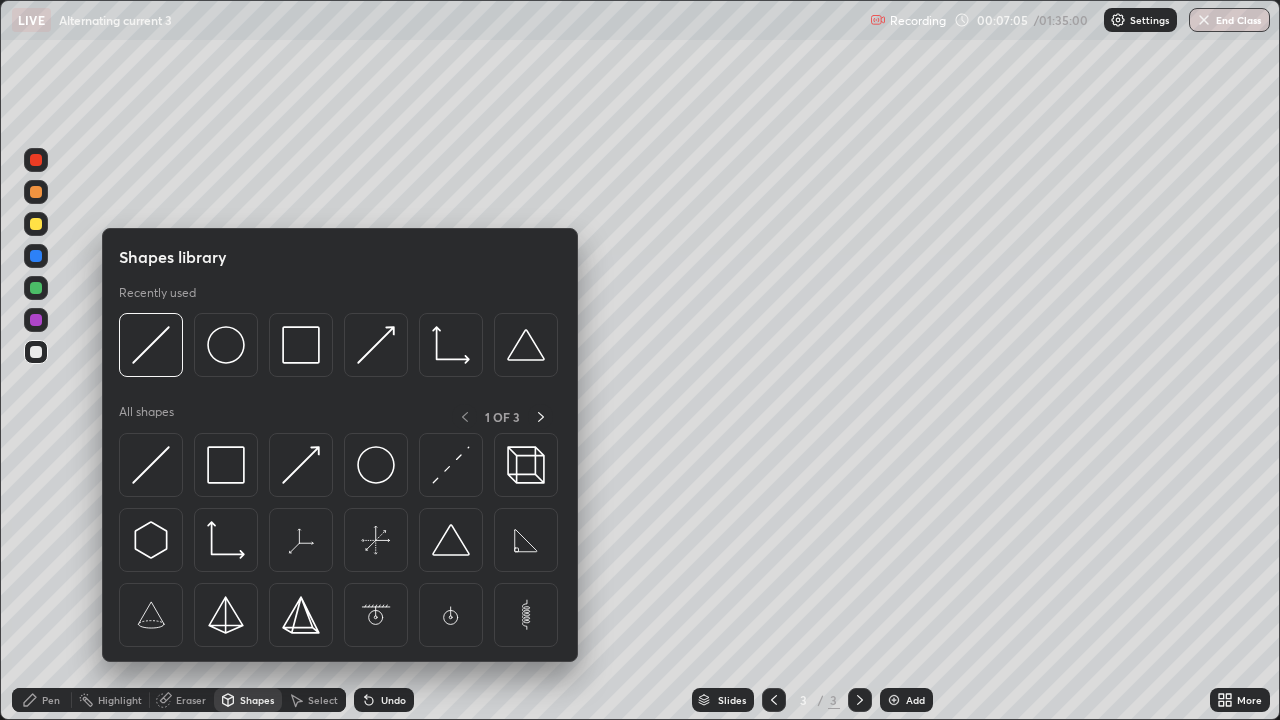 click on "Shapes" at bounding box center [248, 700] 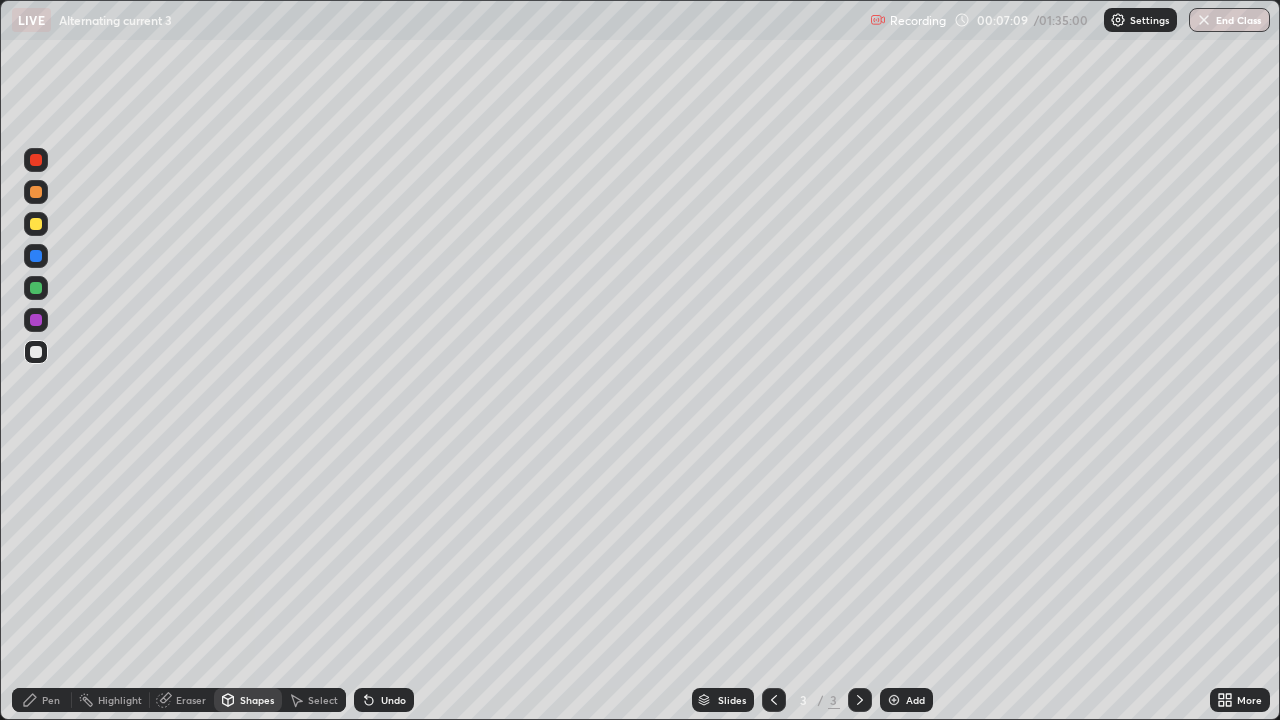 click on "Pen" at bounding box center [51, 700] 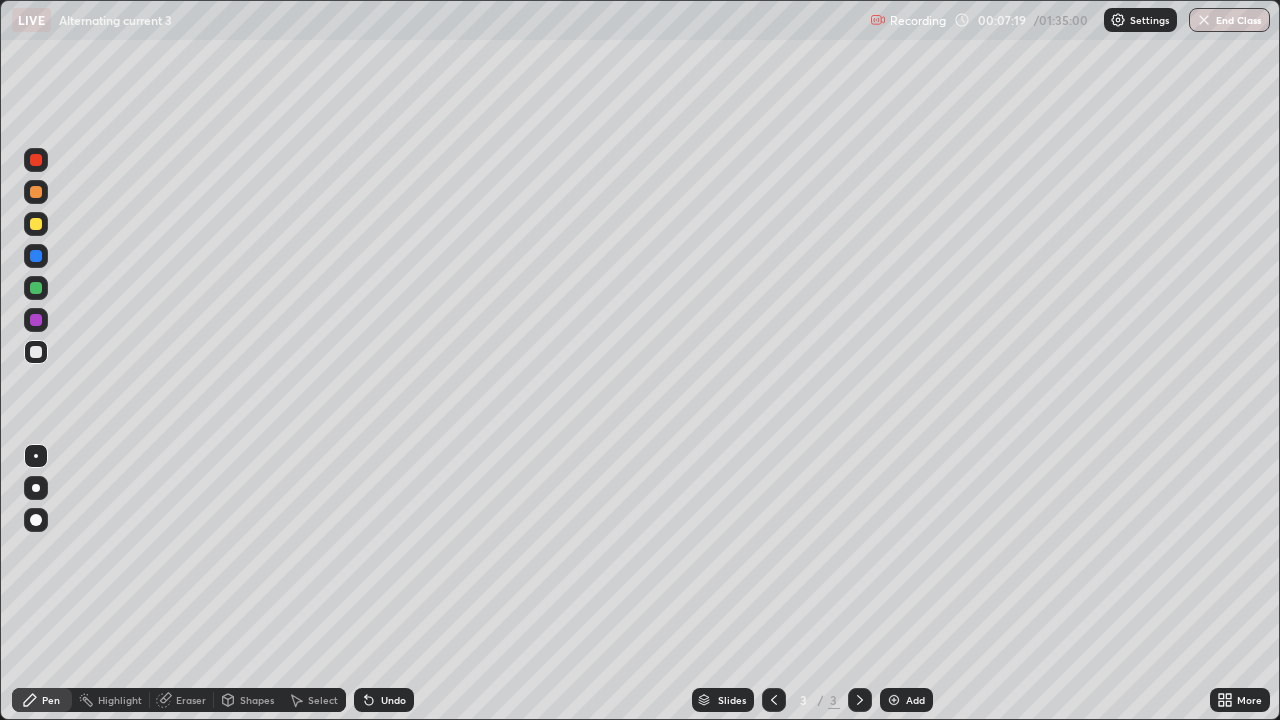 click on "Eraser" at bounding box center (191, 700) 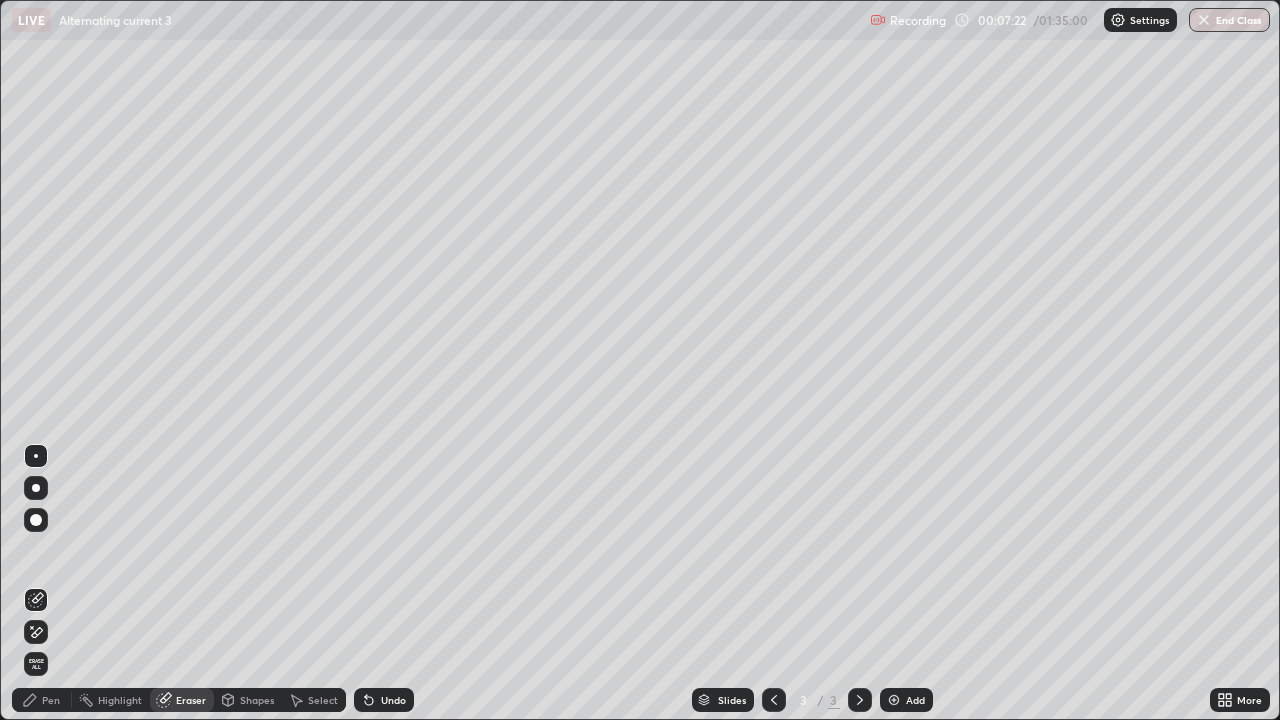click on "Pen" at bounding box center [42, 700] 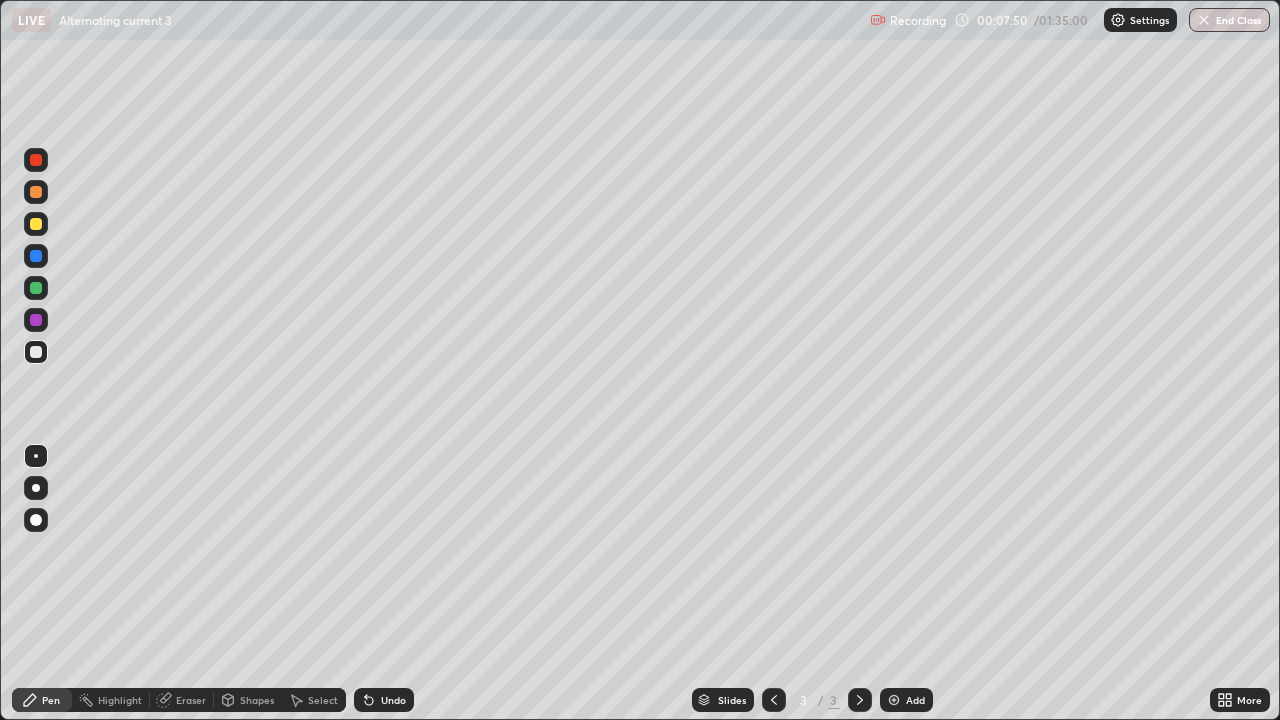 click at bounding box center (894, 700) 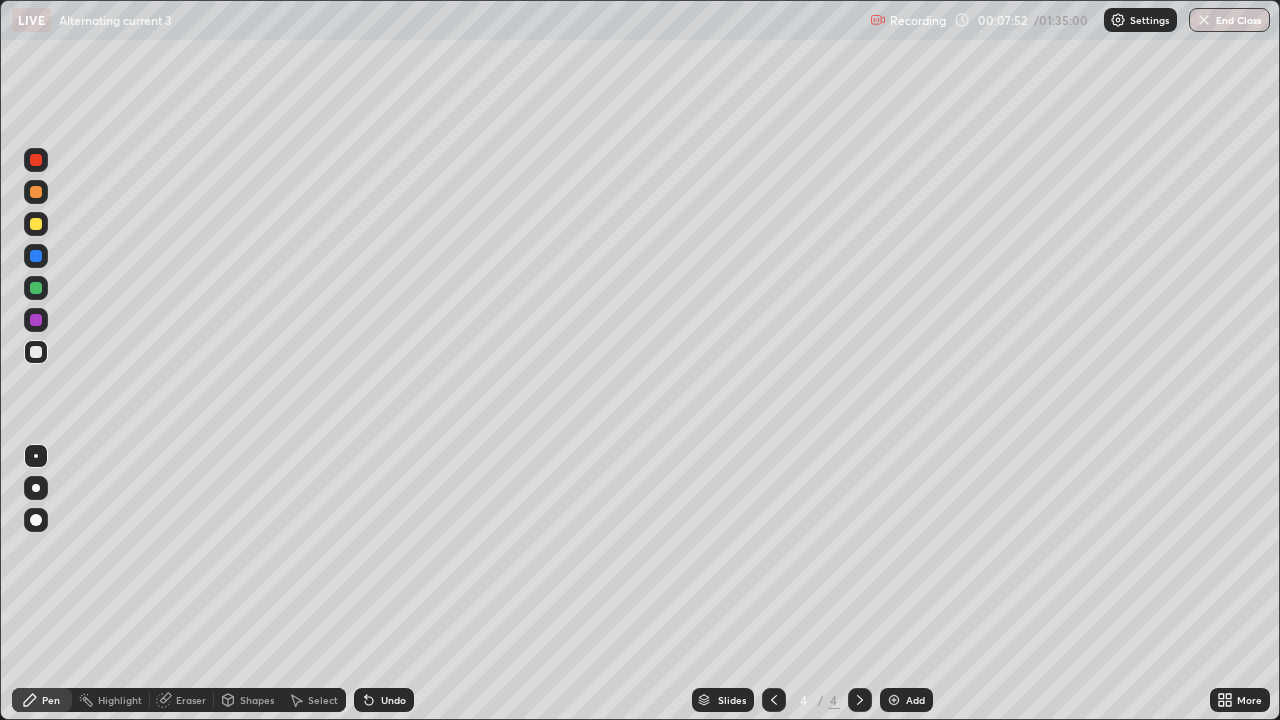 click at bounding box center [36, 288] 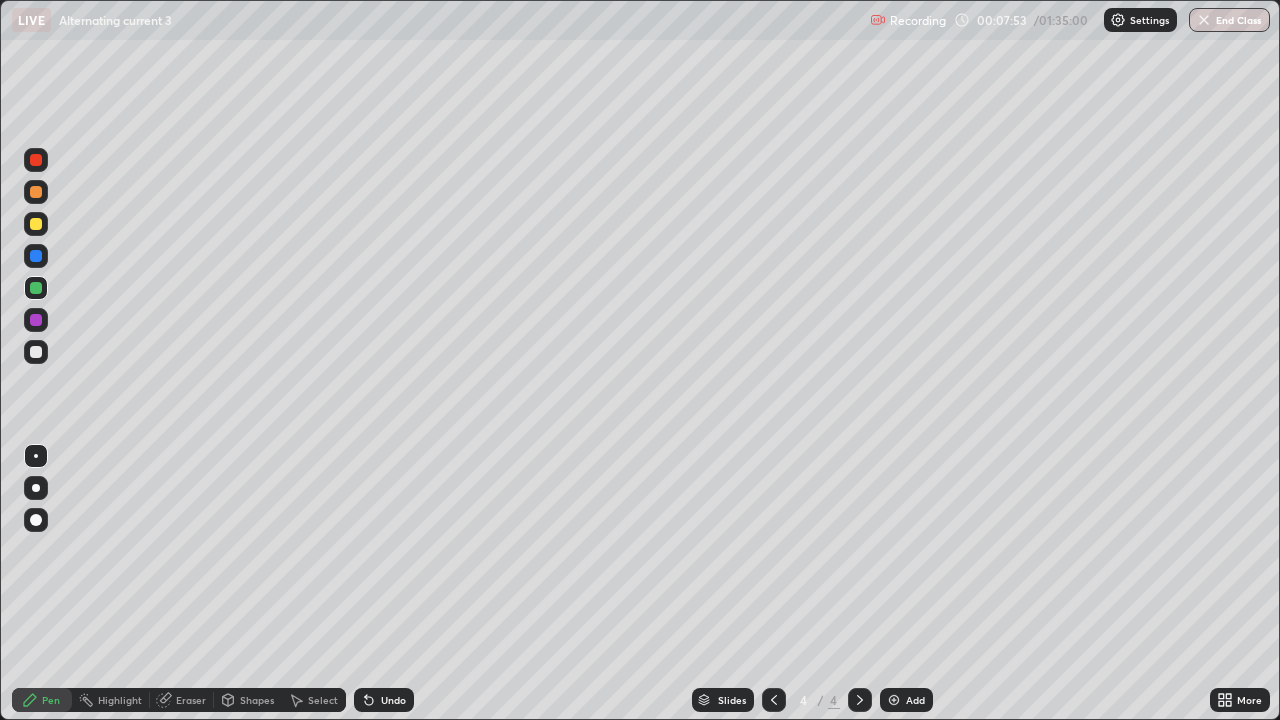 click on "Shapes" at bounding box center (257, 700) 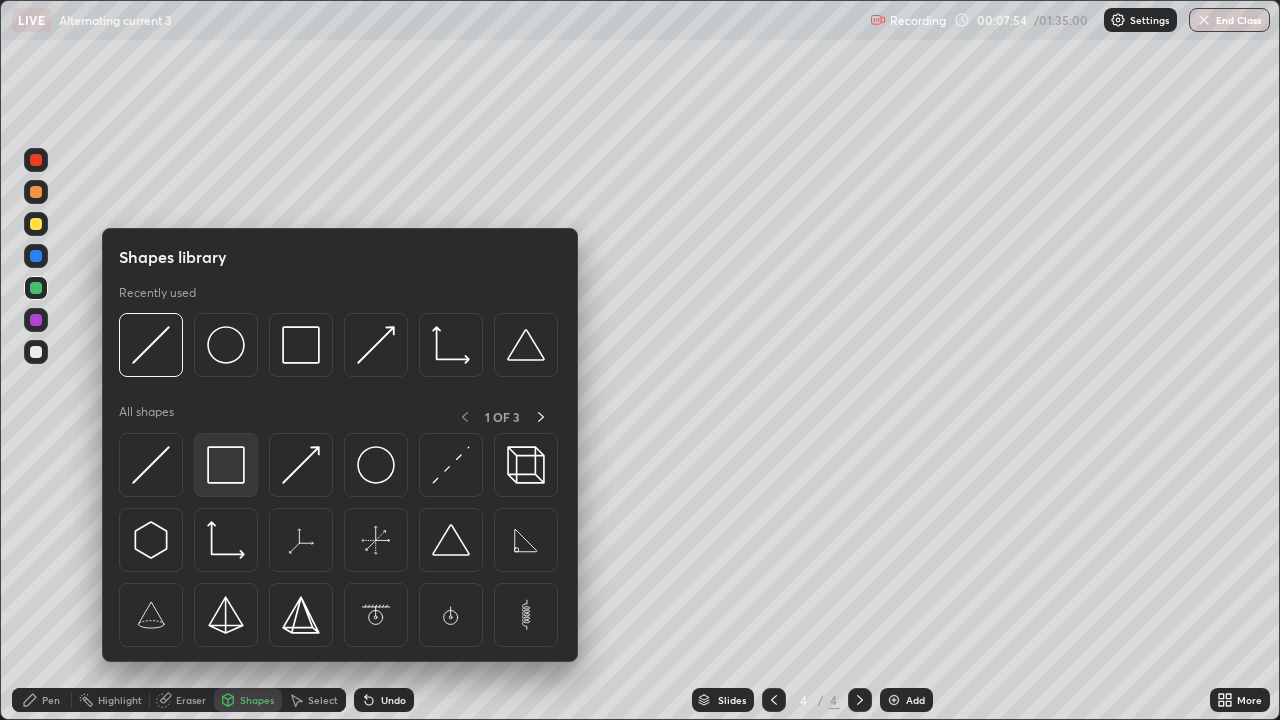 click at bounding box center [226, 465] 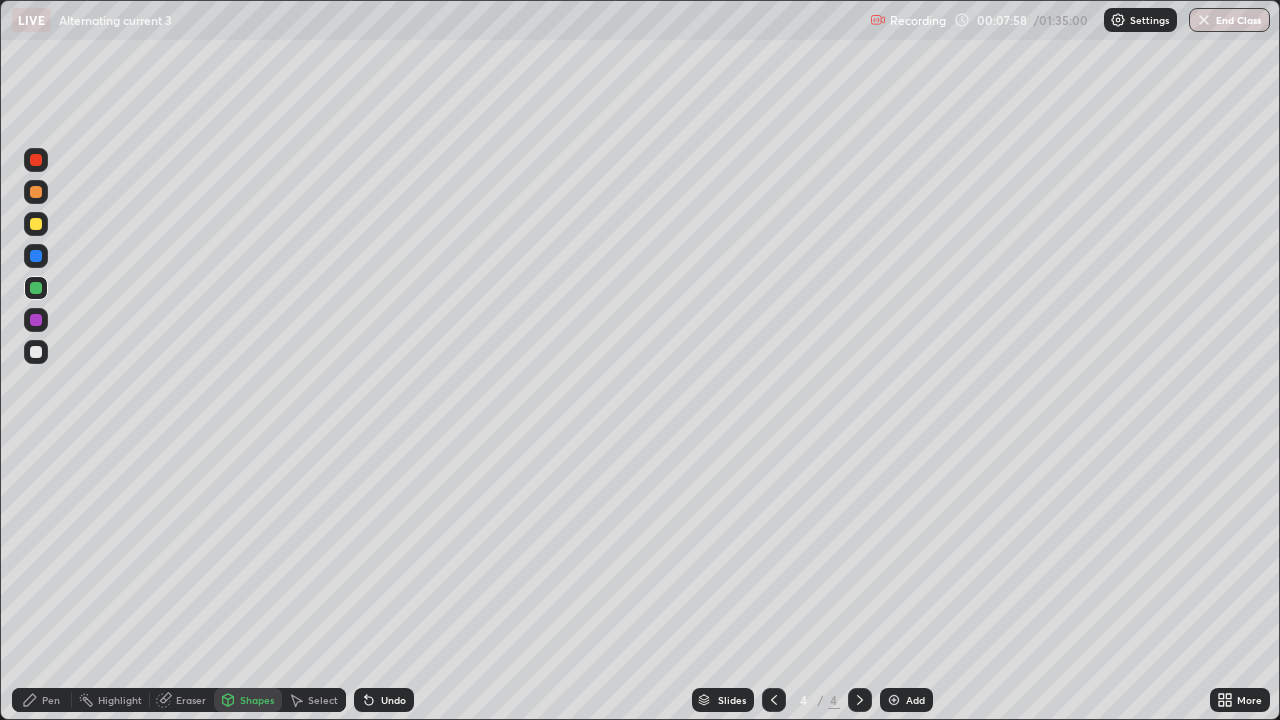 click on "Eraser" at bounding box center [191, 700] 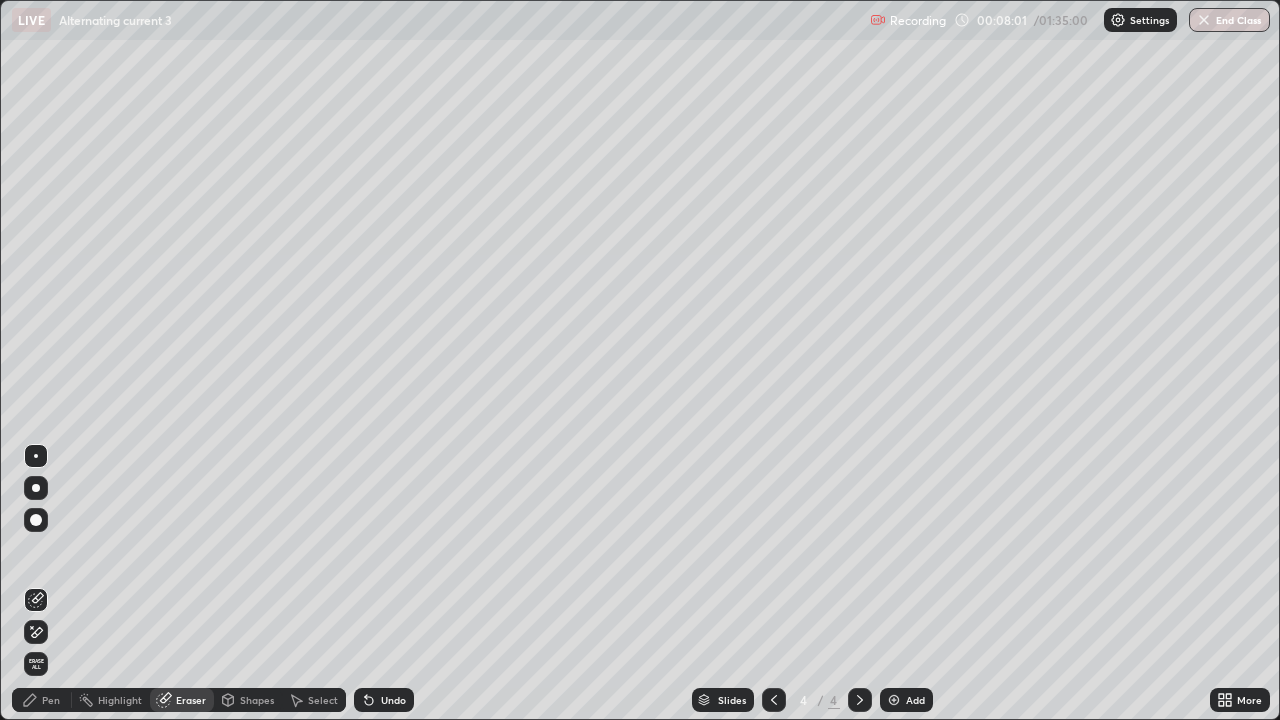click on "Shapes" at bounding box center (257, 700) 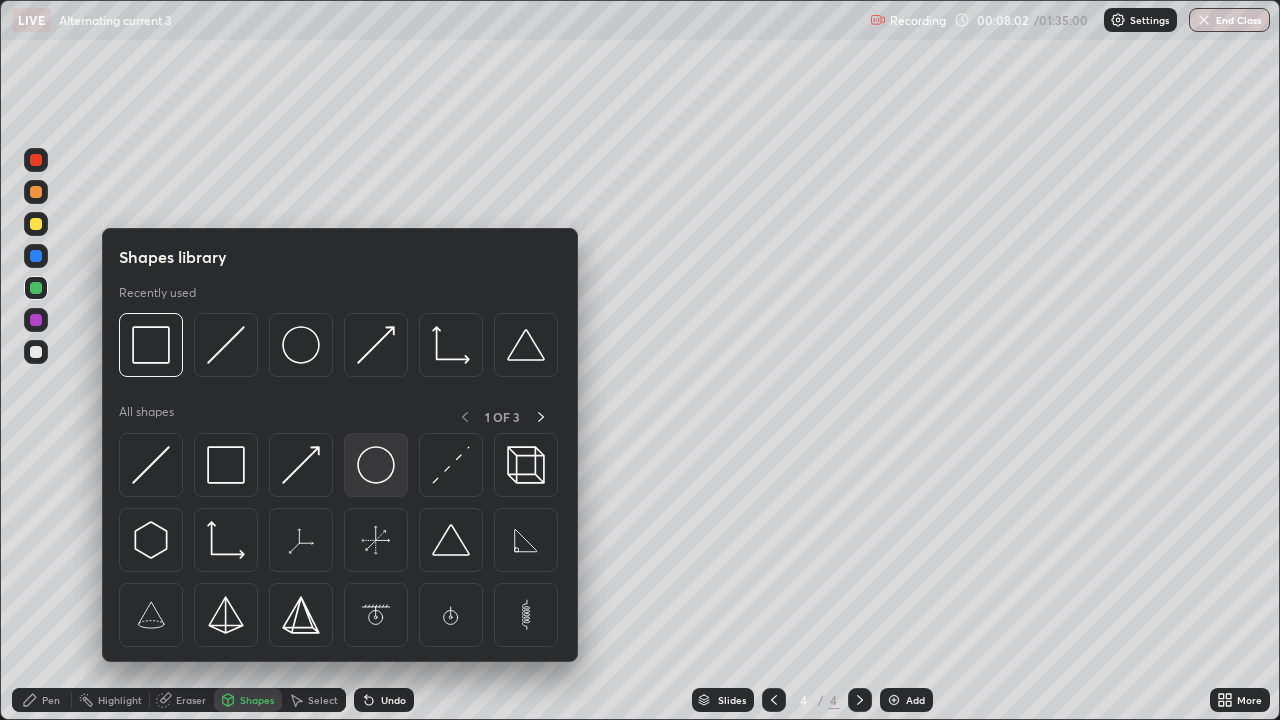 click at bounding box center [376, 465] 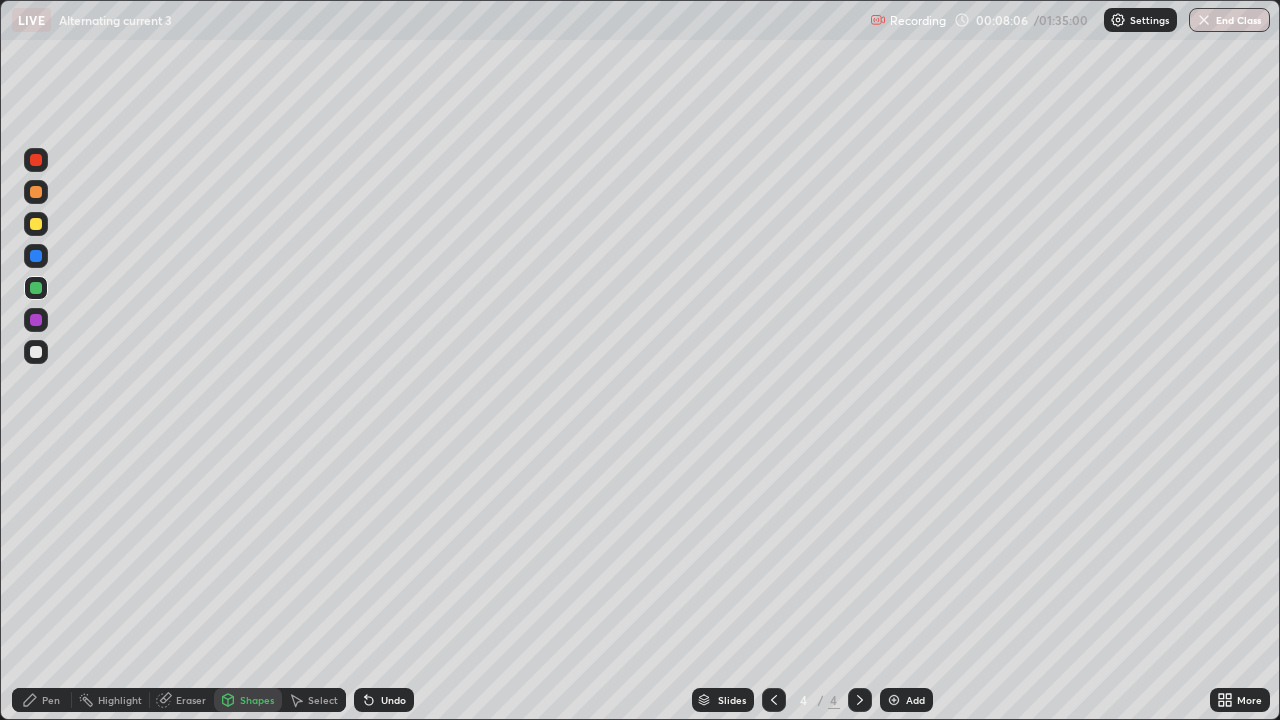 click on "Pen" at bounding box center (42, 700) 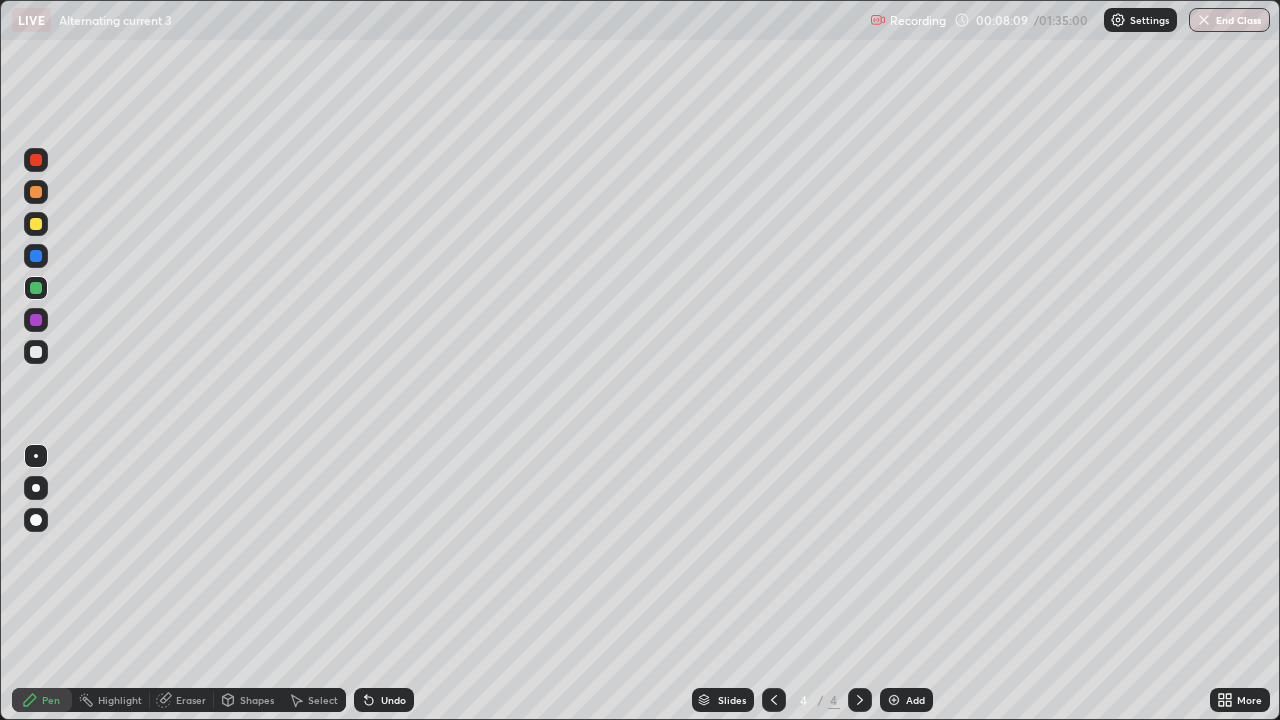 click on "Eraser" at bounding box center [191, 700] 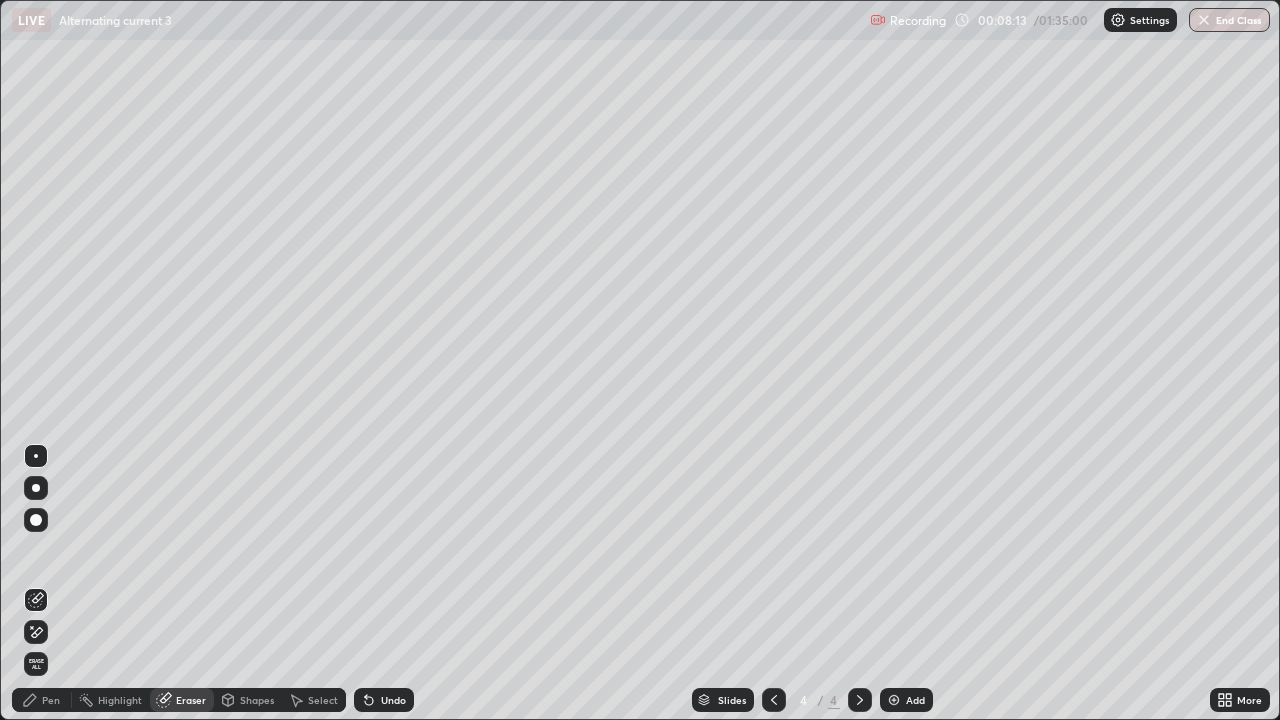 click on "Pen" at bounding box center [42, 700] 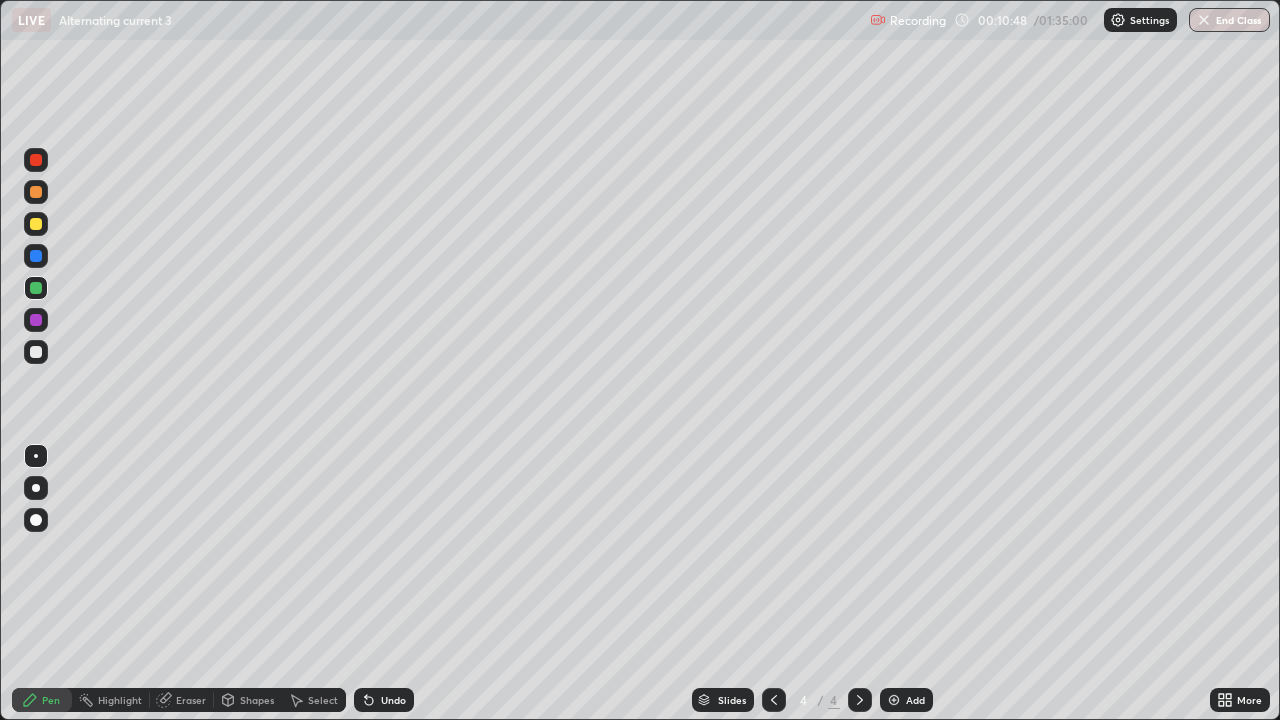 click at bounding box center (36, 352) 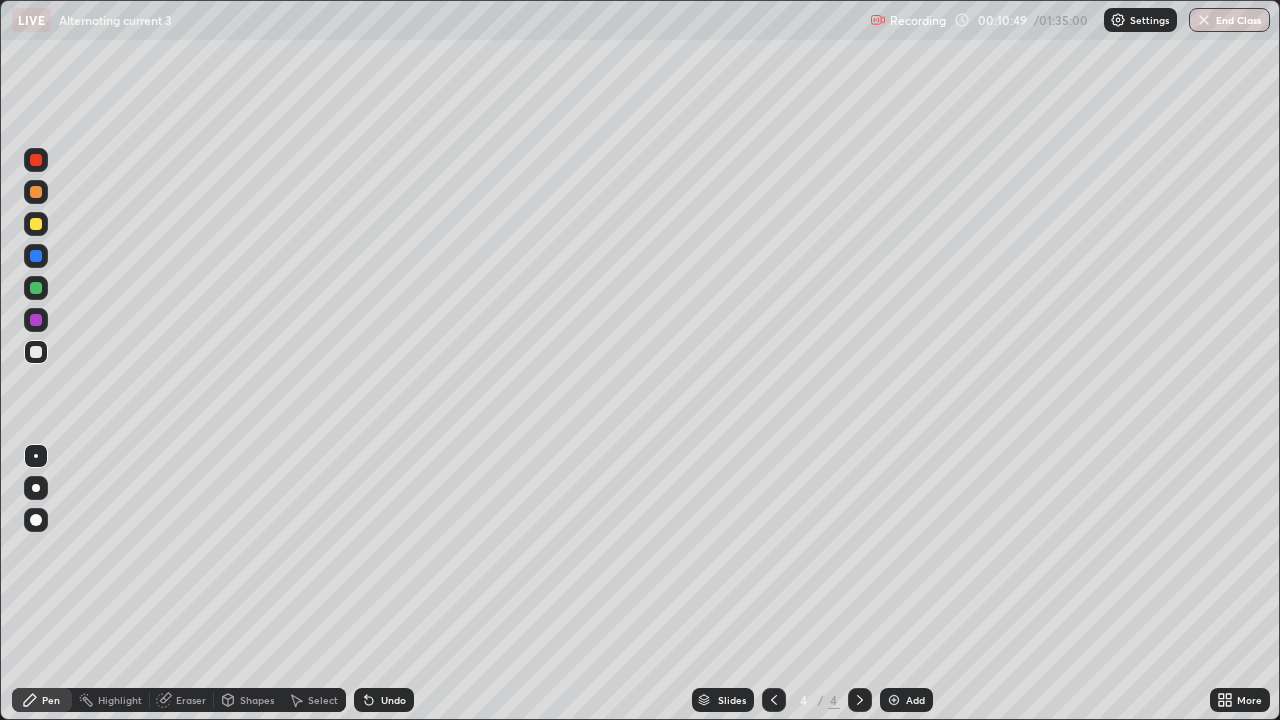 click on "Shapes" at bounding box center [257, 700] 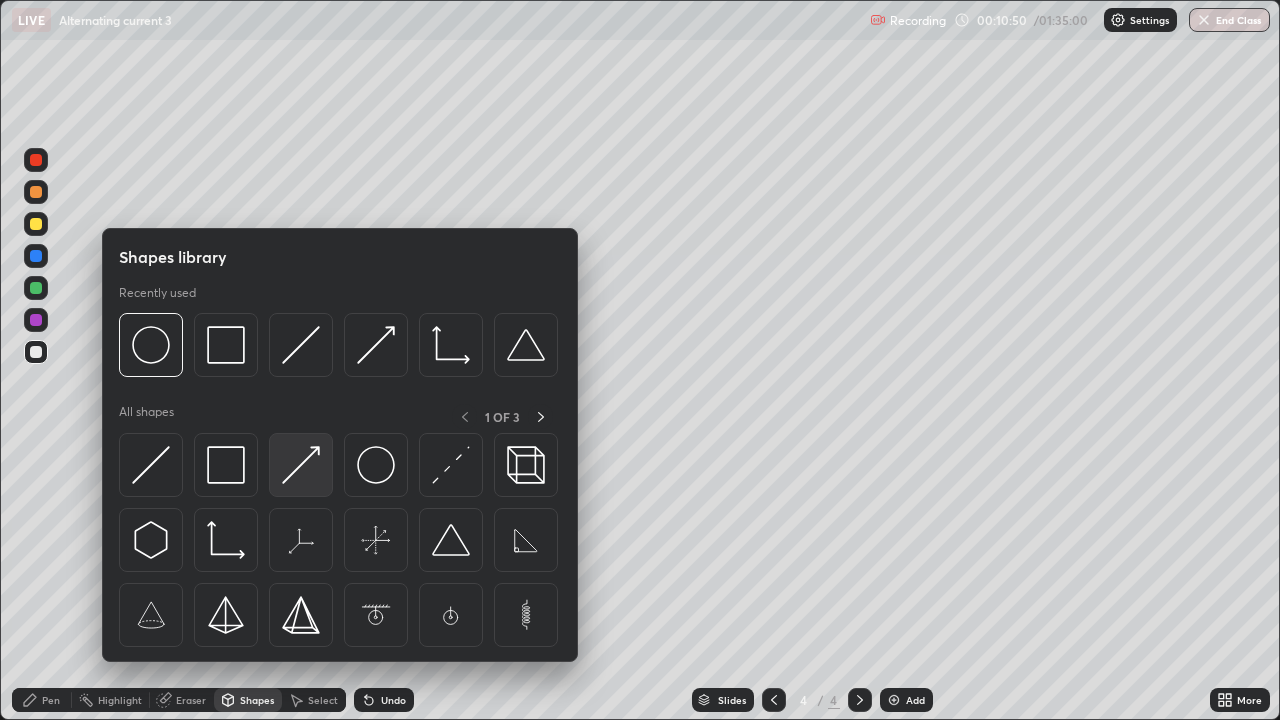 click at bounding box center (301, 465) 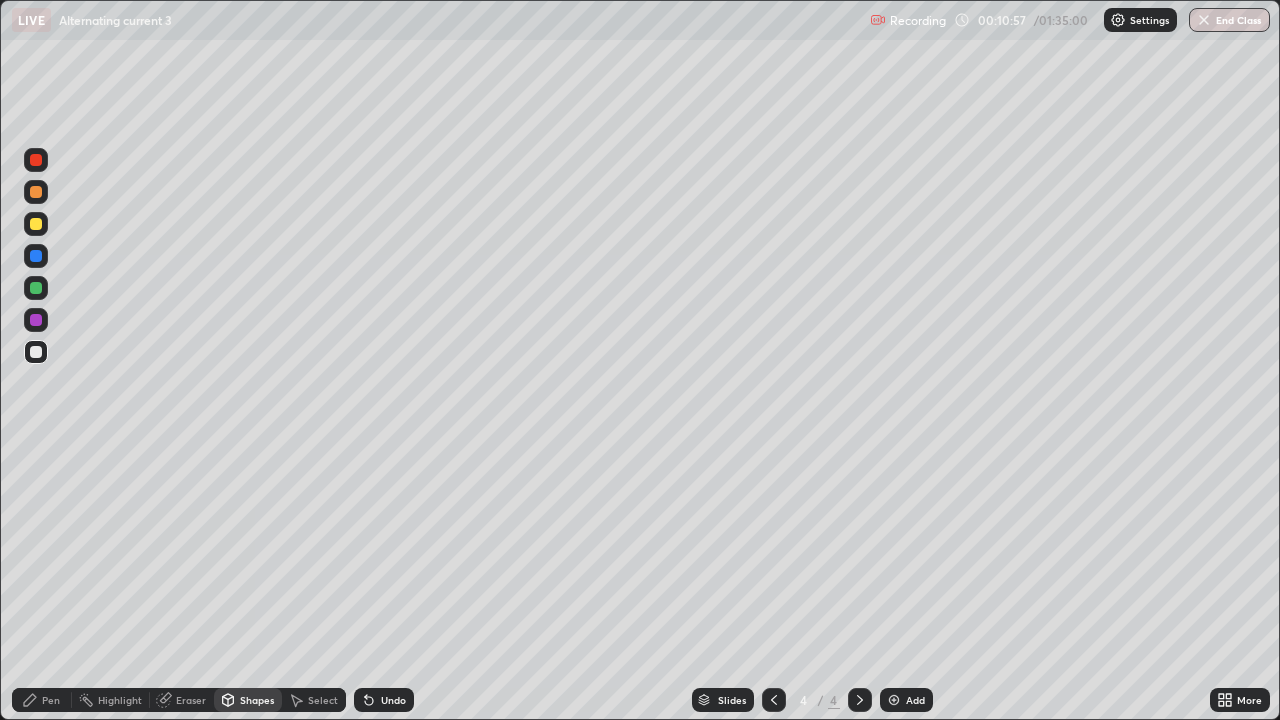 click on "Eraser" at bounding box center (191, 700) 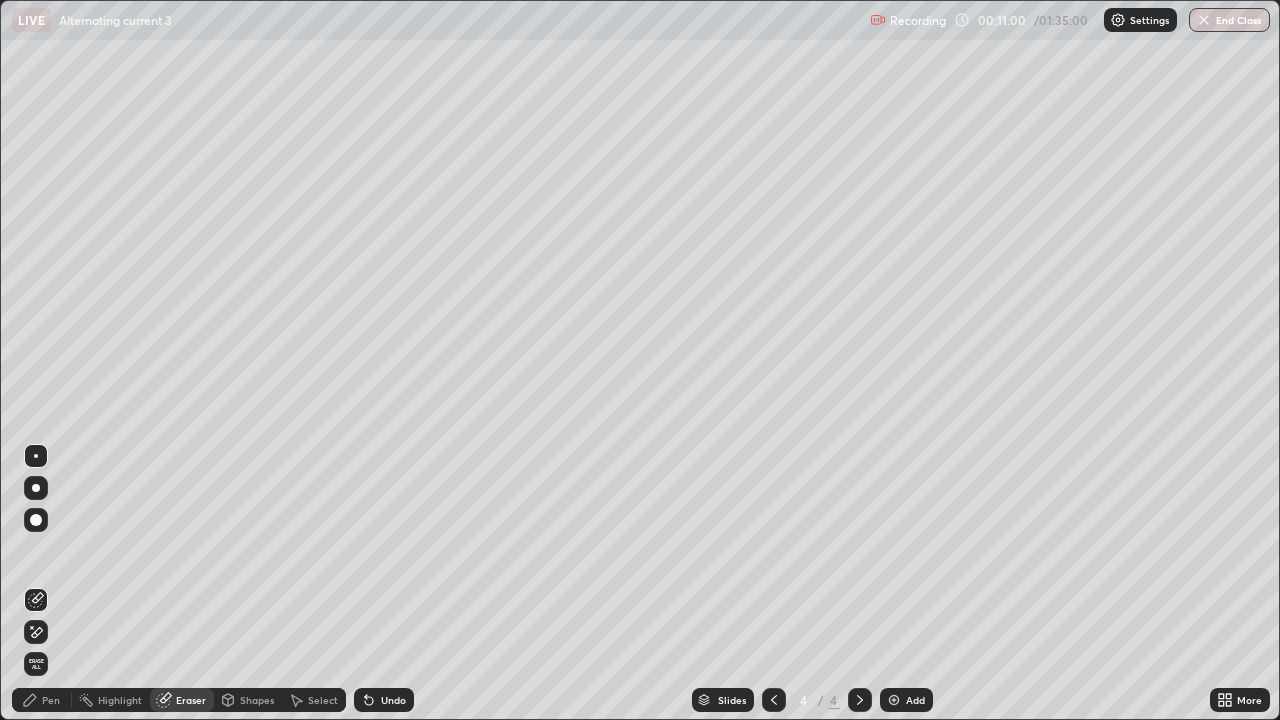 click on "Pen" at bounding box center (51, 700) 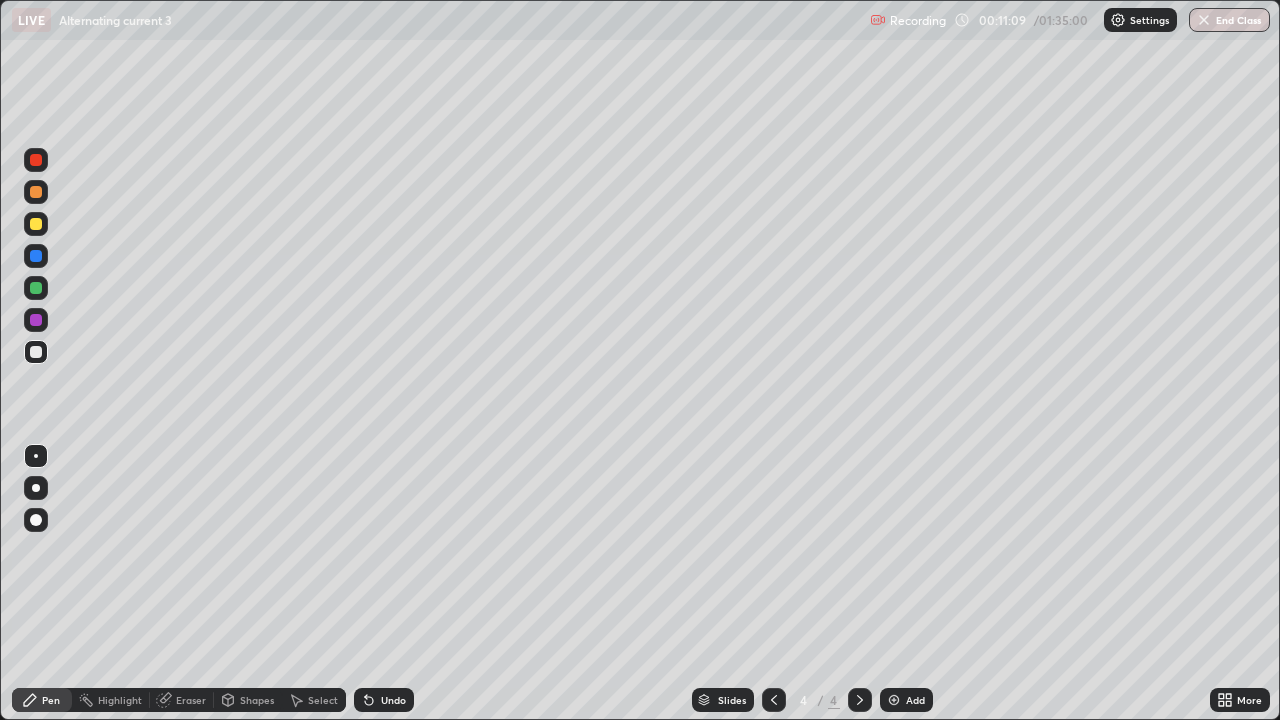click on "Shapes" at bounding box center [257, 700] 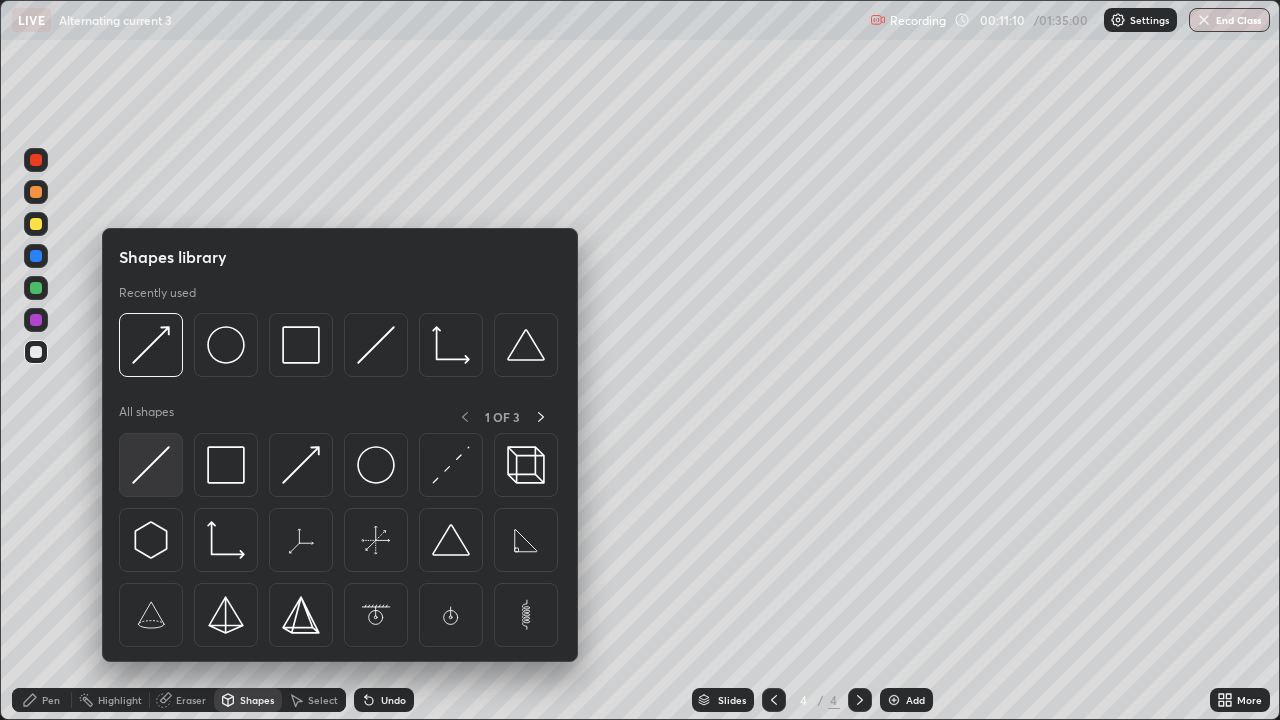 click at bounding box center [151, 465] 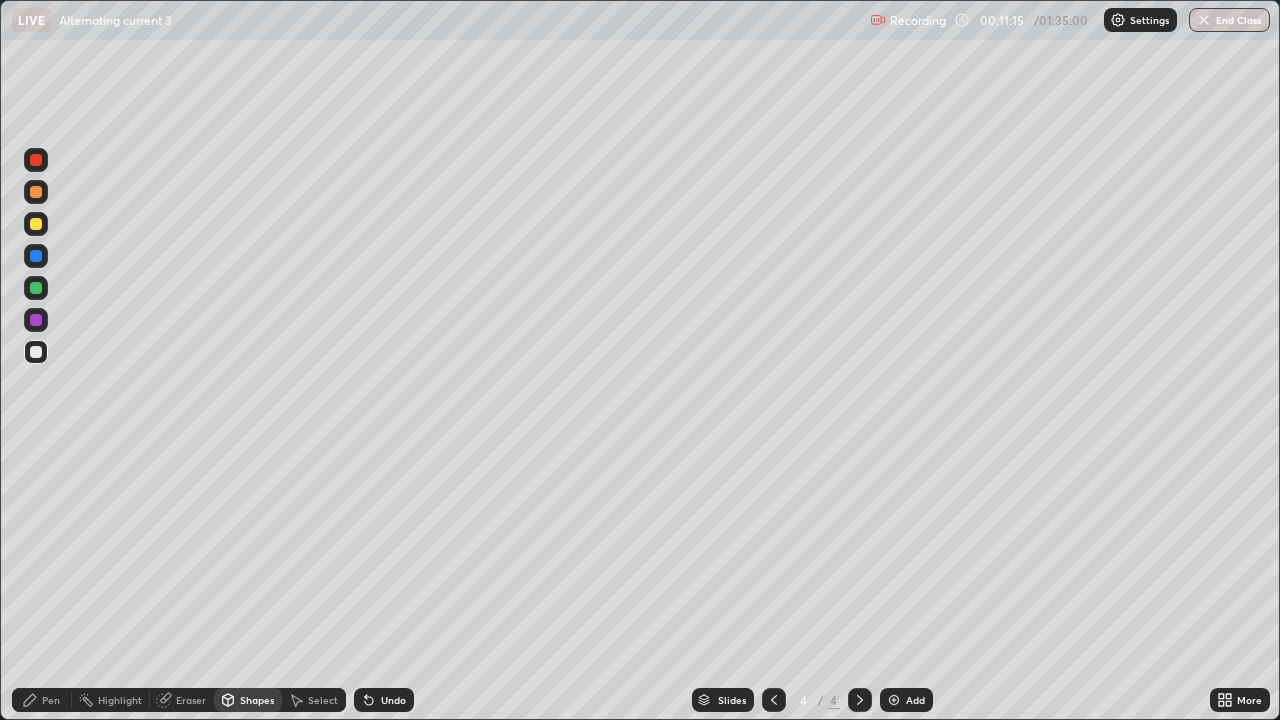 click on "Pen" at bounding box center (51, 700) 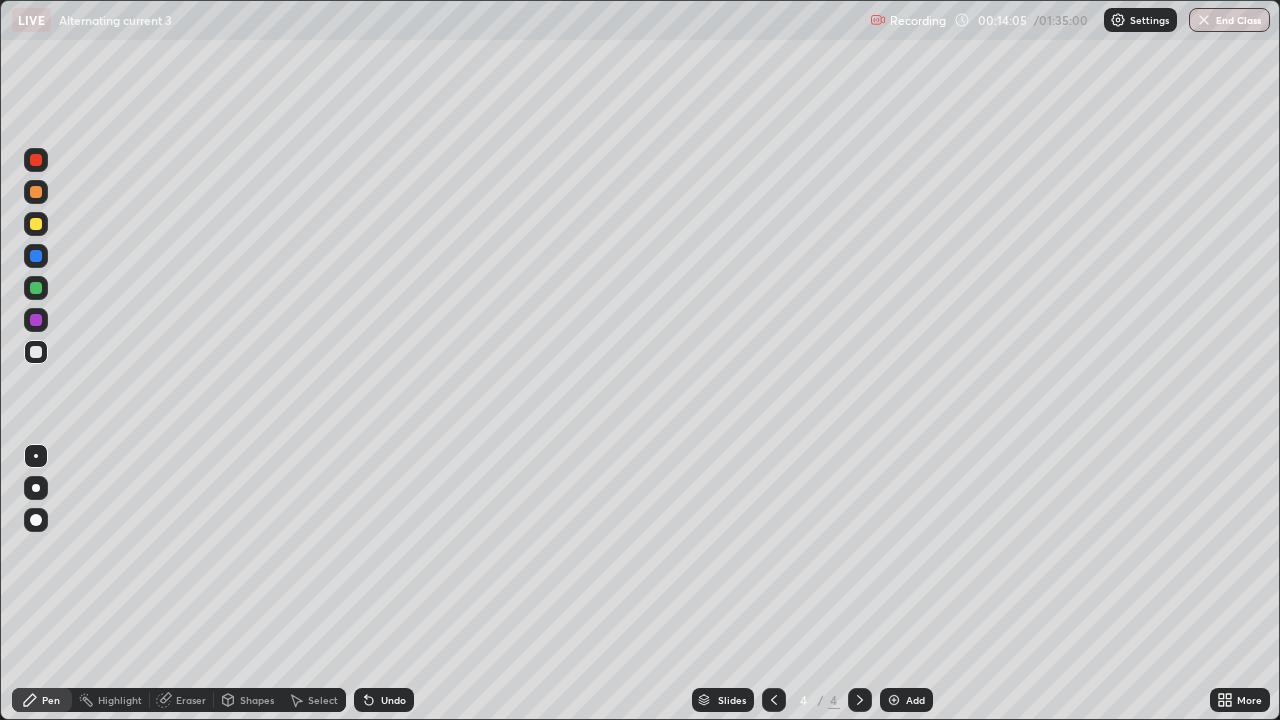 click at bounding box center [894, 700] 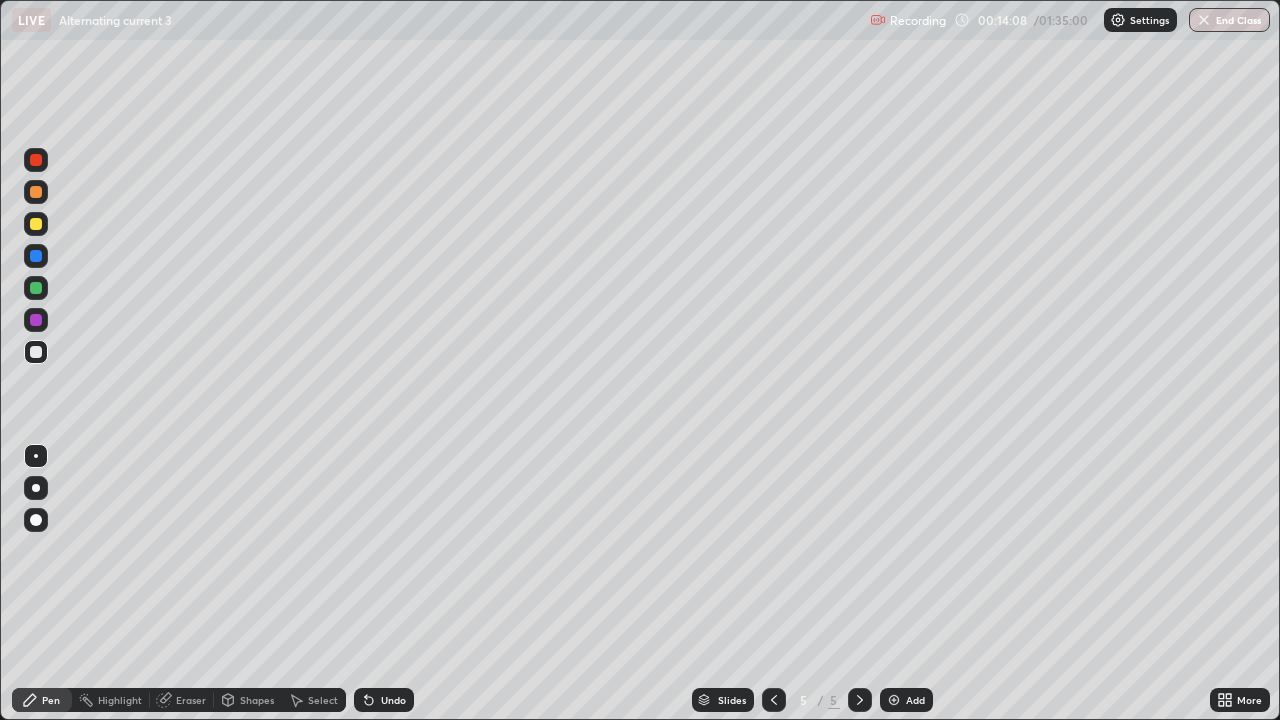 click at bounding box center (36, 288) 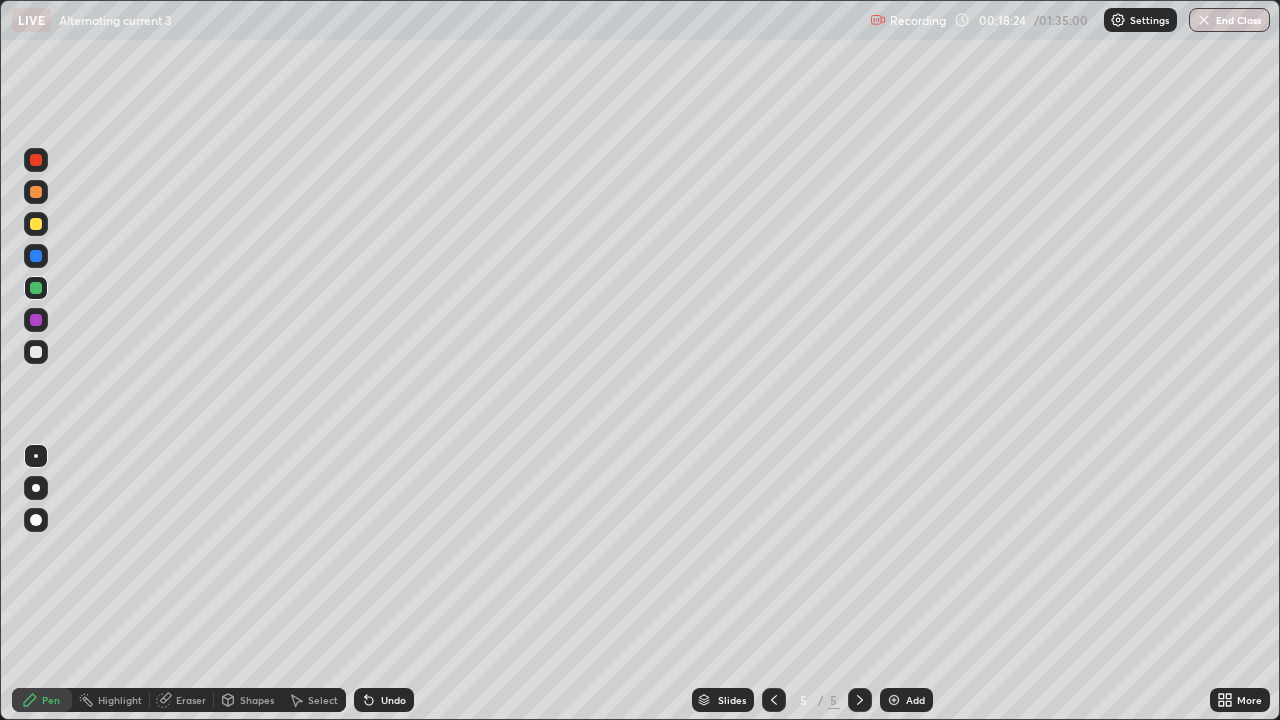click at bounding box center (36, 352) 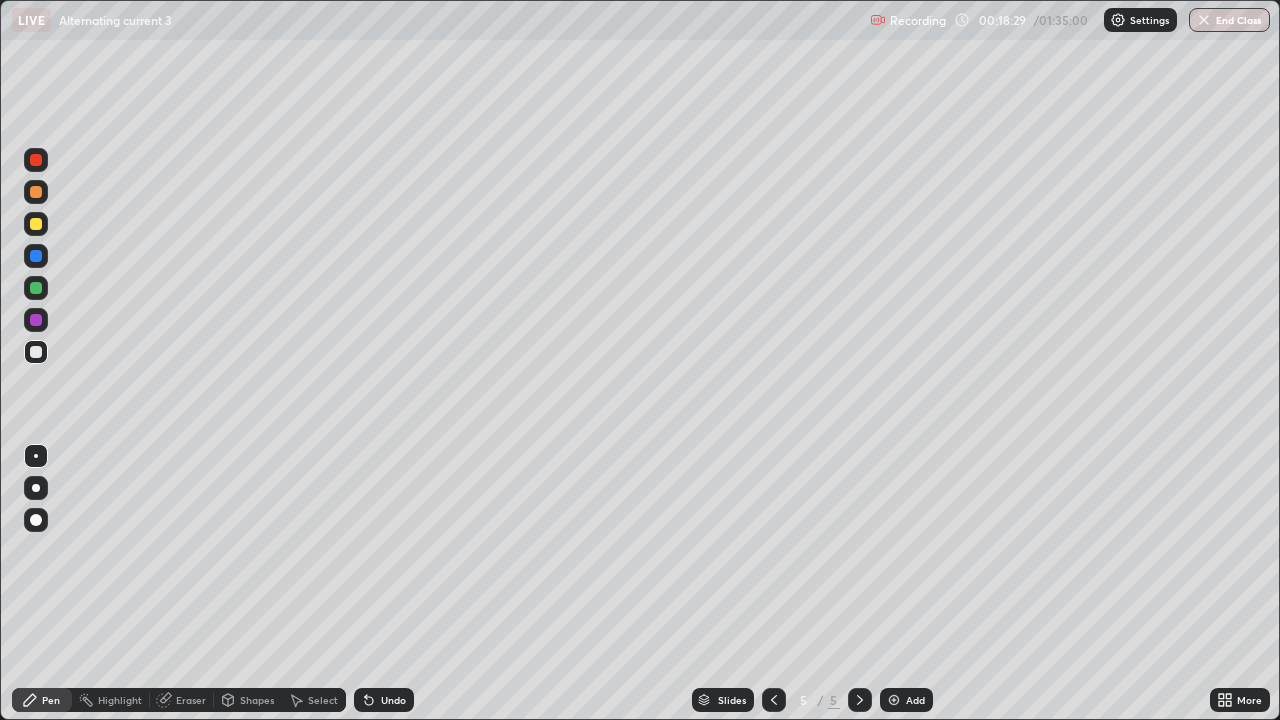 click on "Highlight" at bounding box center [120, 700] 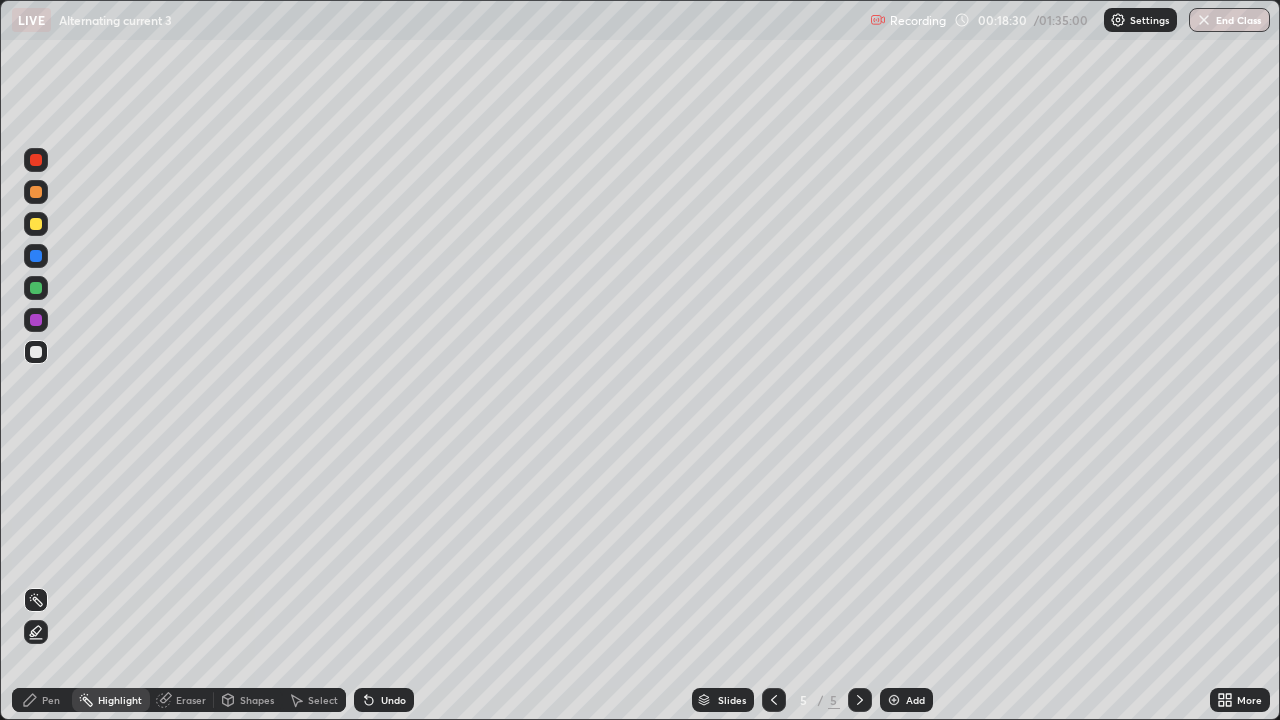 click on "Shapes" at bounding box center [257, 700] 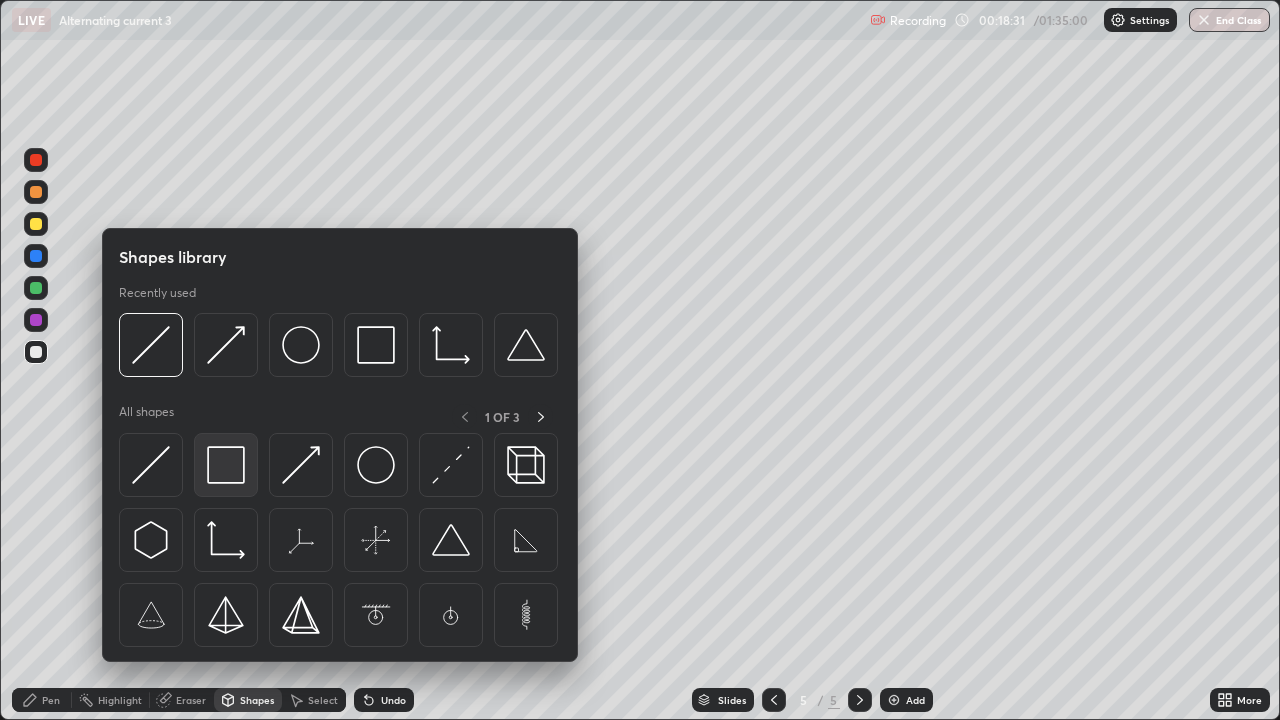 click at bounding box center [226, 465] 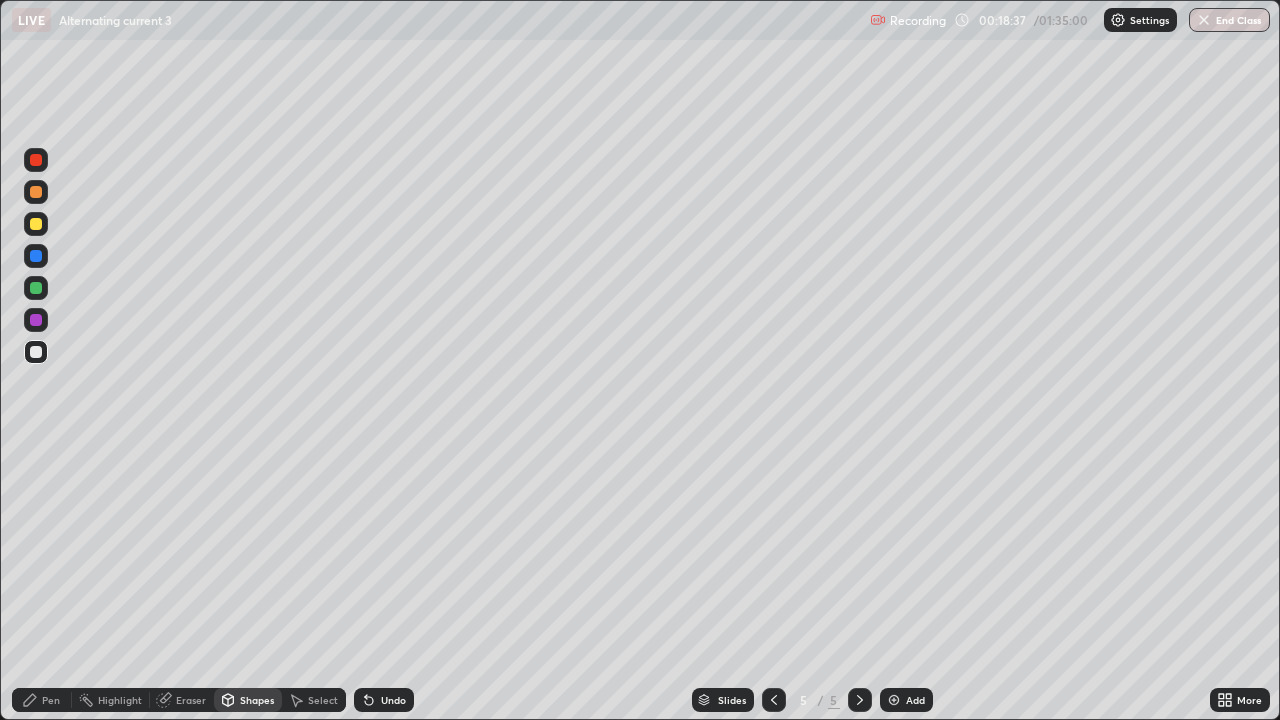 click on "Eraser" at bounding box center [182, 700] 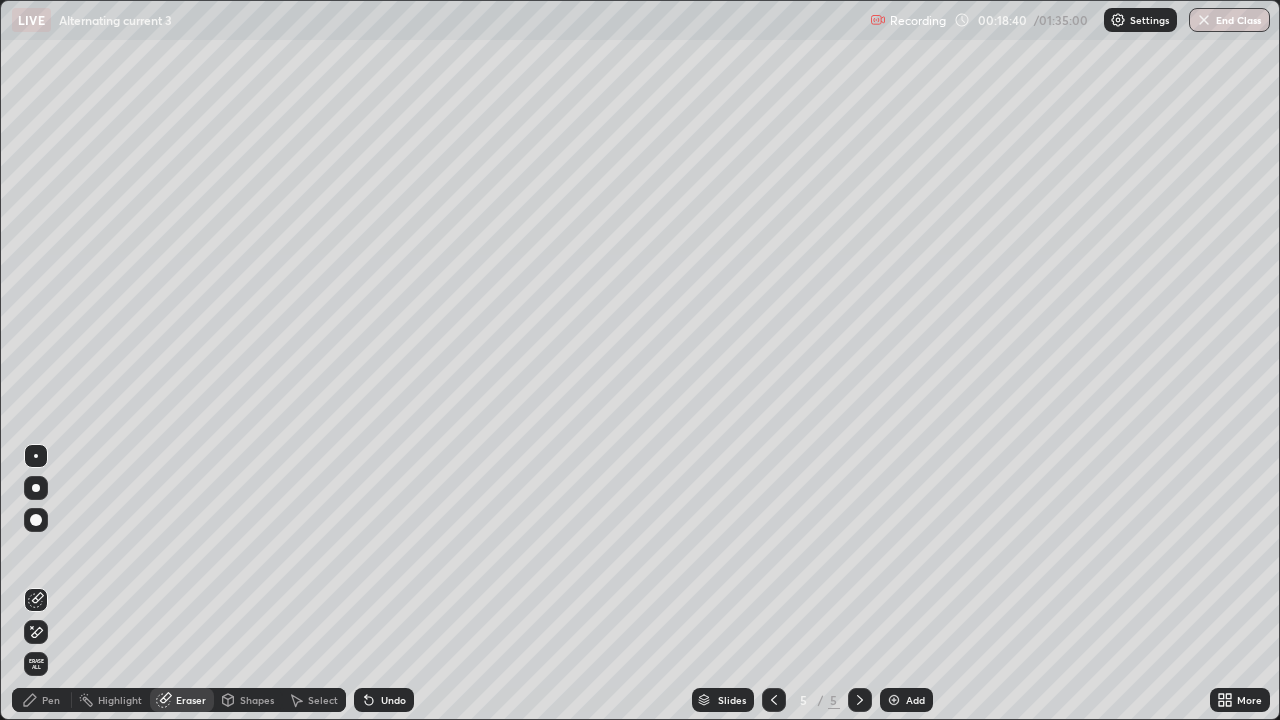 click on "Shapes" at bounding box center [257, 700] 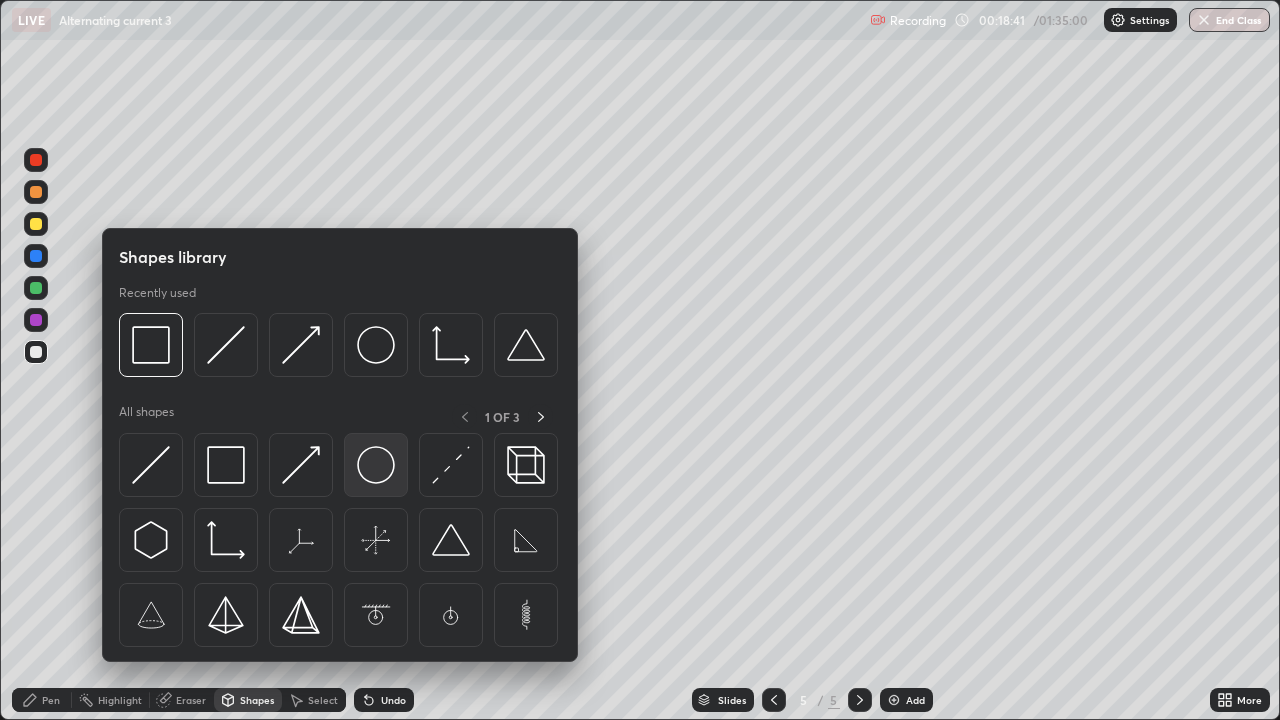 click at bounding box center [376, 465] 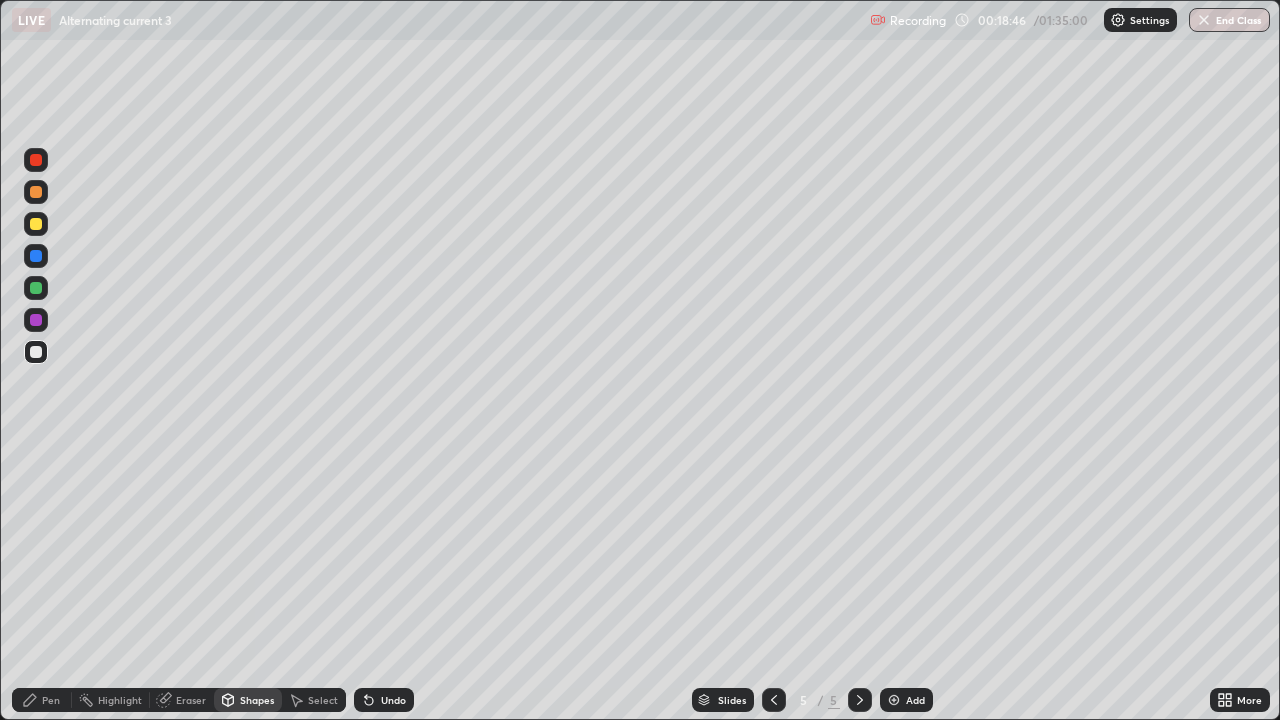 click on "Pen" at bounding box center [42, 700] 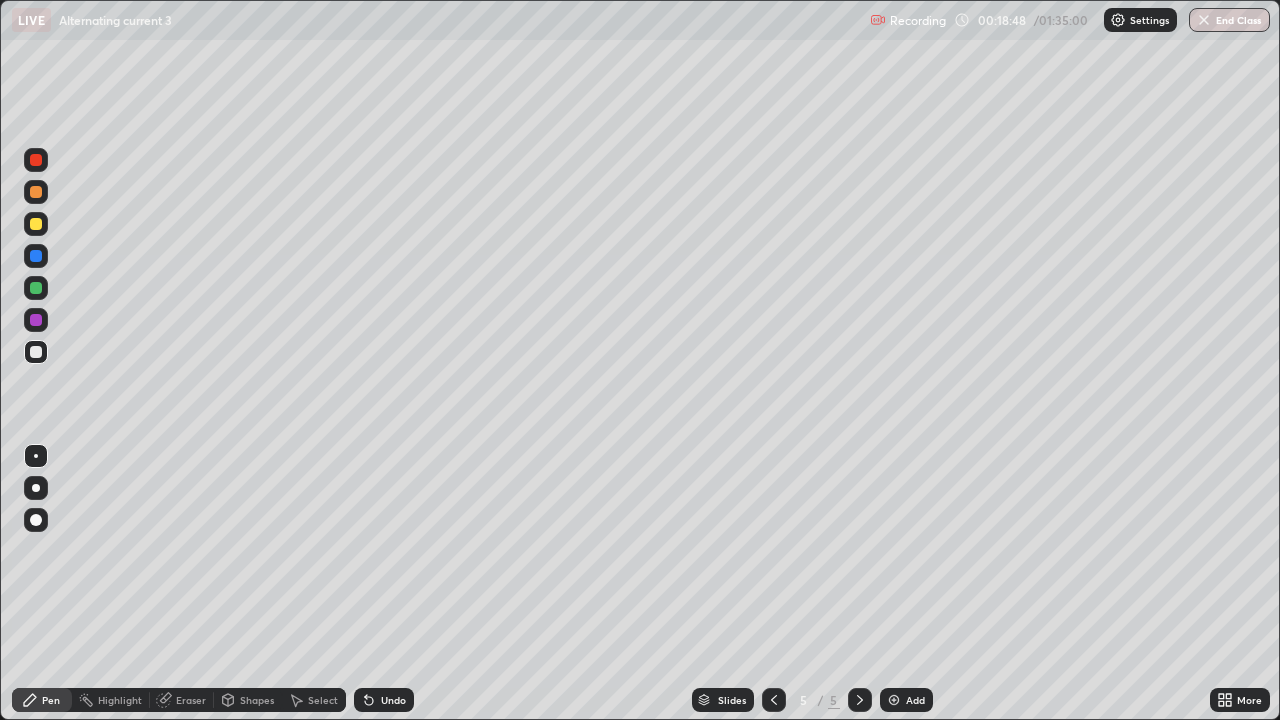 click on "Shapes" at bounding box center (257, 700) 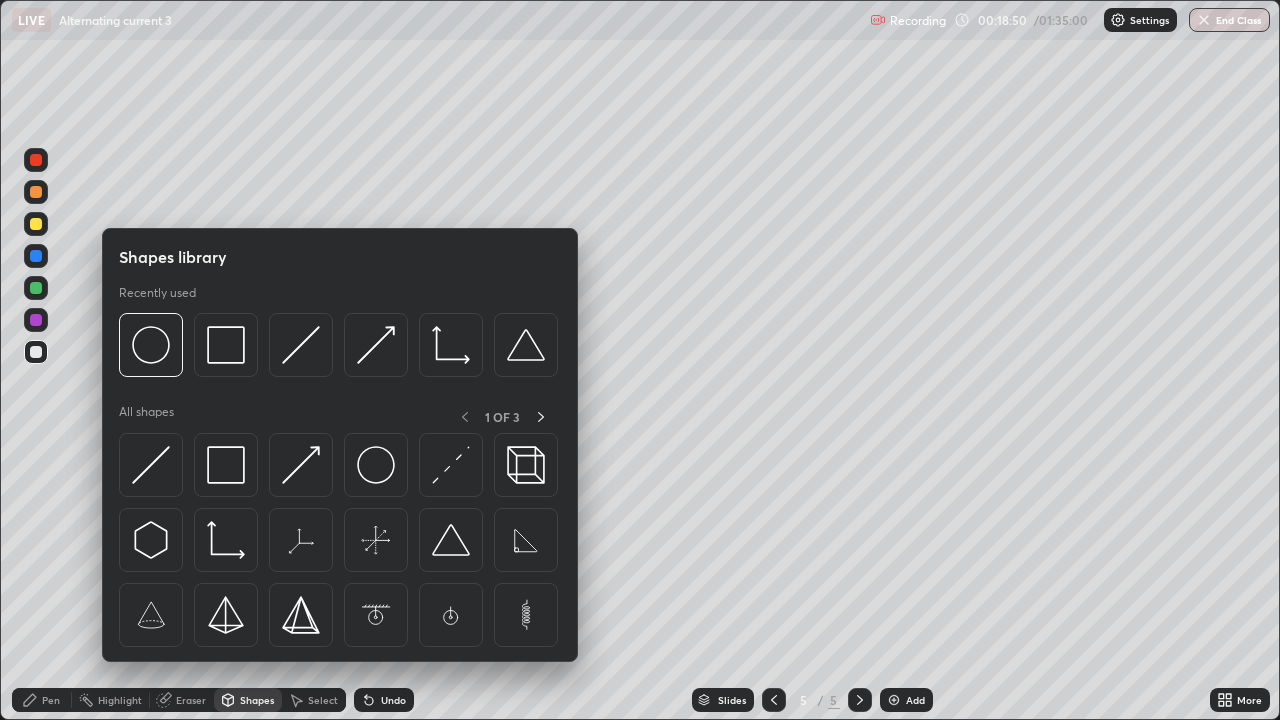 click on "Pen" at bounding box center [51, 700] 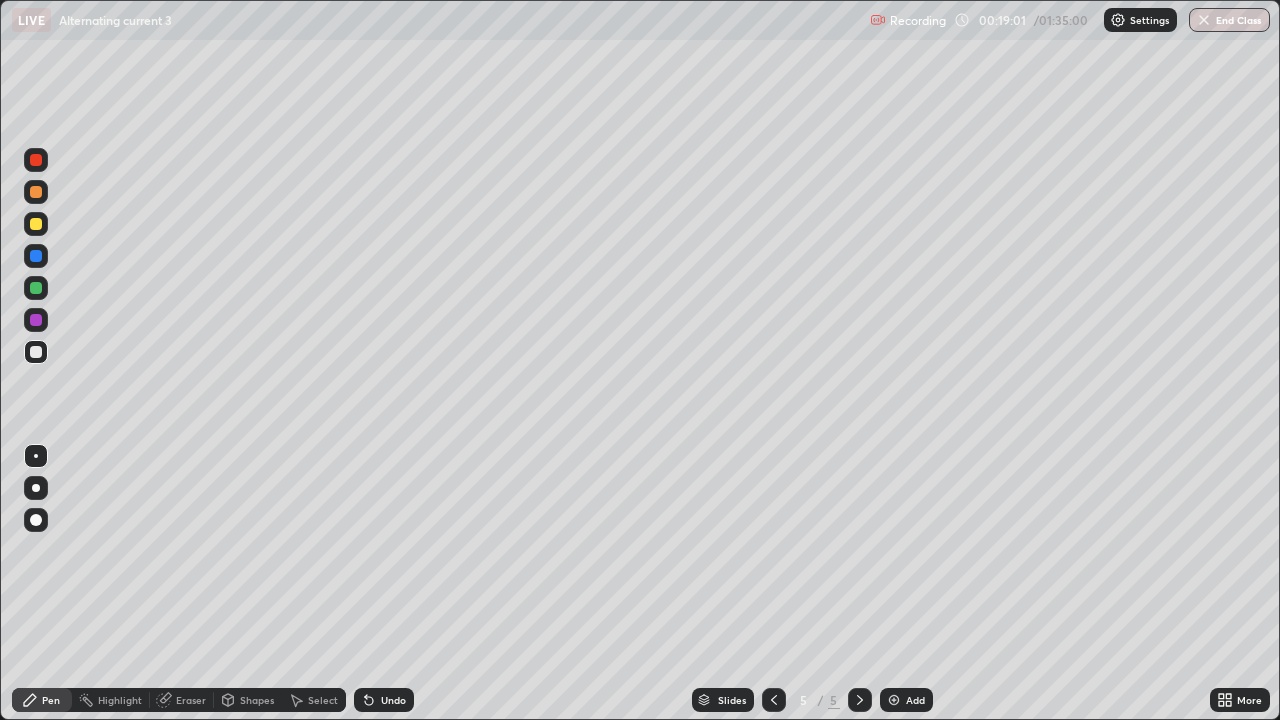 click on "Eraser" at bounding box center (191, 700) 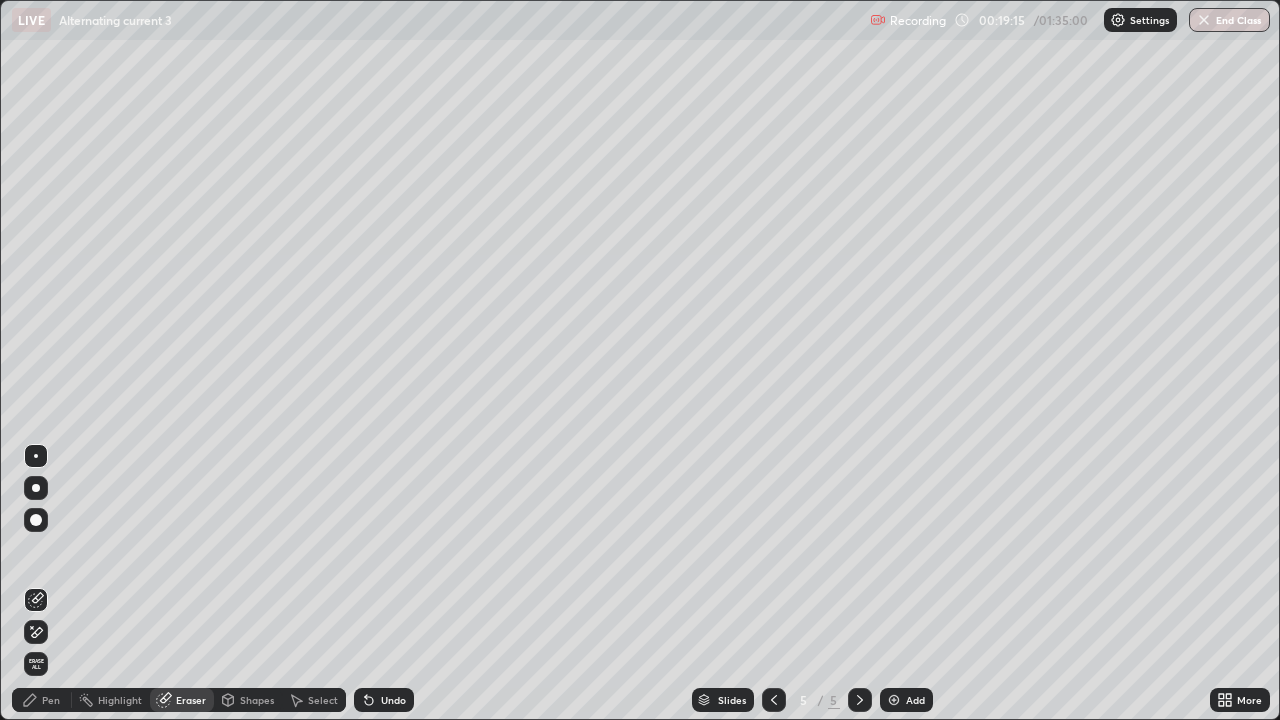 click on "Pen" at bounding box center [51, 700] 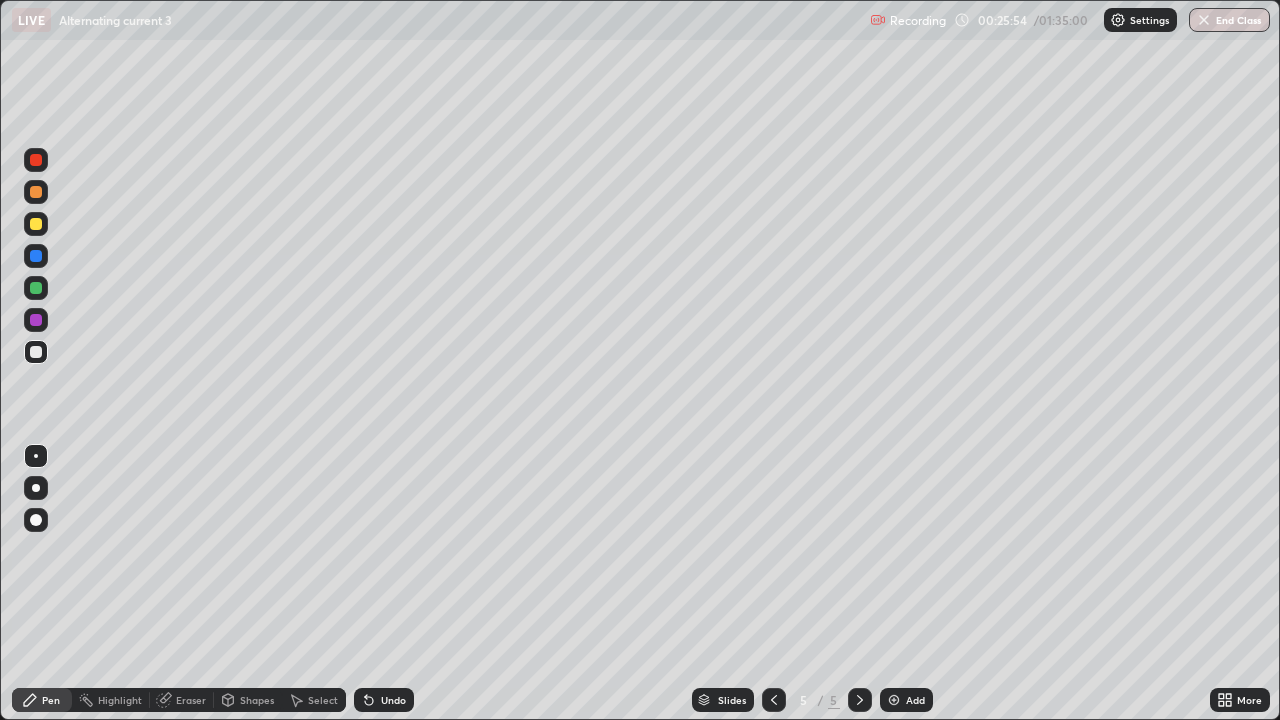 click at bounding box center [894, 700] 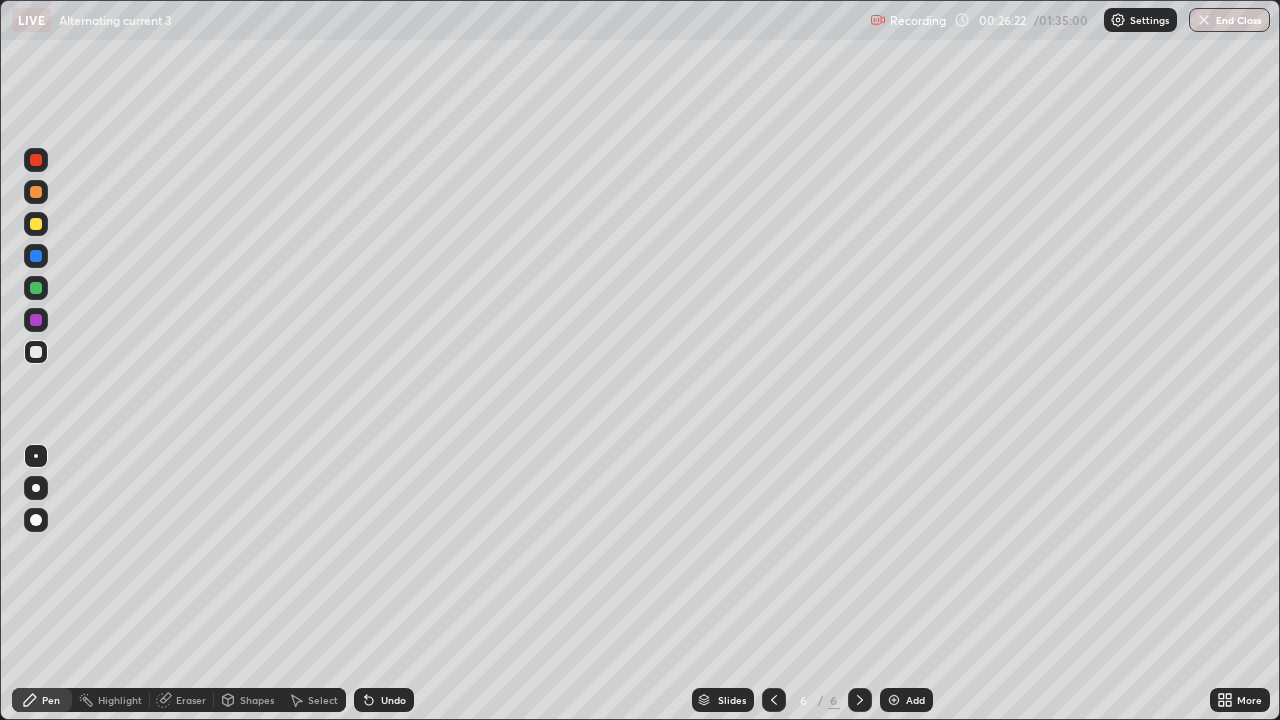click on "Eraser" at bounding box center (191, 700) 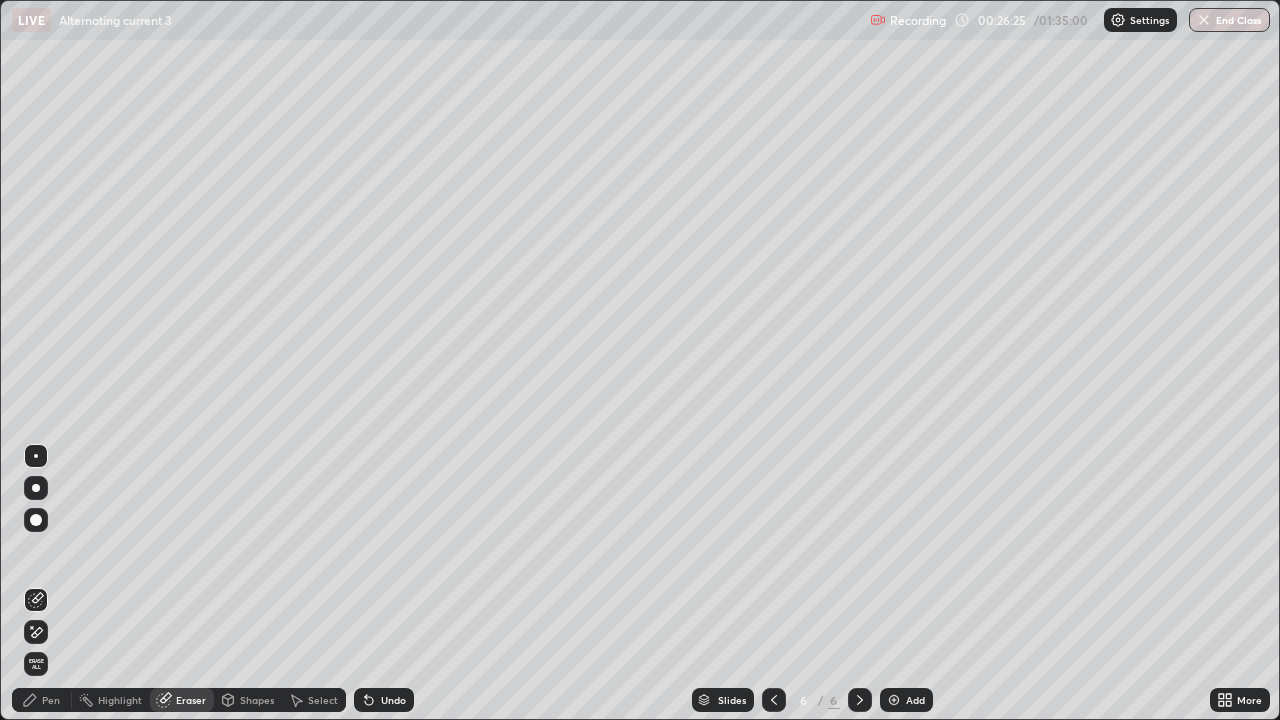 click on "Pen" at bounding box center [42, 700] 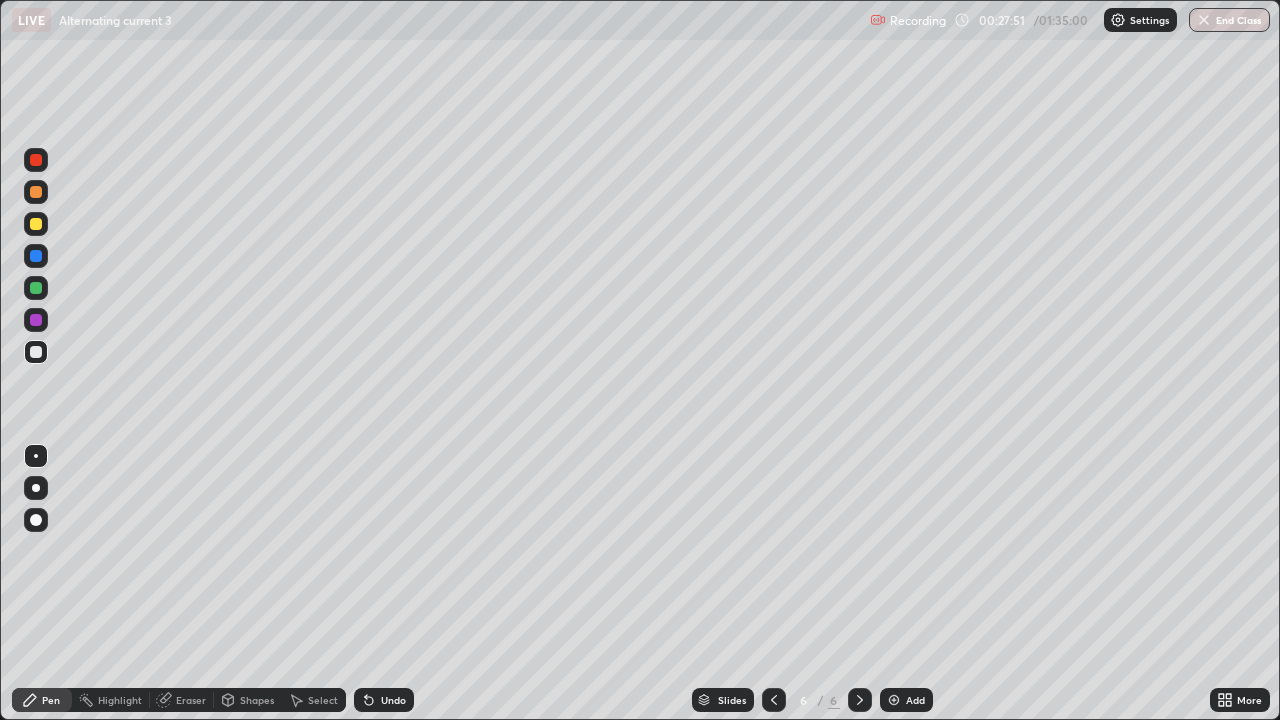 click at bounding box center (894, 700) 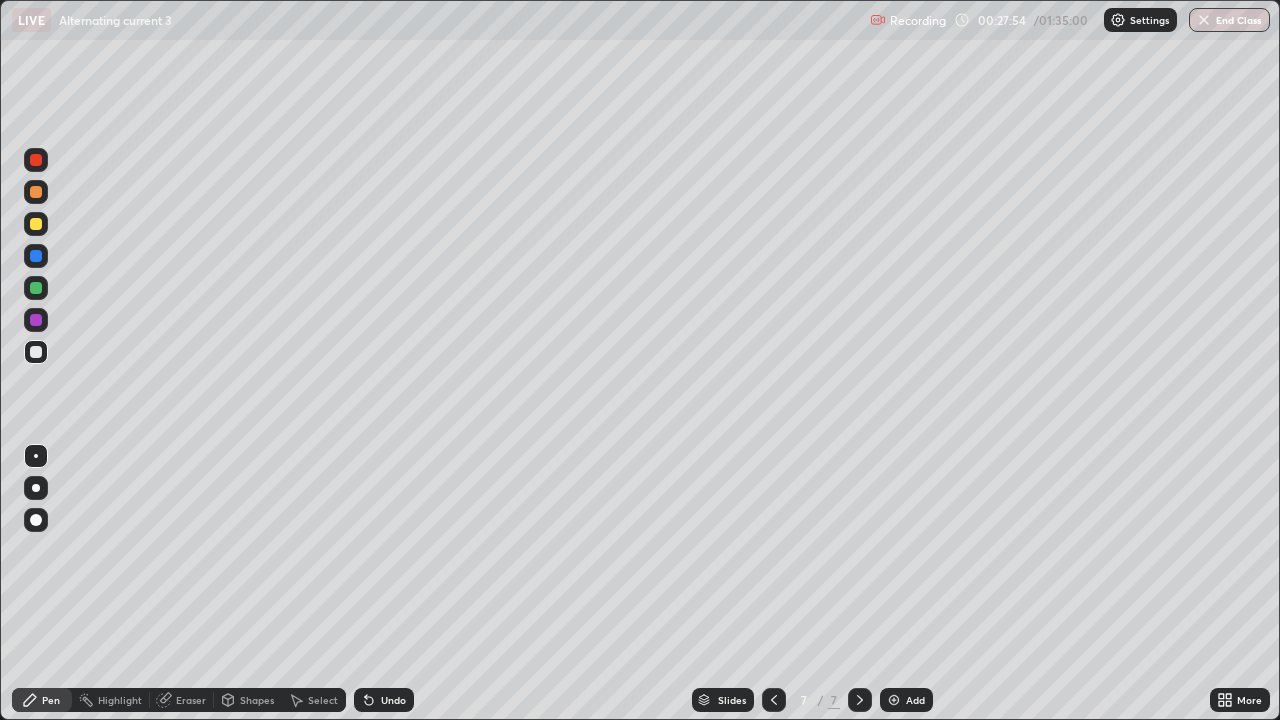 click at bounding box center [36, 224] 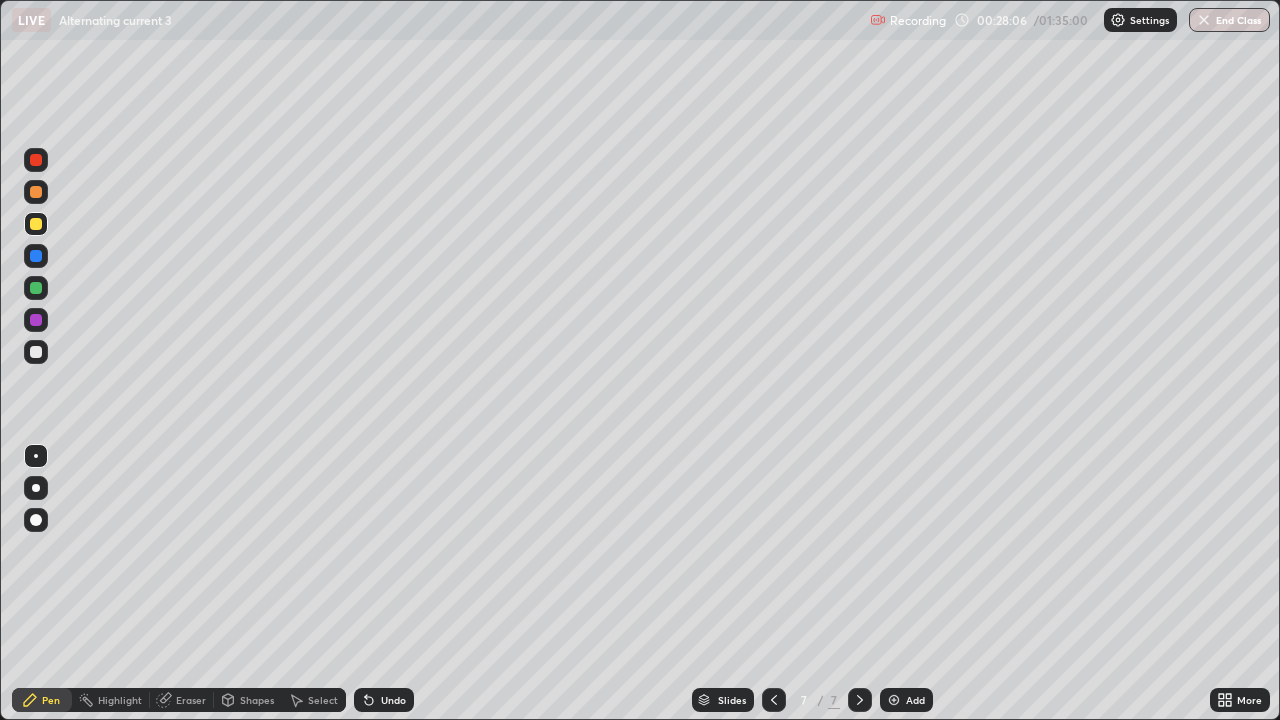 click at bounding box center [36, 352] 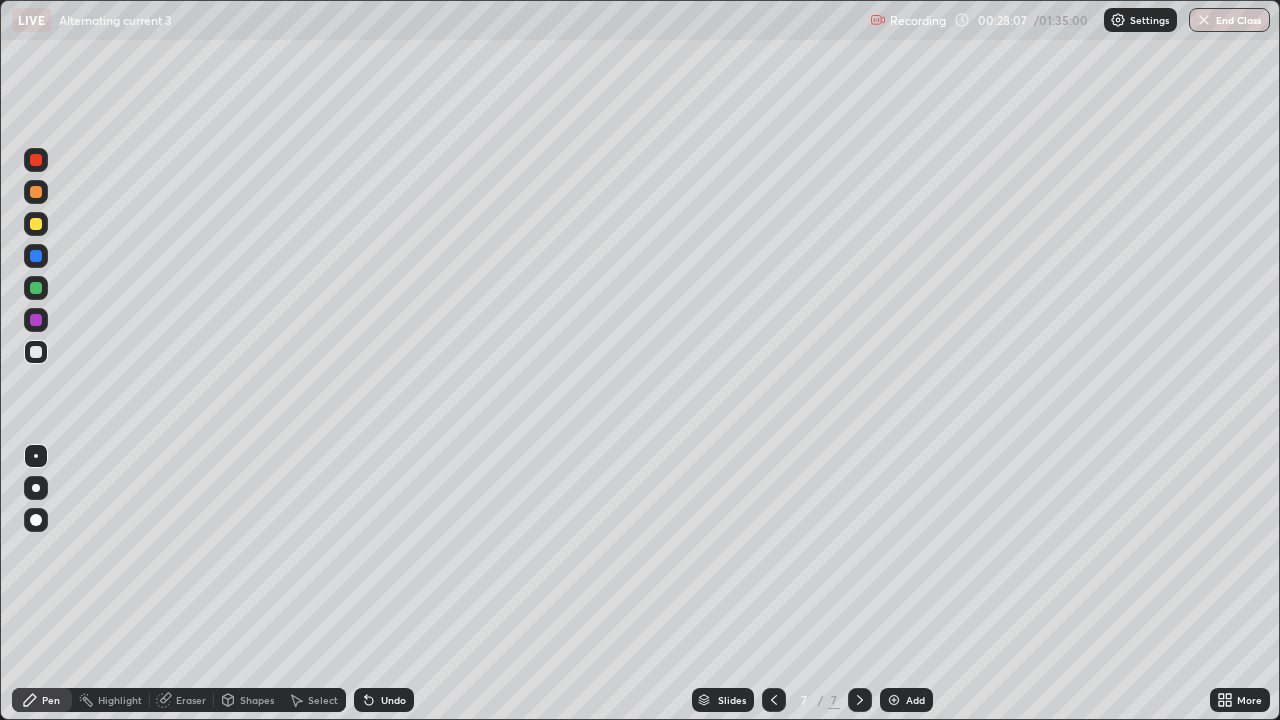 click on "Shapes" at bounding box center [257, 700] 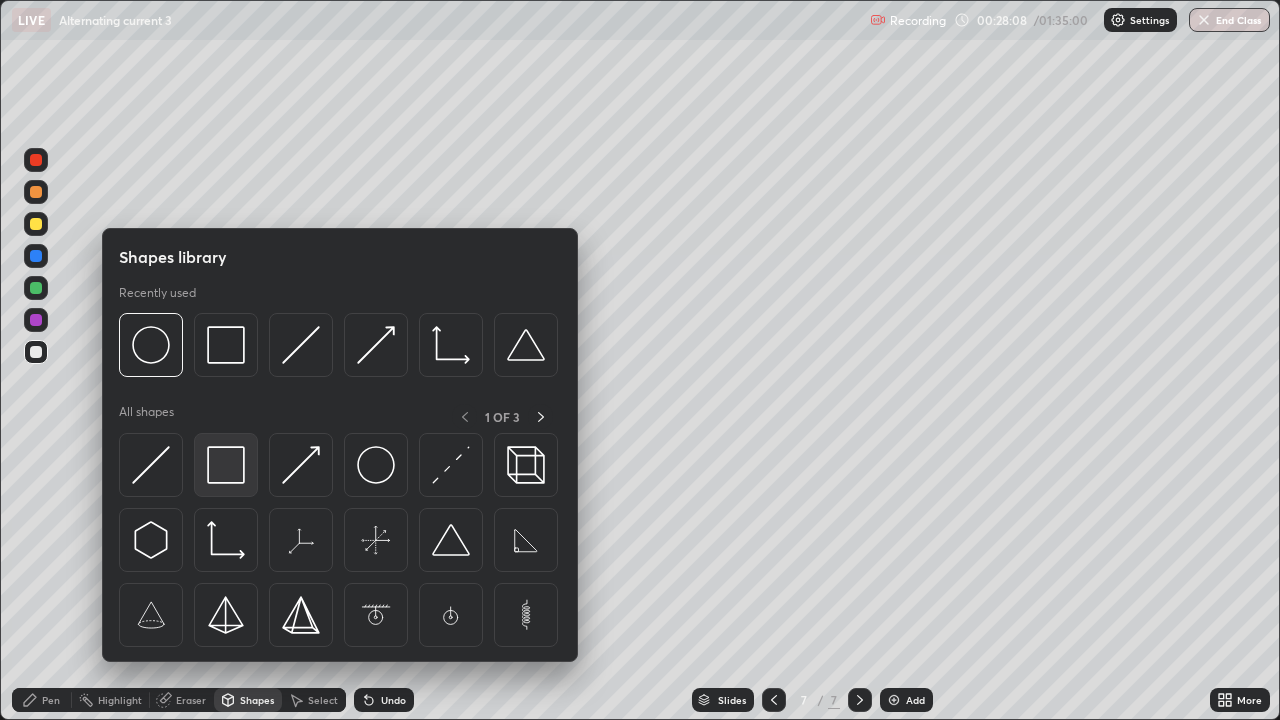 click at bounding box center [226, 465] 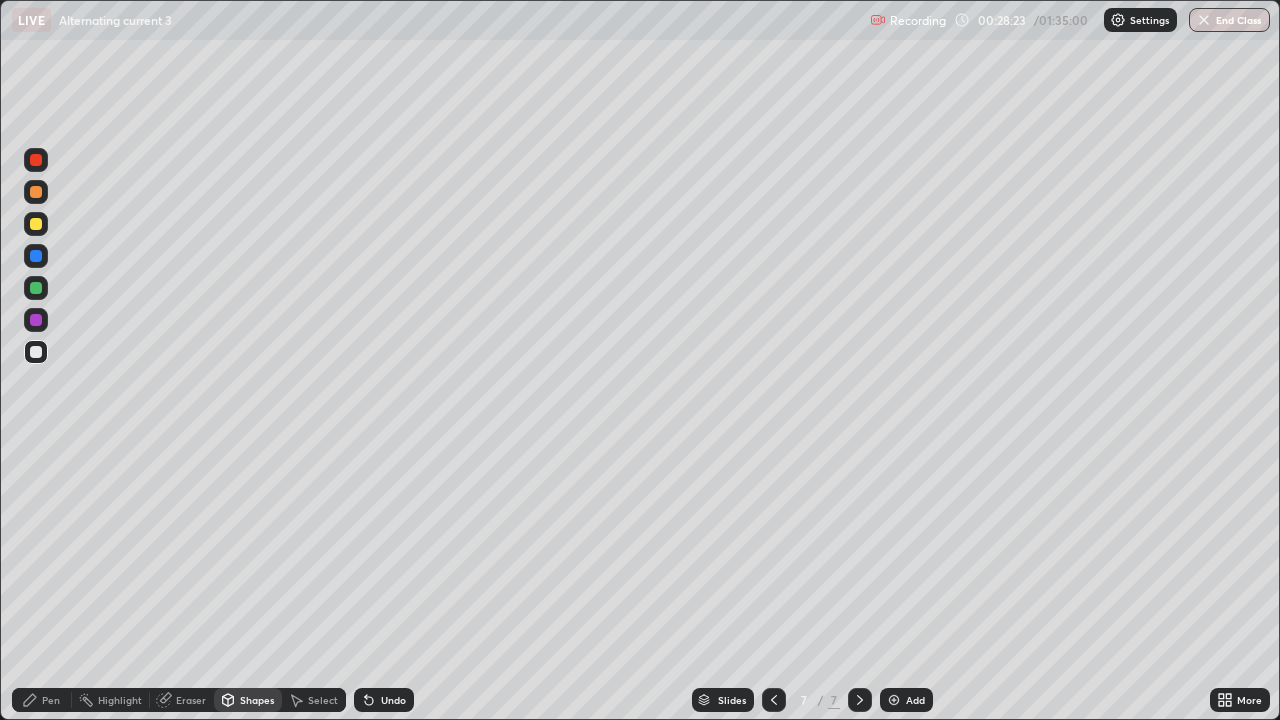 click on "Eraser" at bounding box center [191, 700] 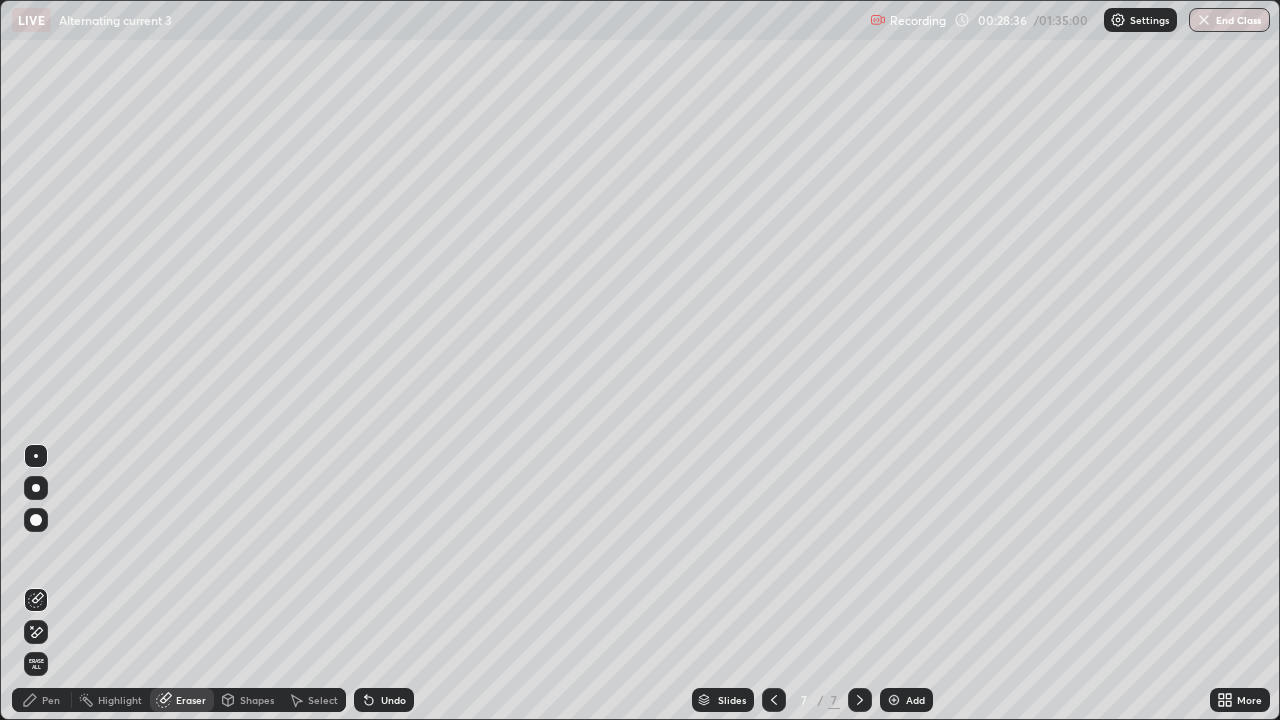 click on "Pen" at bounding box center [51, 700] 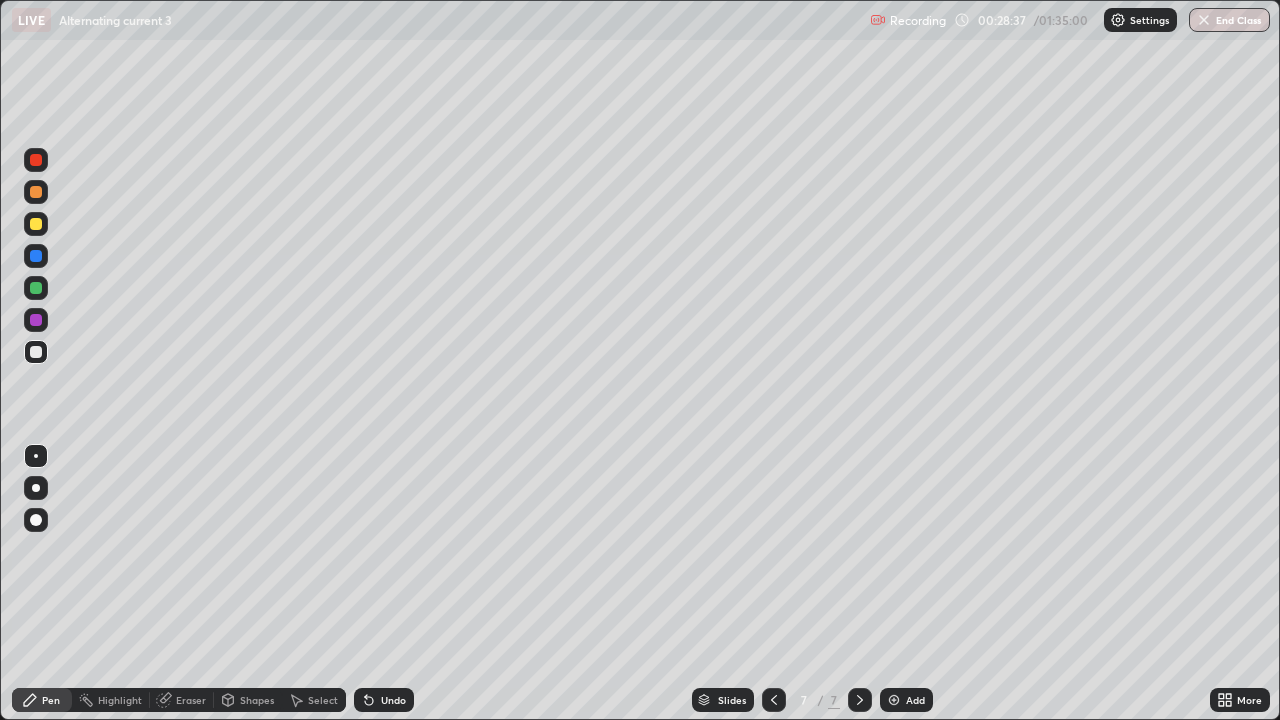 click at bounding box center (36, 256) 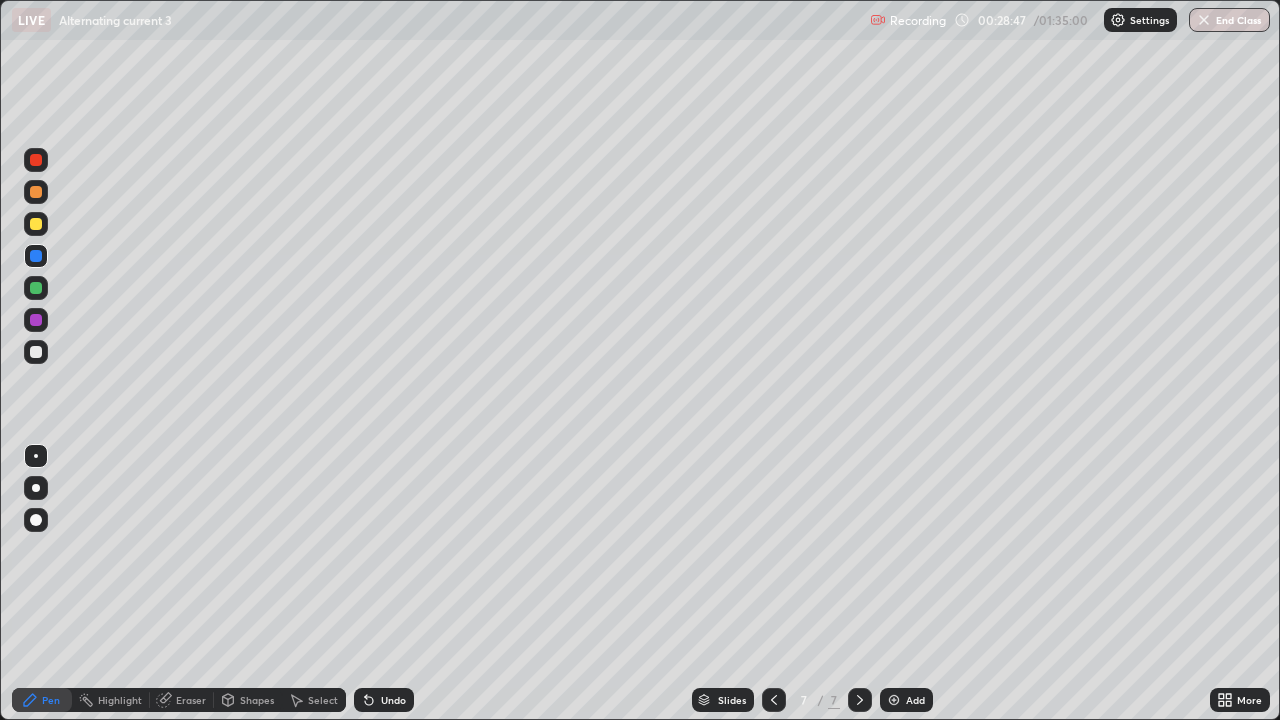 click at bounding box center (36, 288) 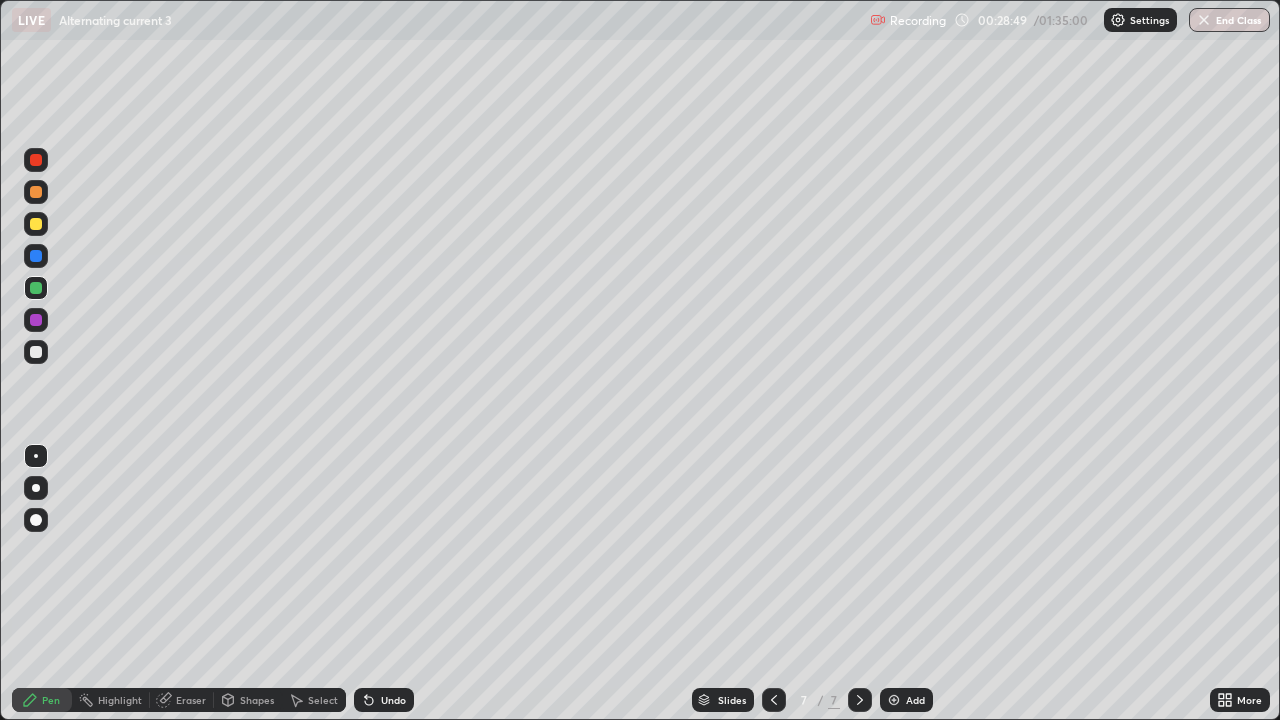 click at bounding box center (36, 320) 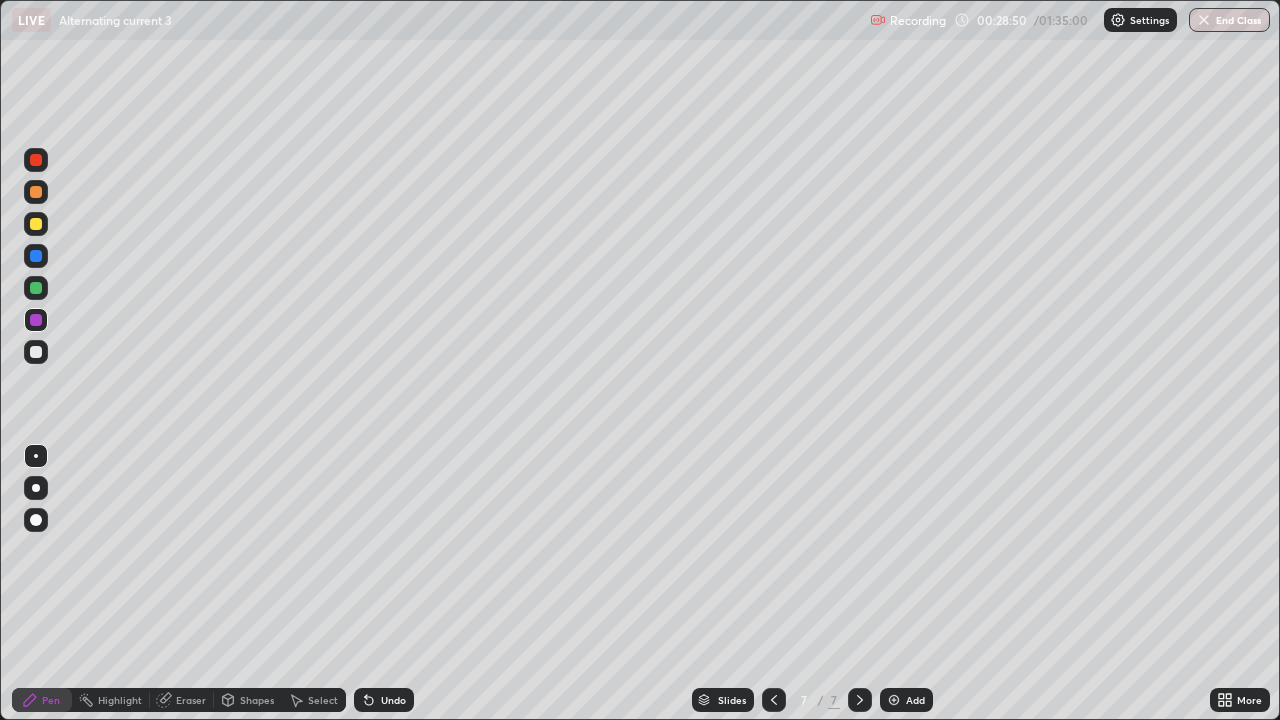 click on "Shapes" at bounding box center (257, 700) 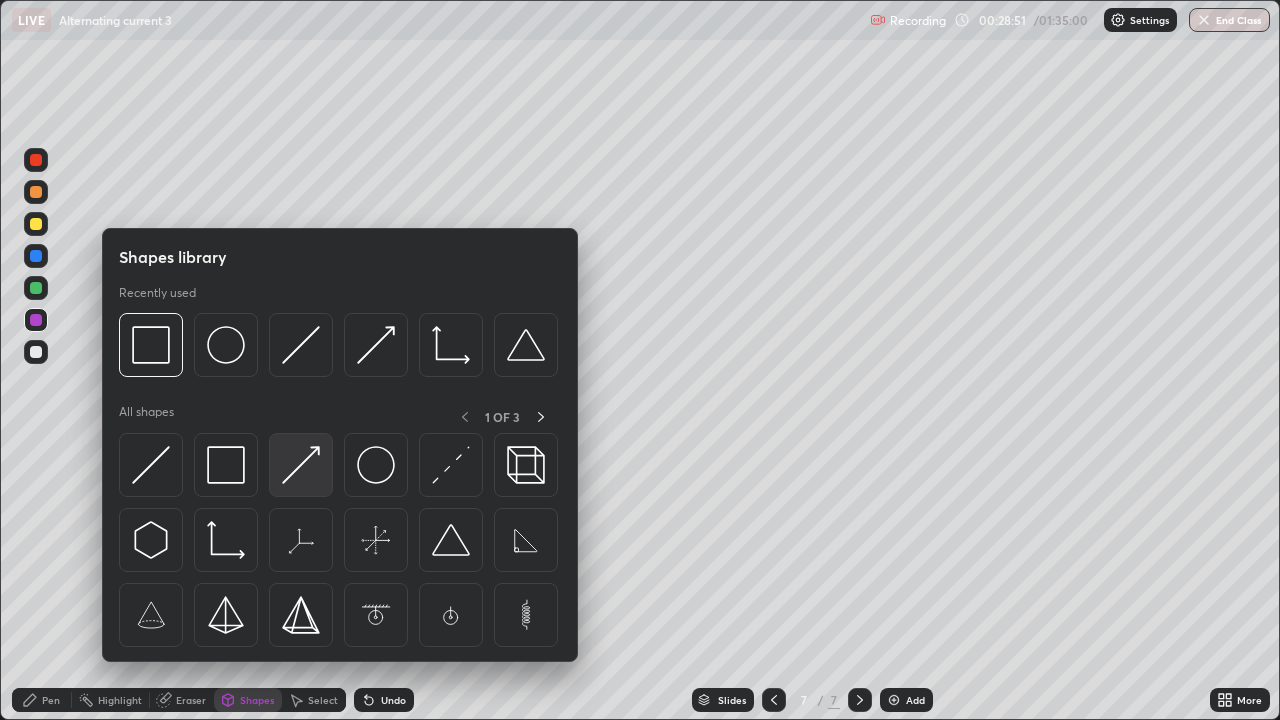 click at bounding box center (301, 465) 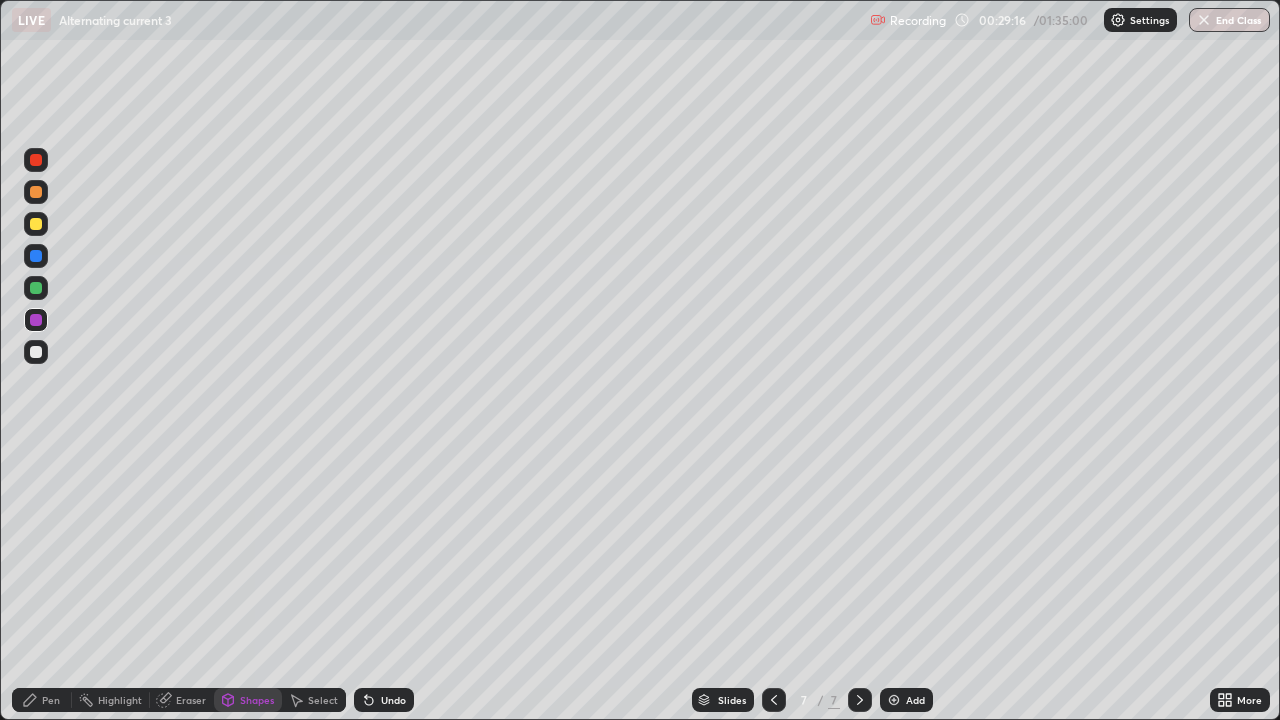click at bounding box center (36, 288) 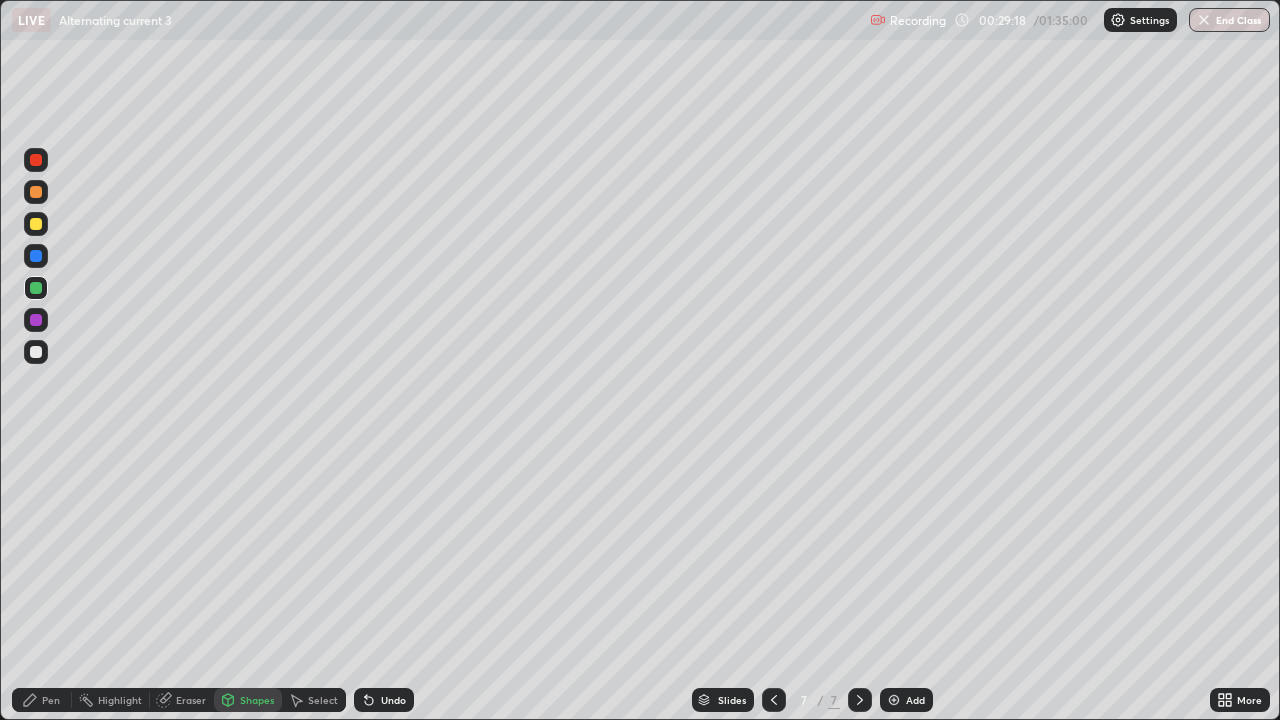 click on "Shapes" at bounding box center [257, 700] 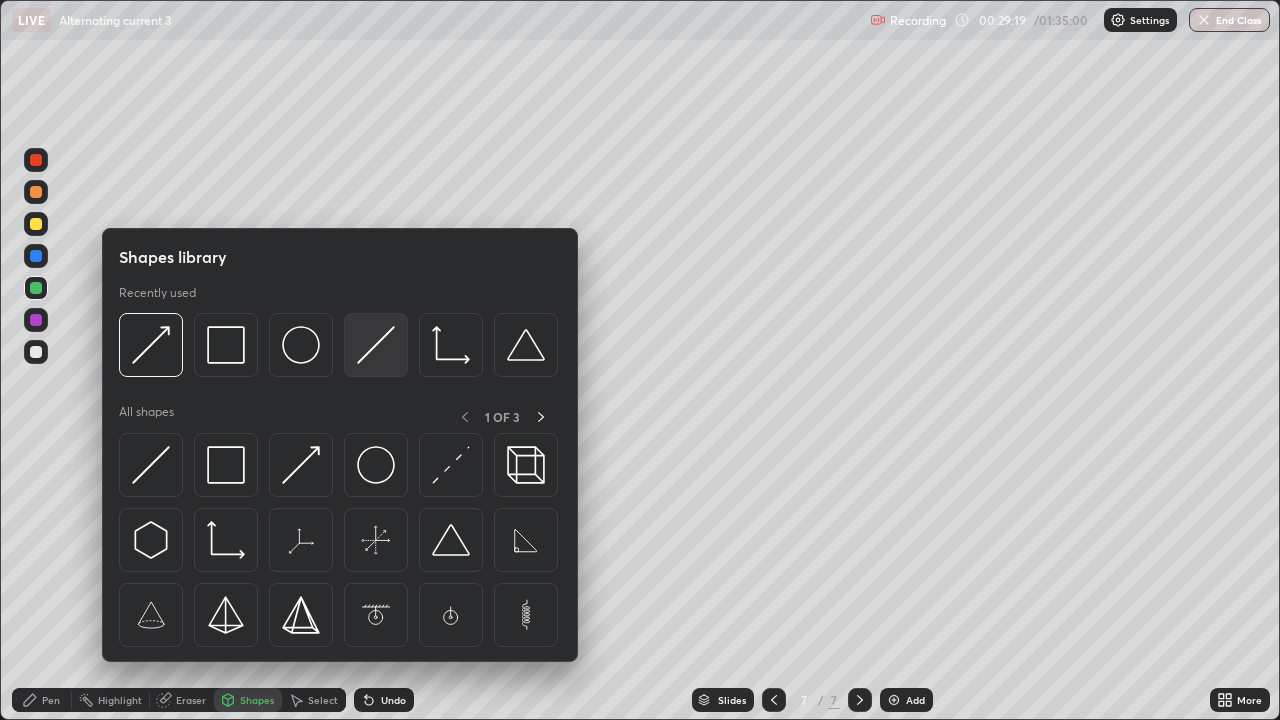 click at bounding box center (376, 345) 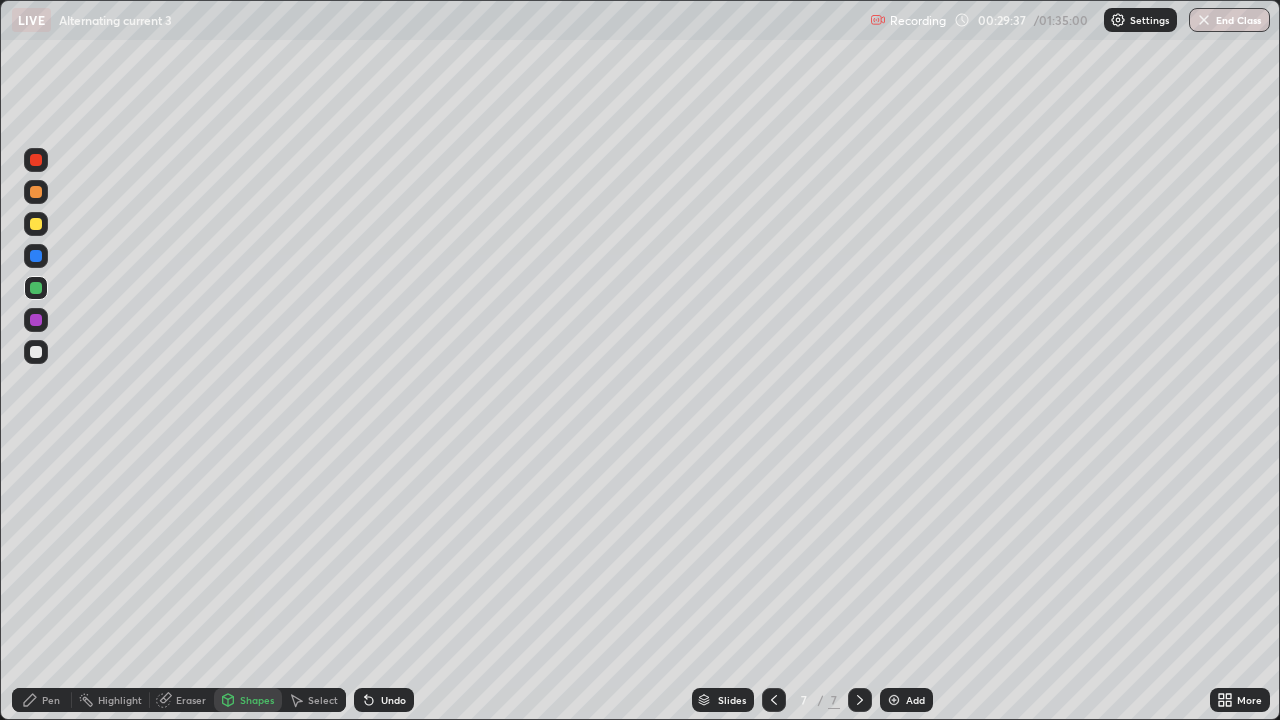 click at bounding box center (36, 256) 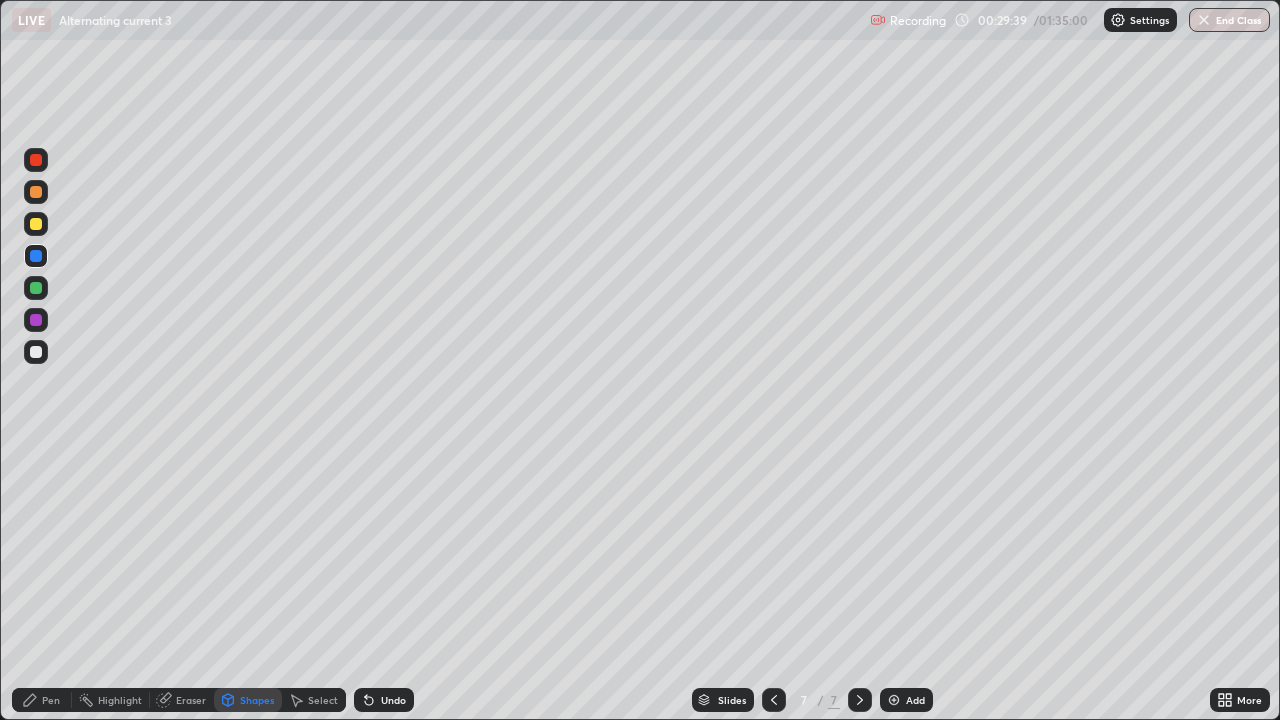 click at bounding box center (36, 224) 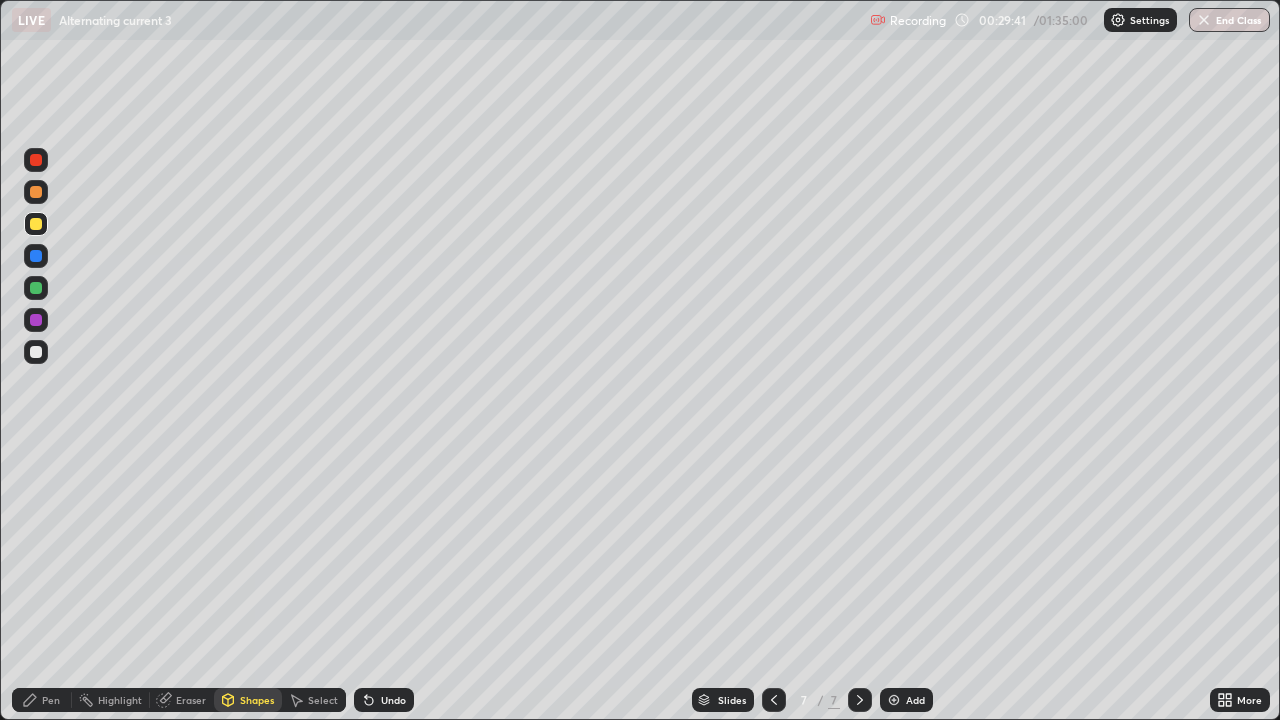 click on "Pen" at bounding box center (51, 700) 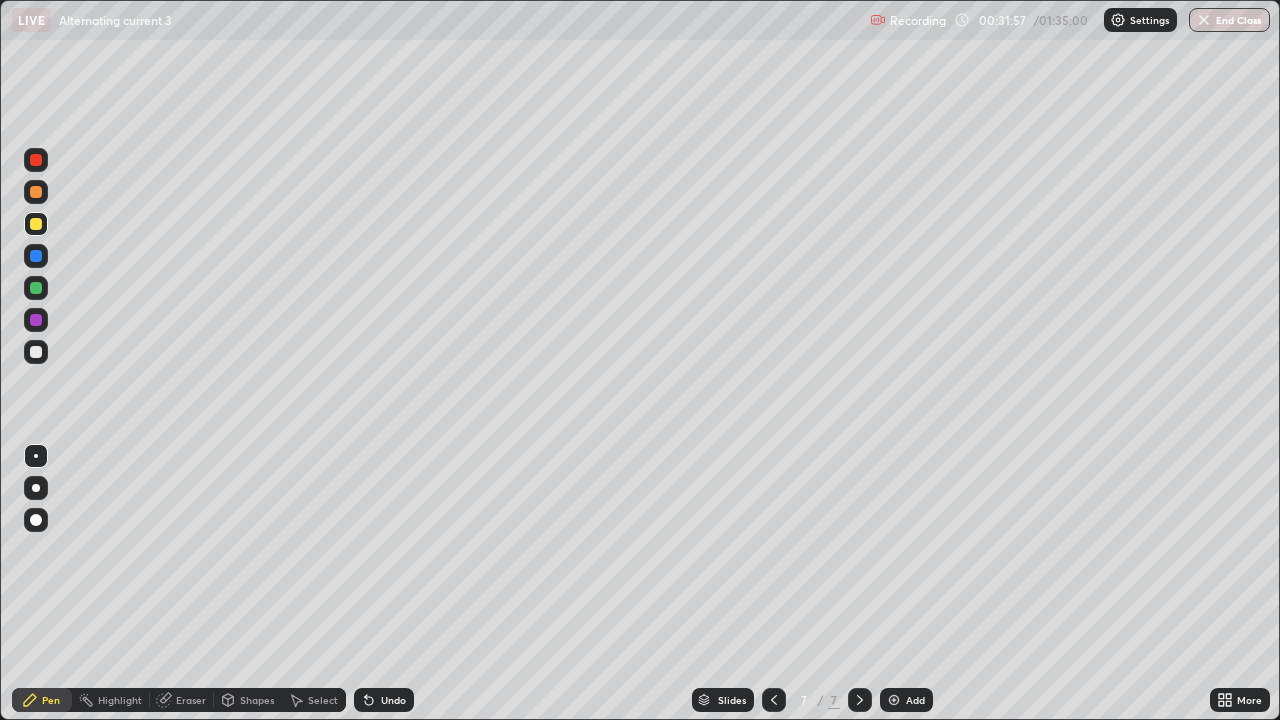 click at bounding box center [36, 288] 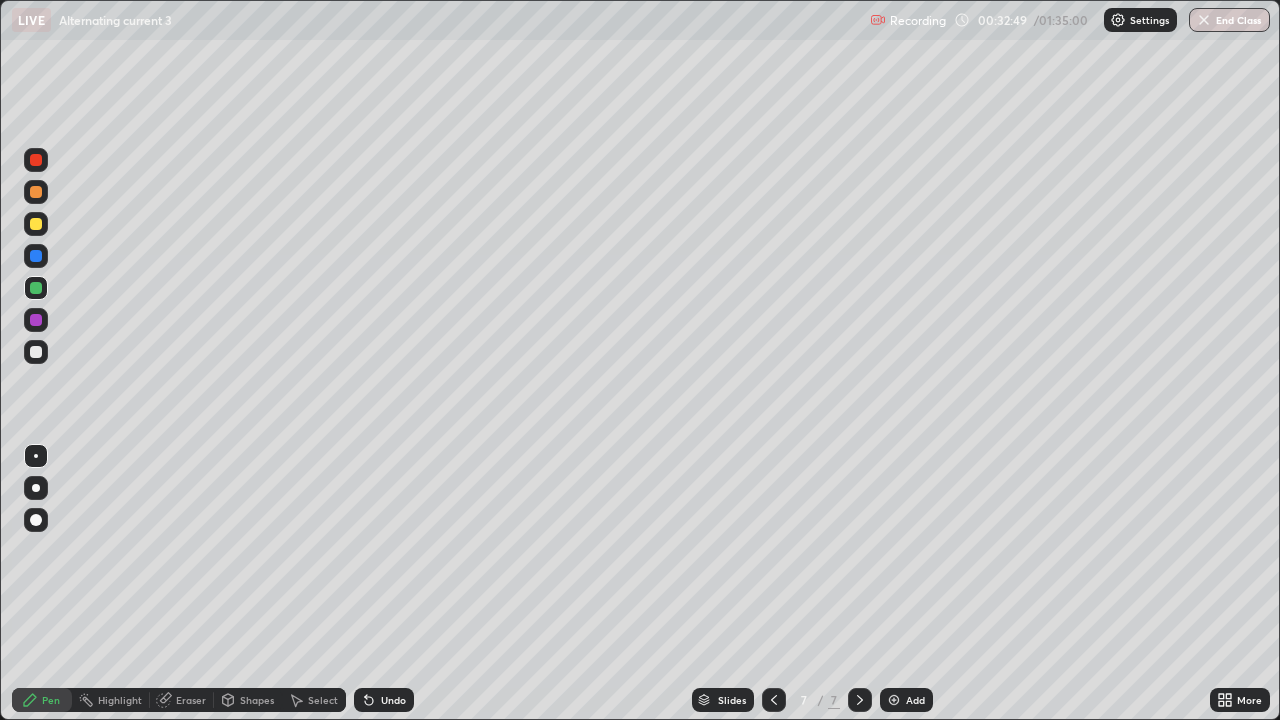 click at bounding box center (36, 352) 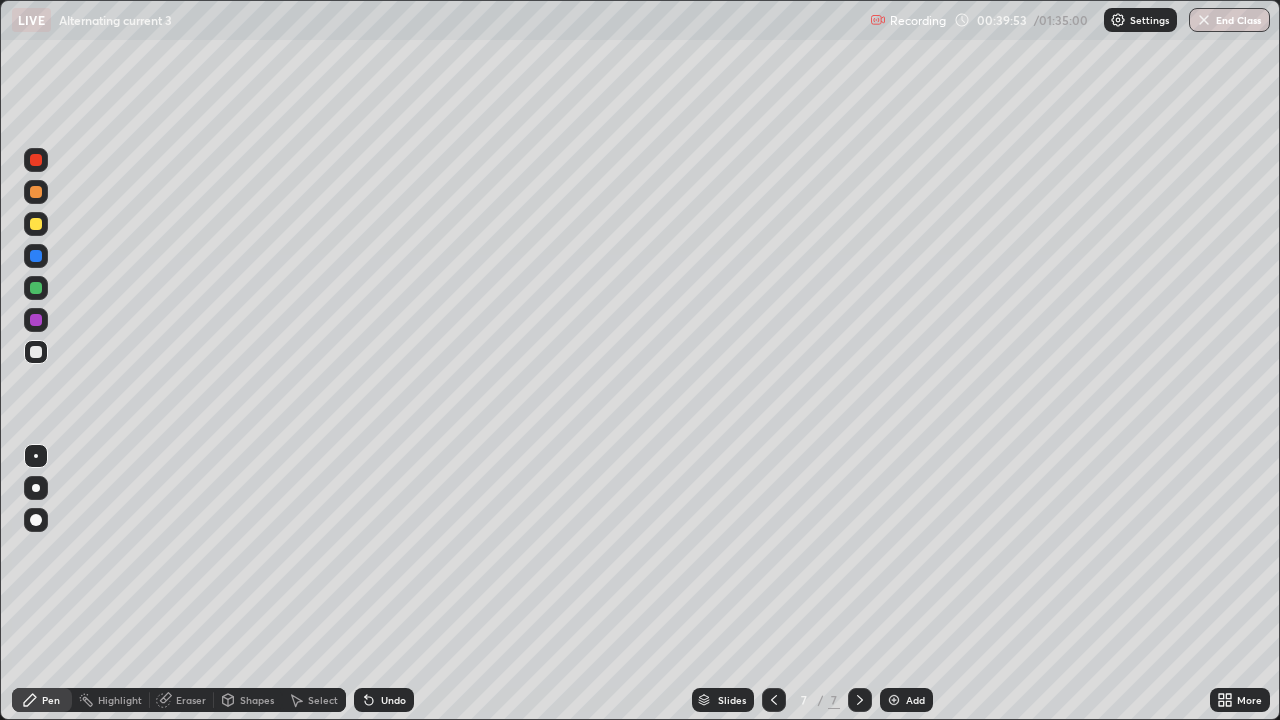 click at bounding box center [894, 700] 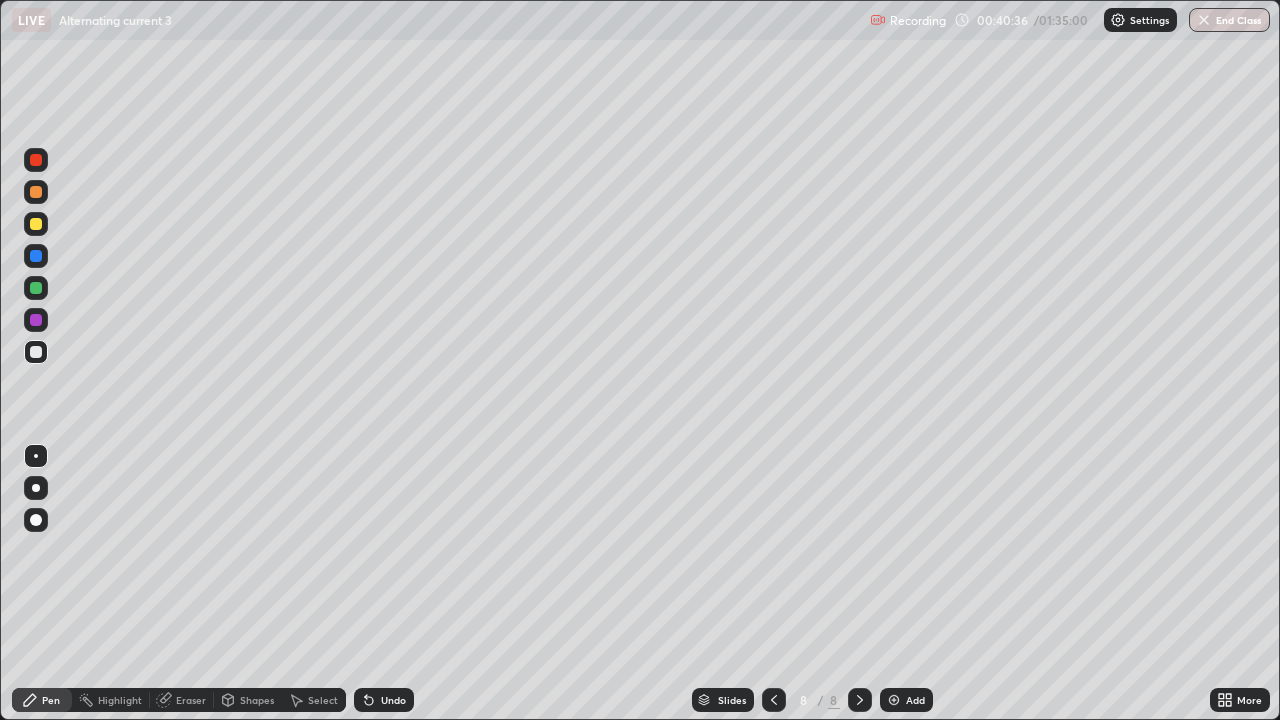 click on "Shapes" at bounding box center [257, 700] 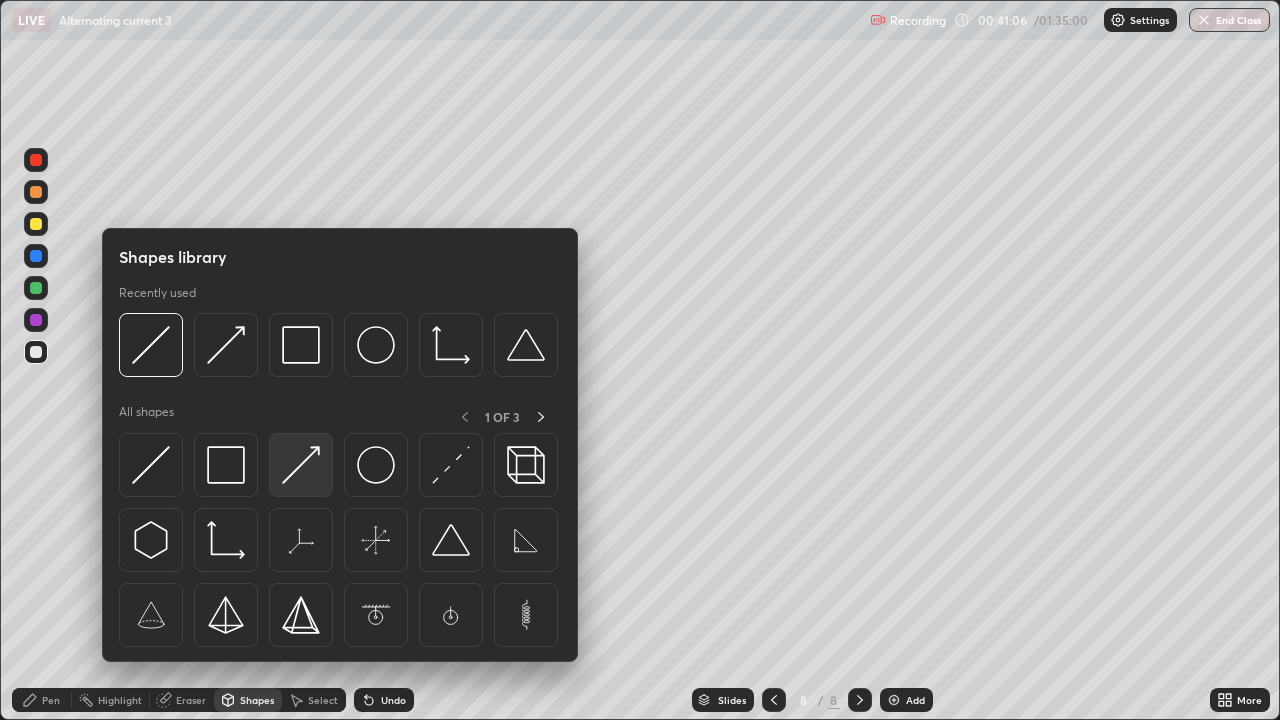 click at bounding box center [301, 465] 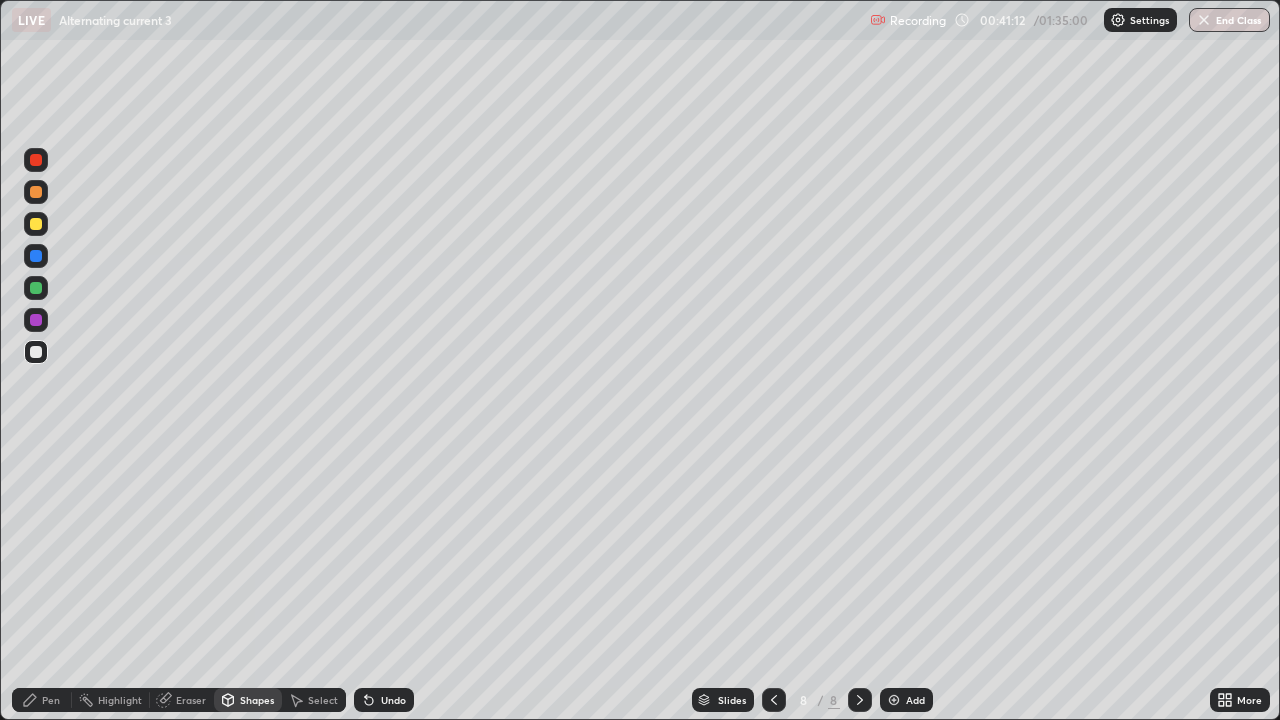 click on "Pen" at bounding box center [51, 700] 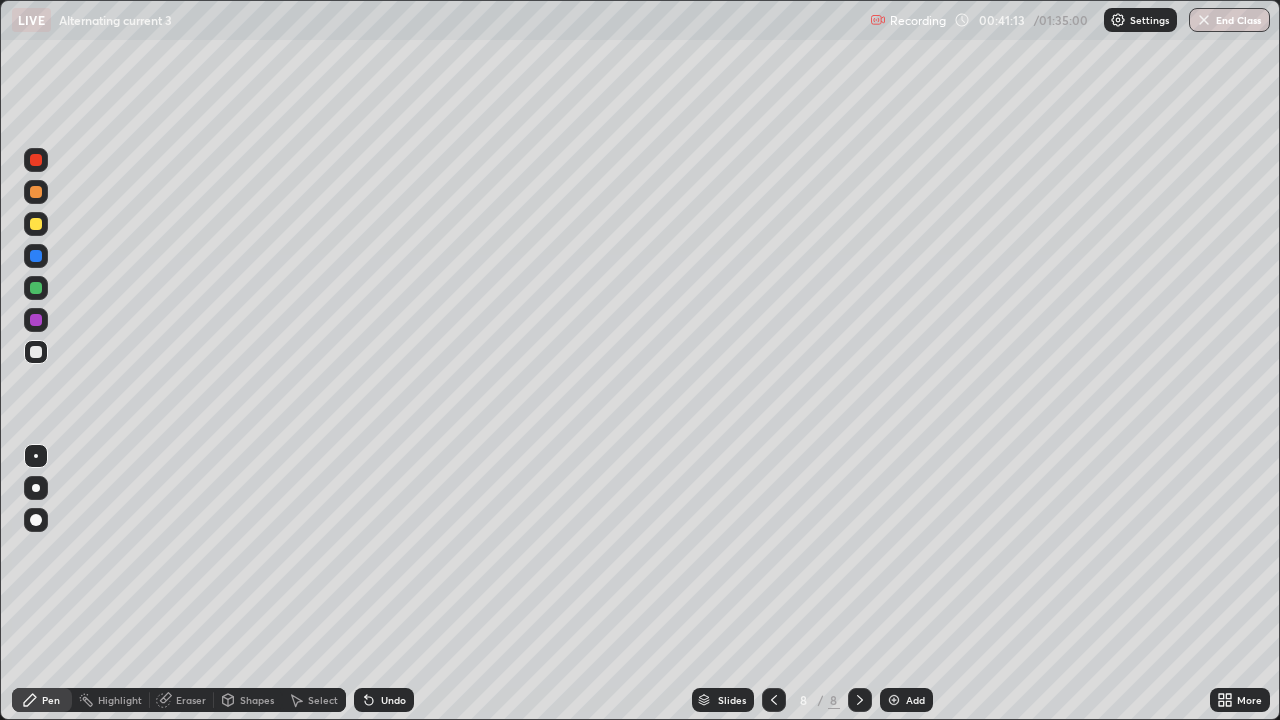 click at bounding box center [36, 288] 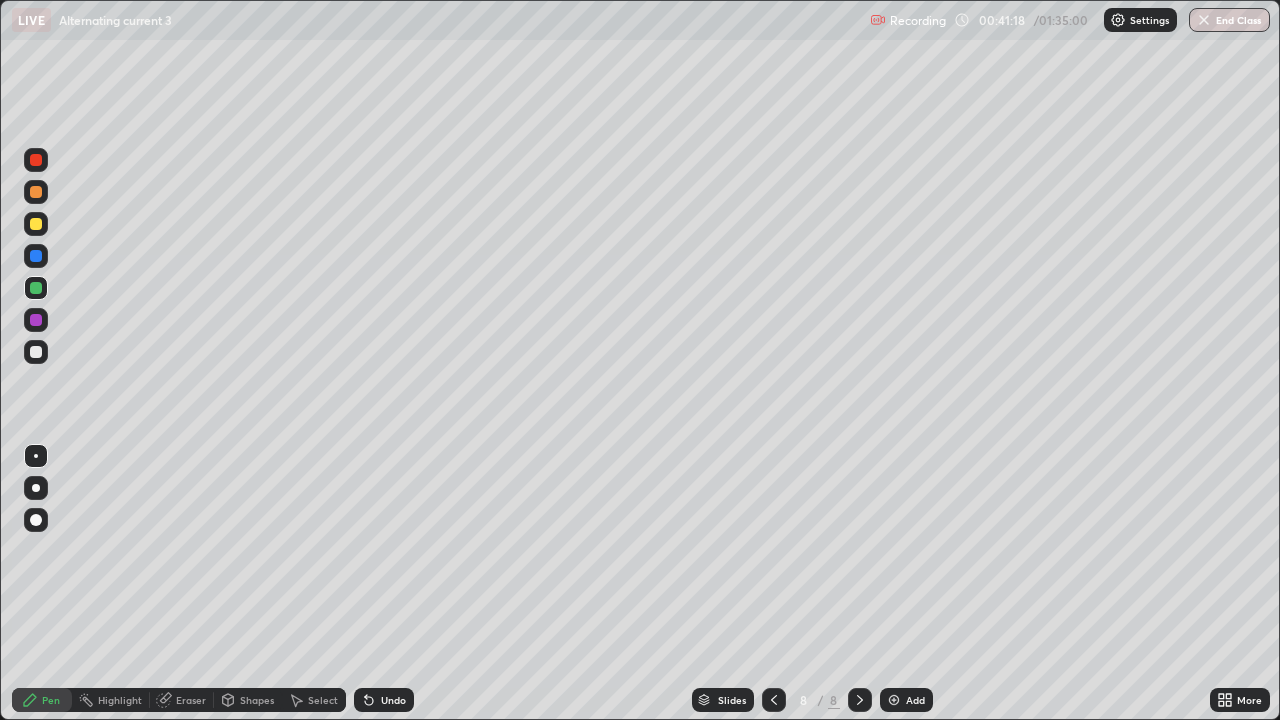 click at bounding box center (36, 288) 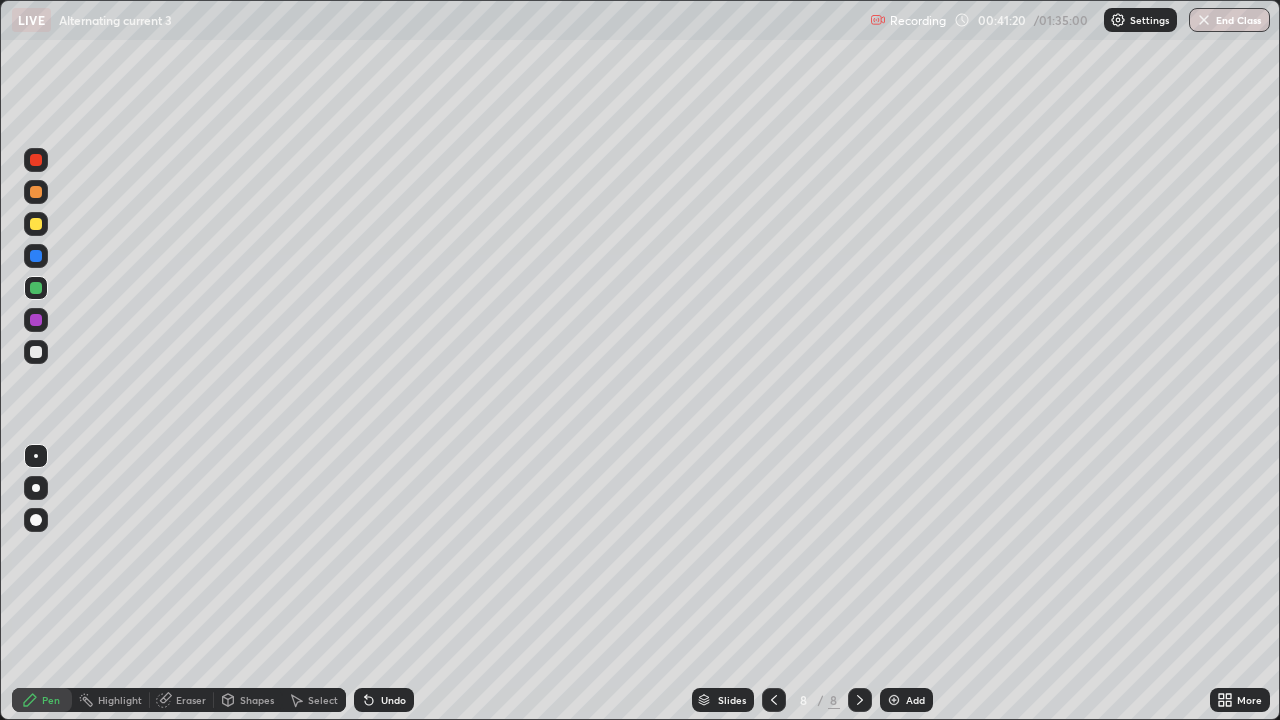 click on "Shapes" at bounding box center (257, 700) 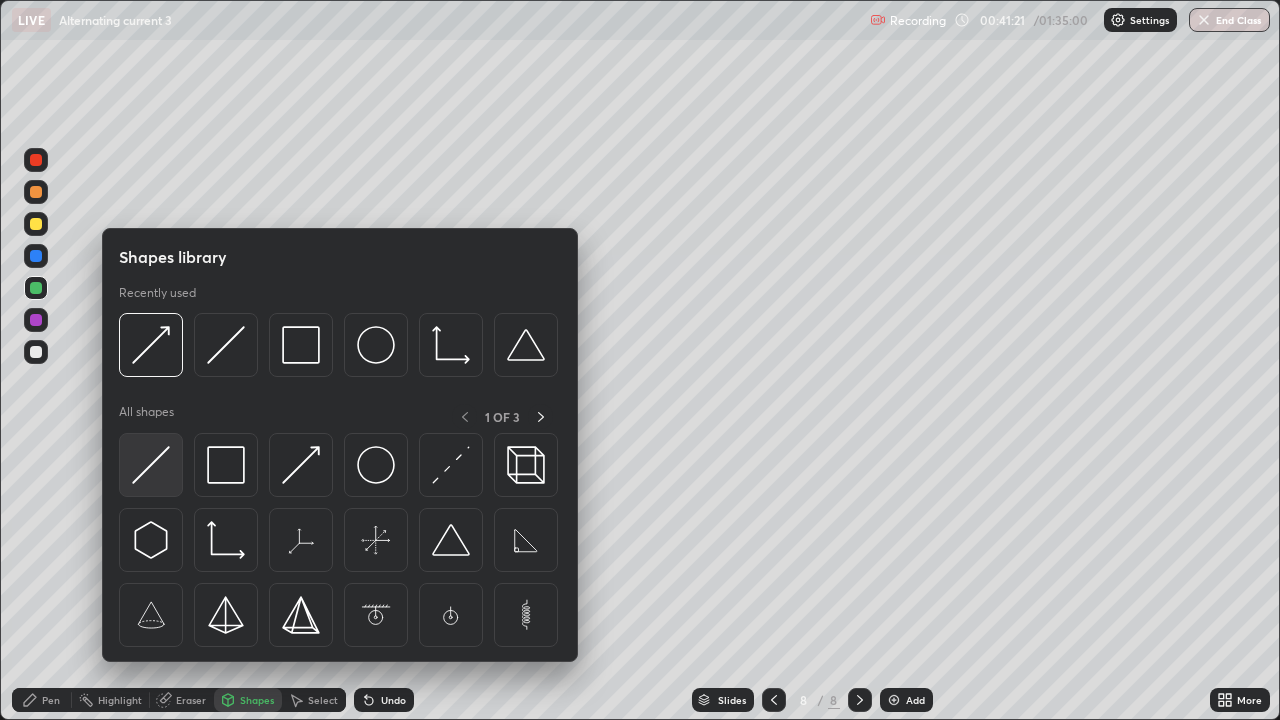 click at bounding box center [151, 465] 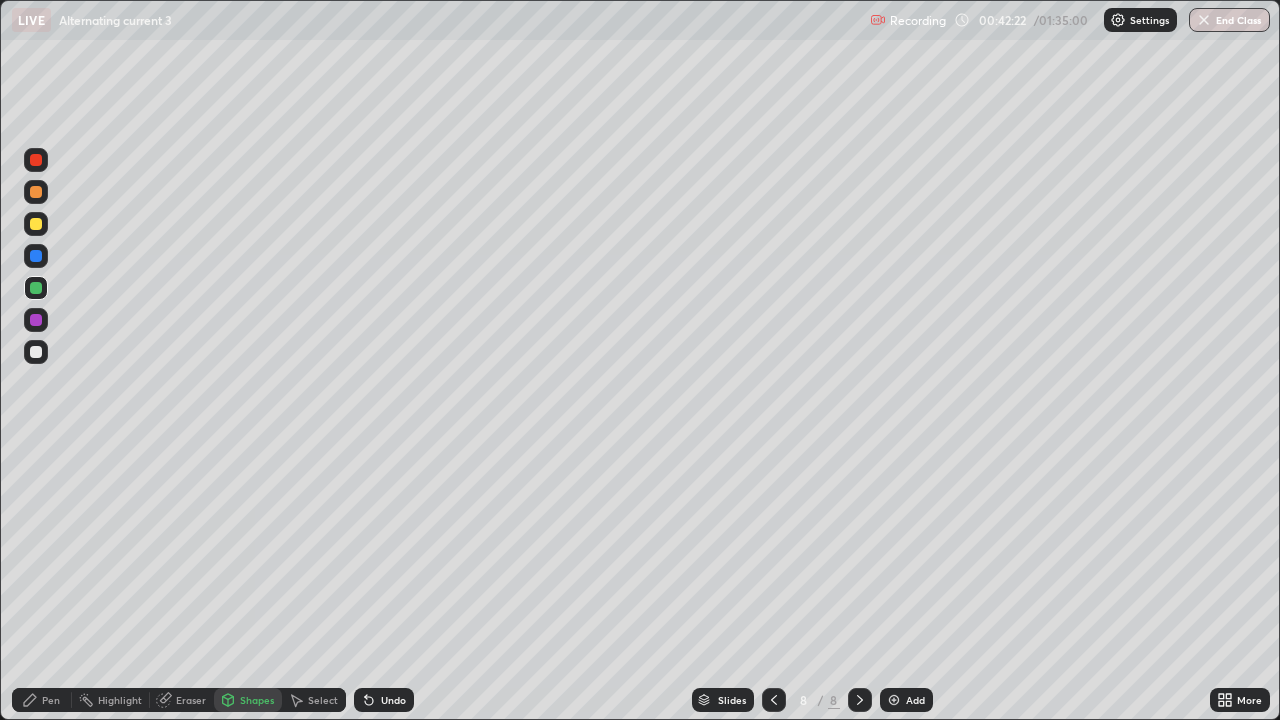 click at bounding box center [36, 352] 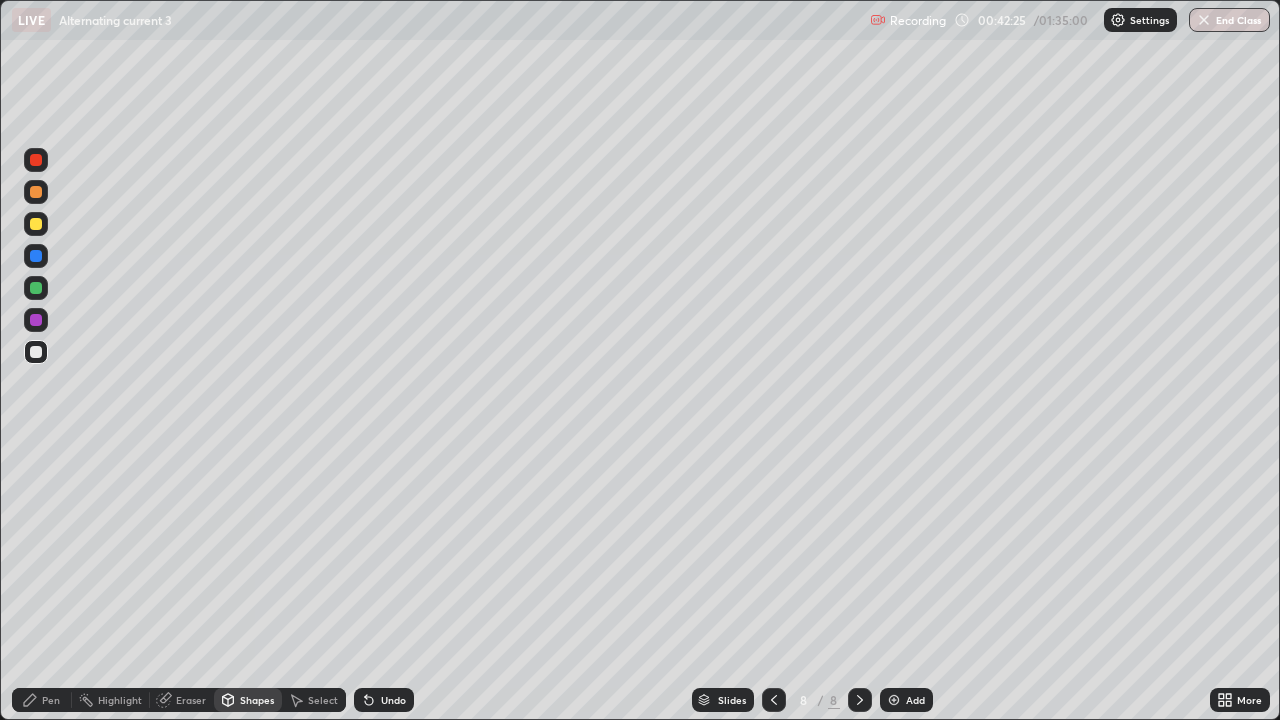 click on "Pen" at bounding box center [42, 700] 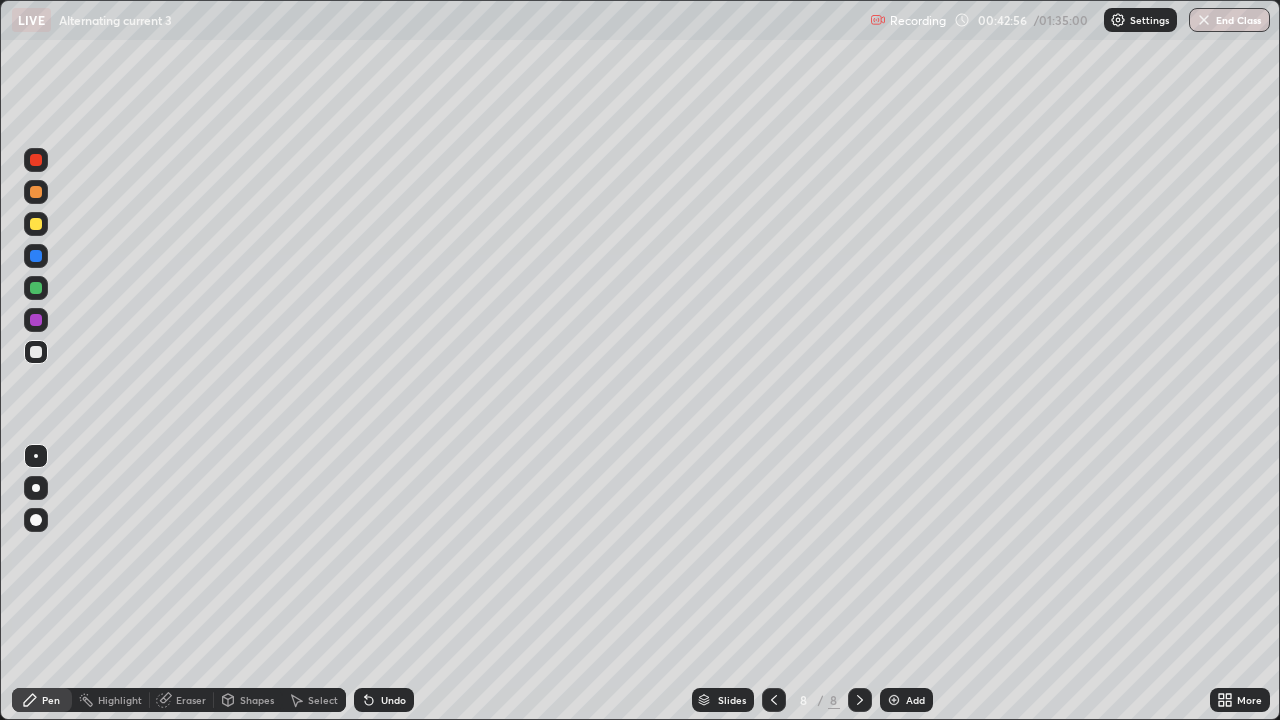 click at bounding box center (894, 700) 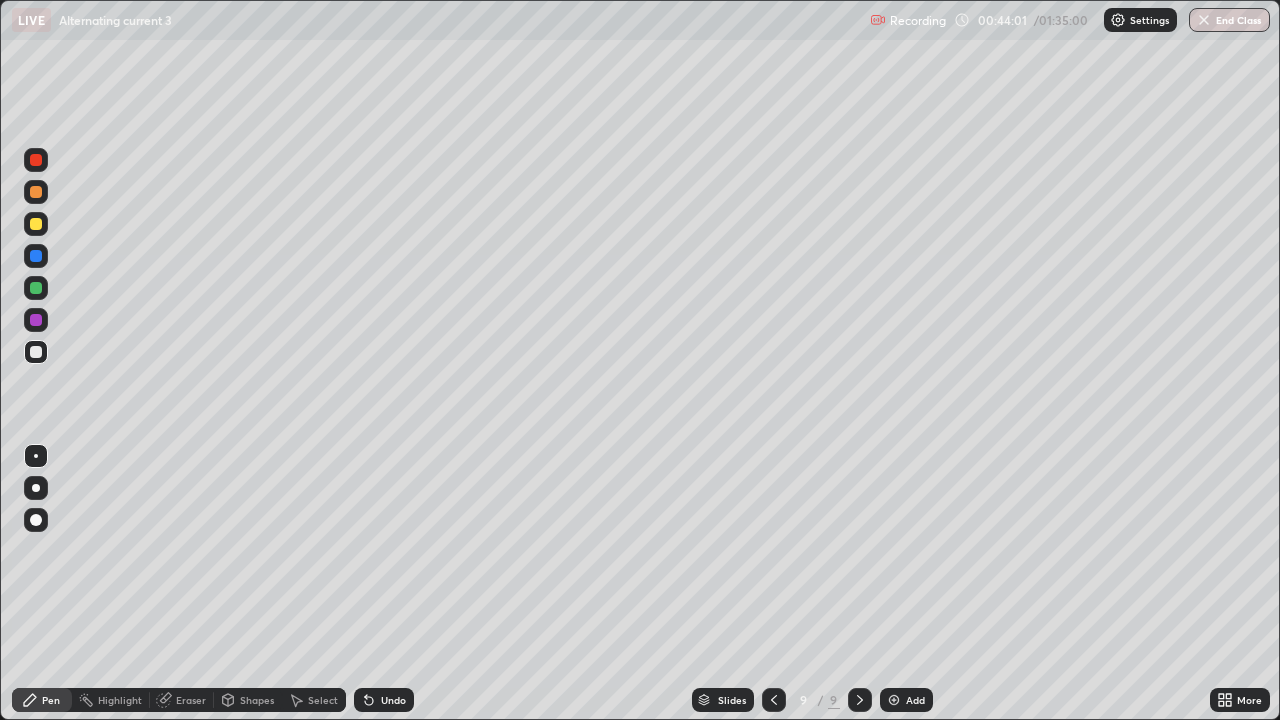 click at bounding box center [36, 352] 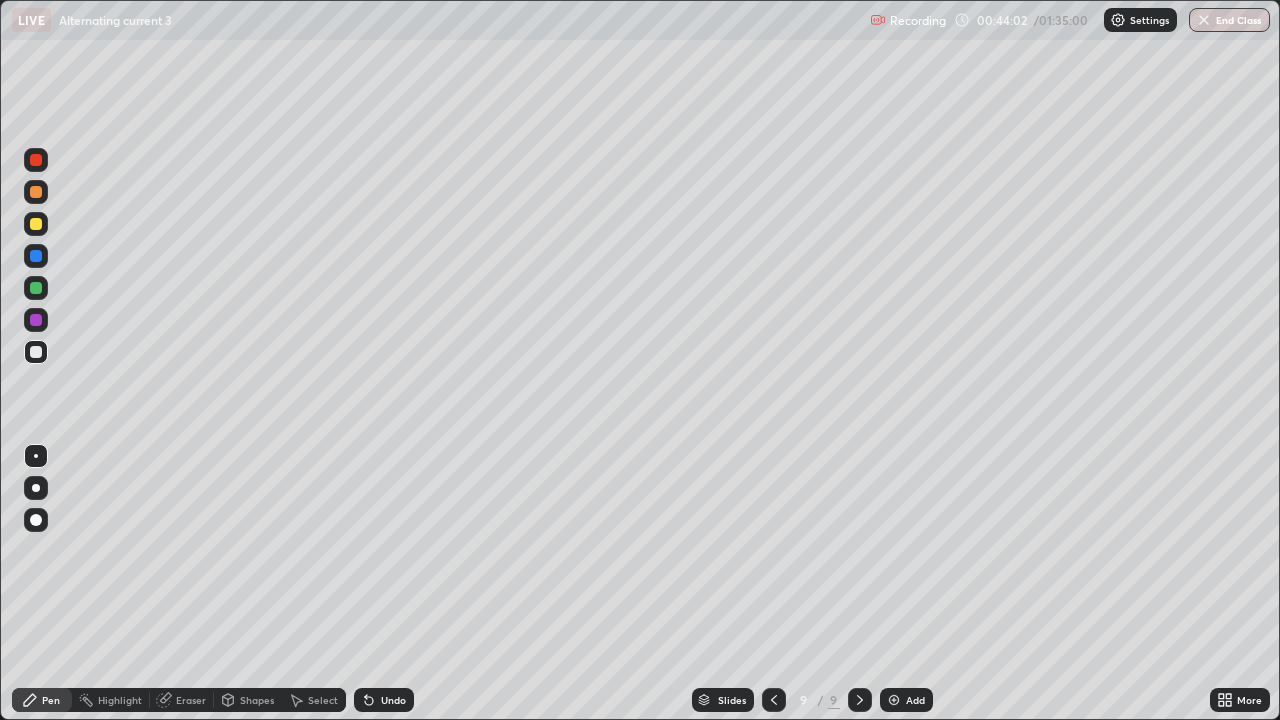 click at bounding box center (36, 288) 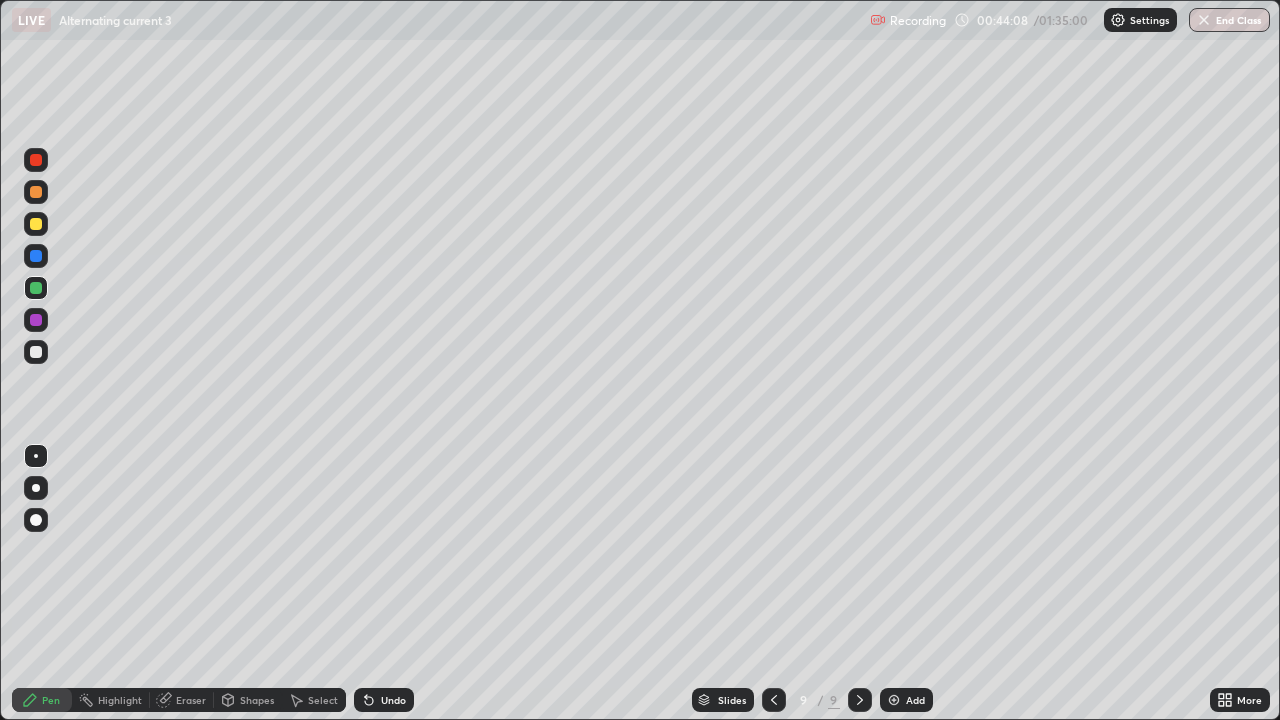 click on "Shapes" at bounding box center [257, 700] 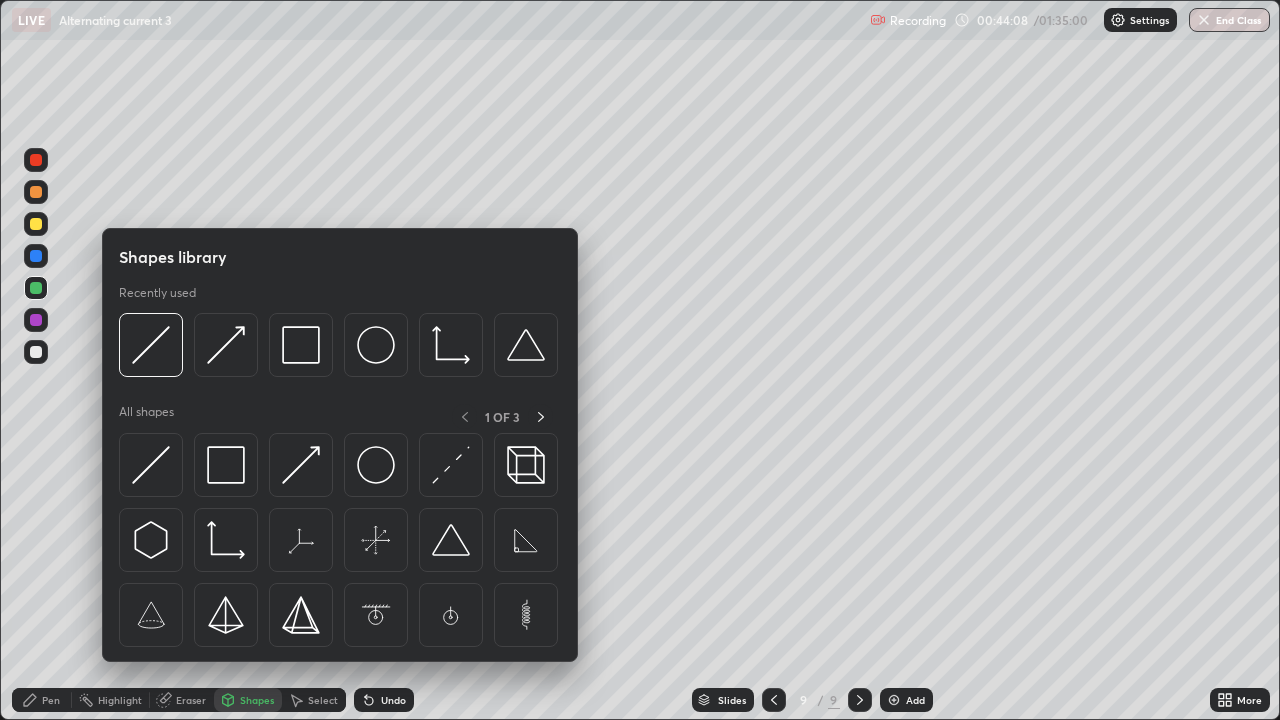 click at bounding box center [226, 465] 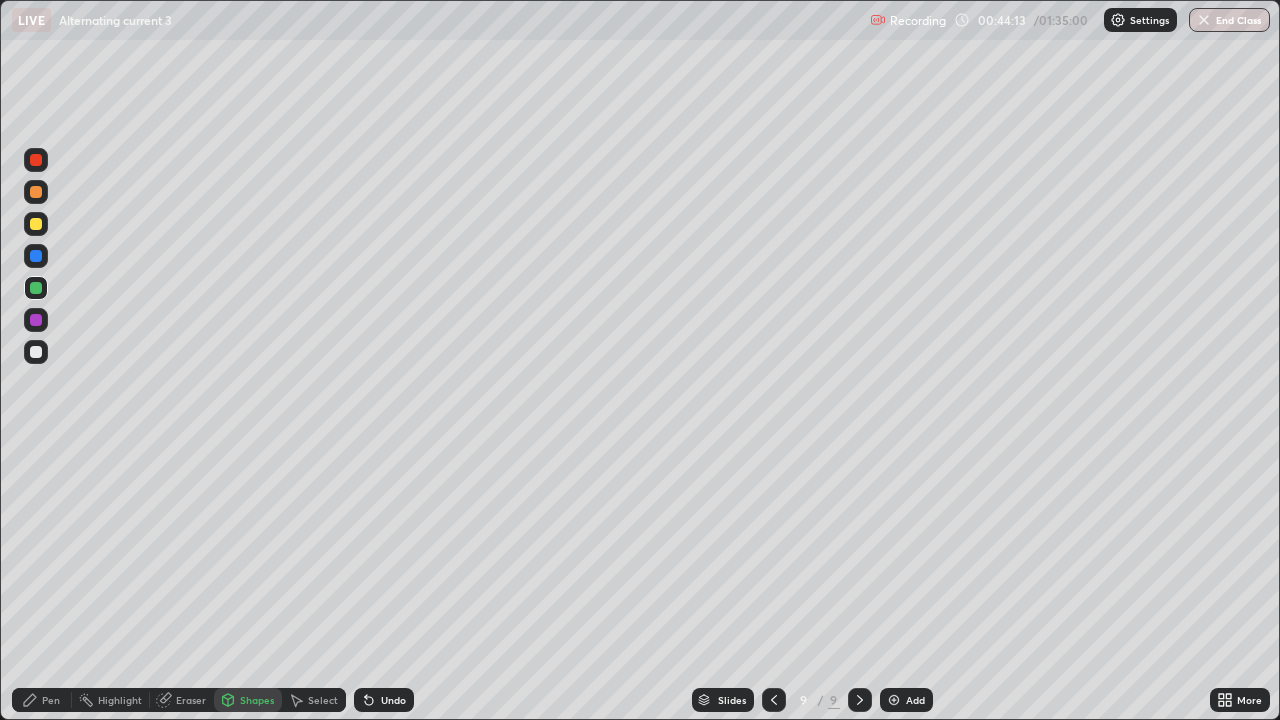 click on "Eraser" at bounding box center (191, 700) 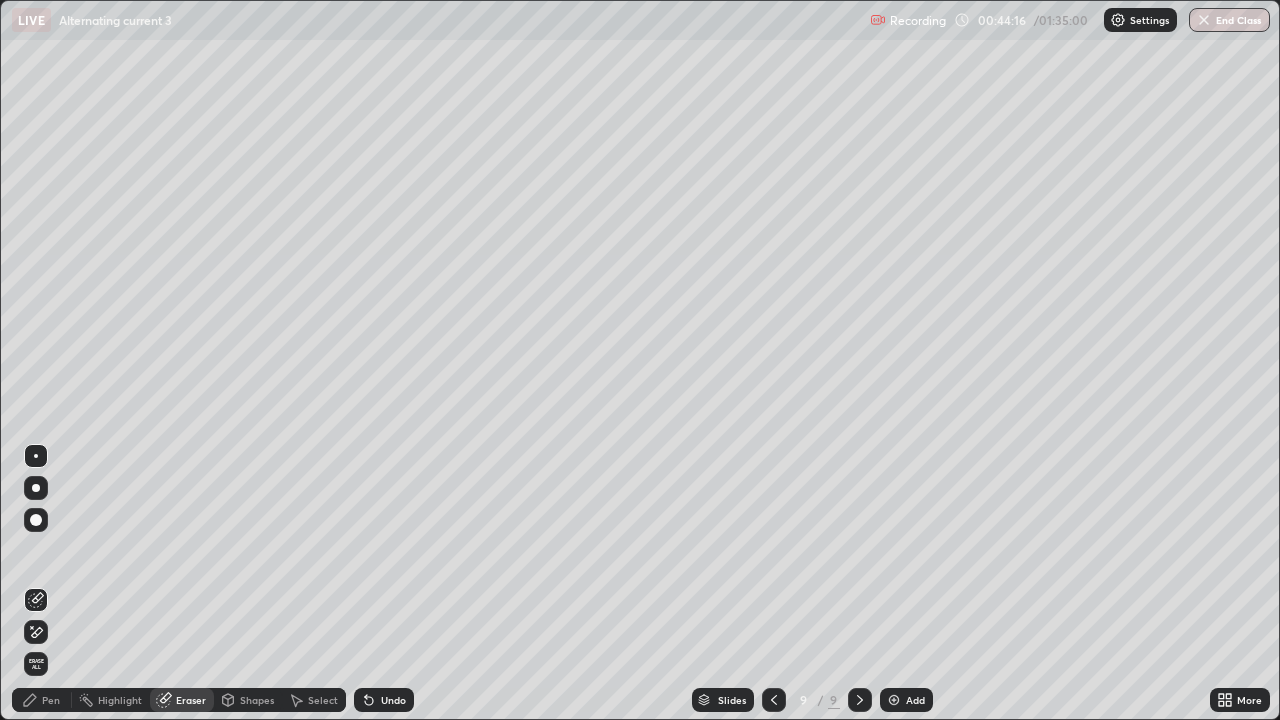 click on "Highlight" at bounding box center [120, 700] 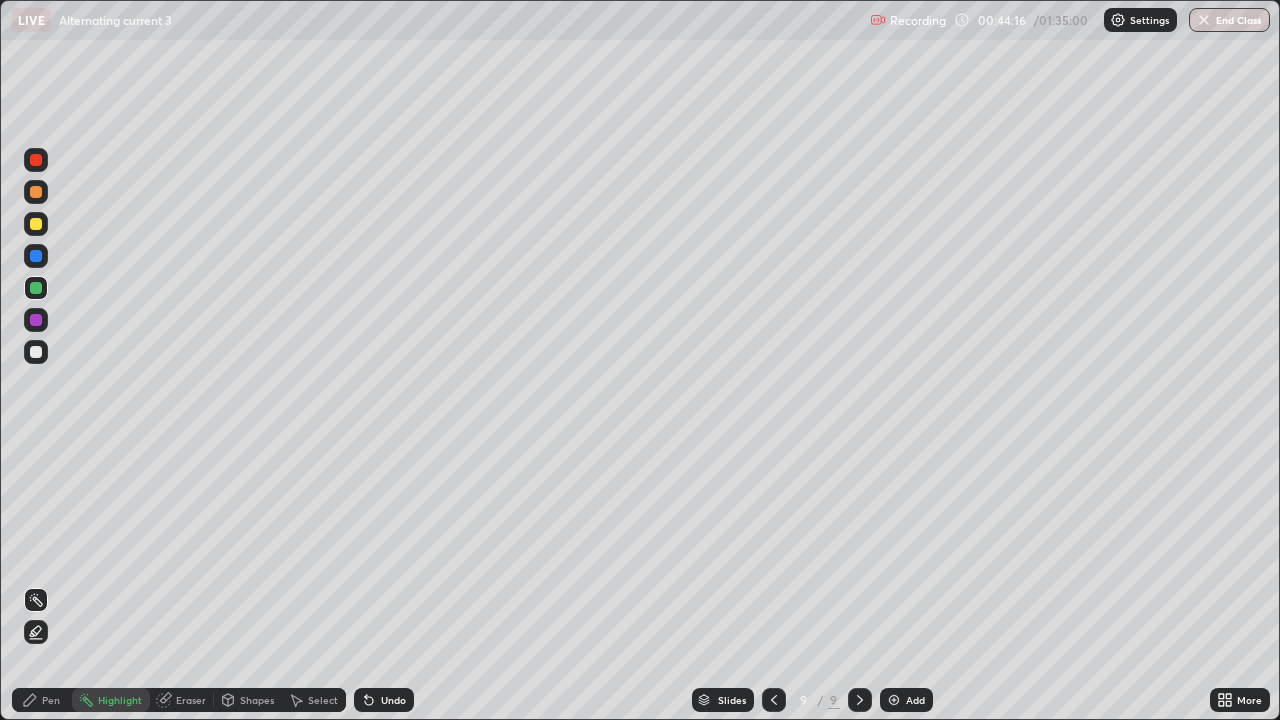 click on "Shapes" at bounding box center [257, 700] 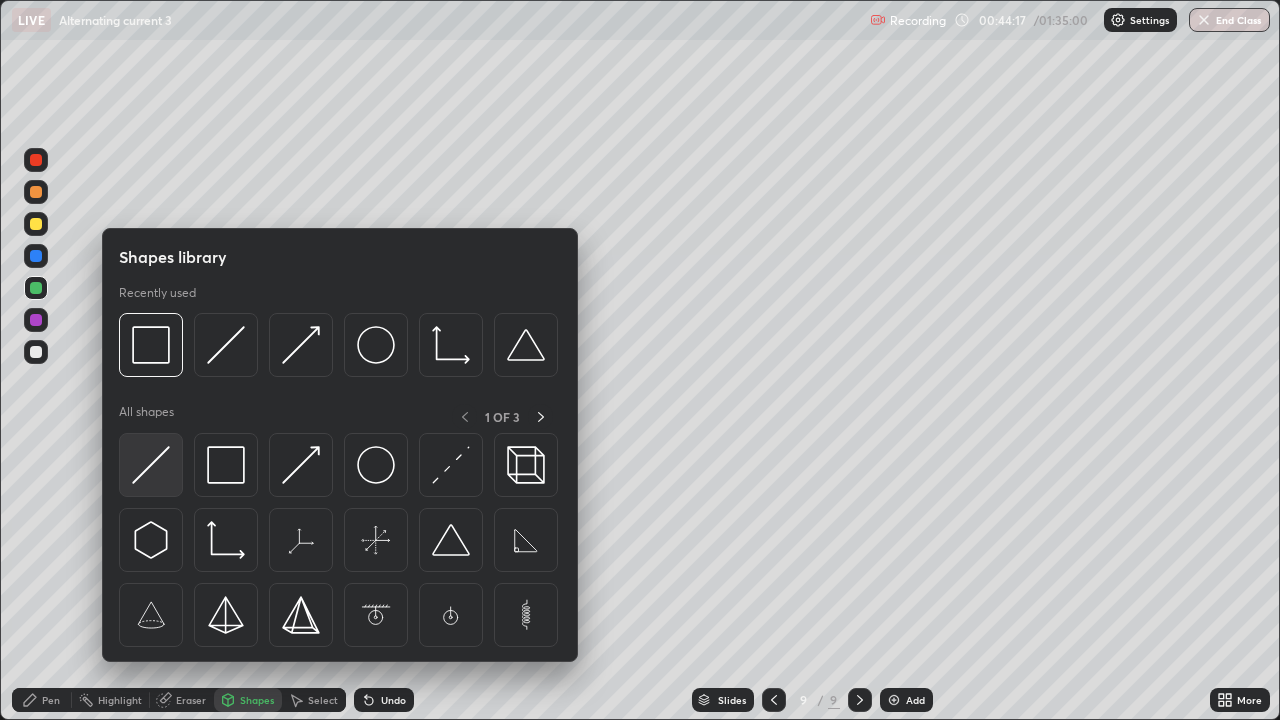 click at bounding box center (151, 465) 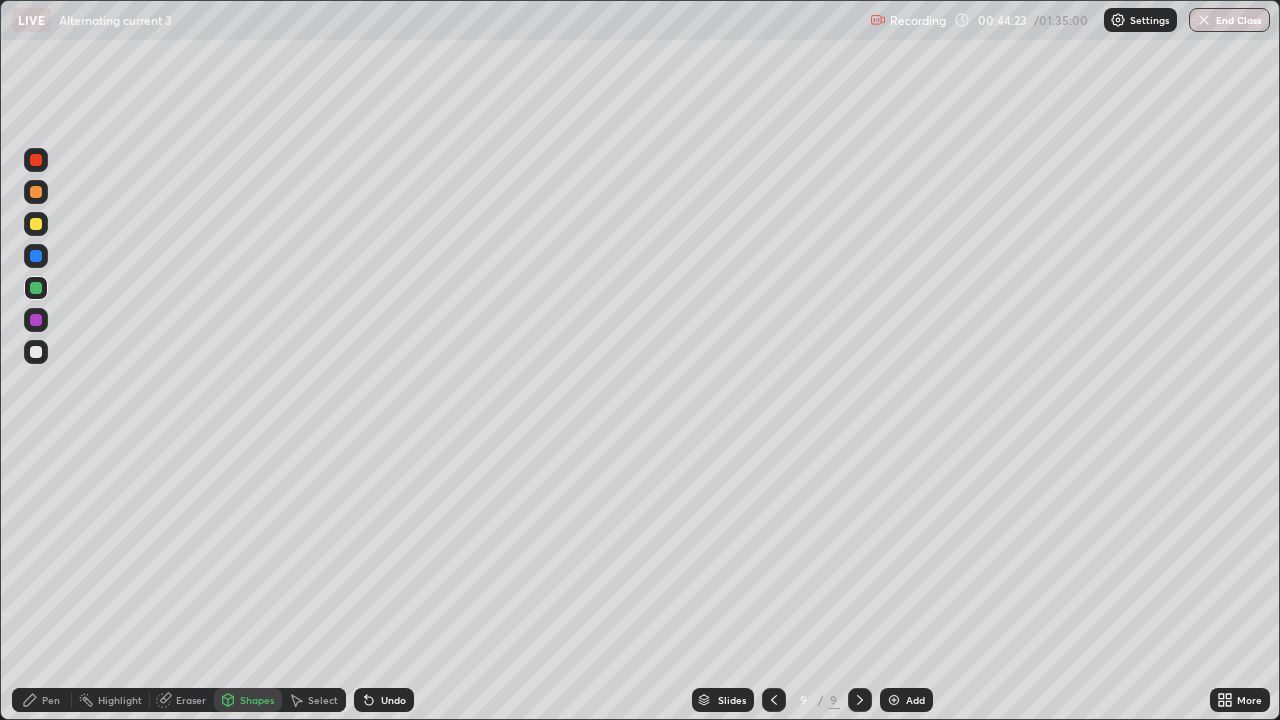 click on "Pen" at bounding box center (42, 700) 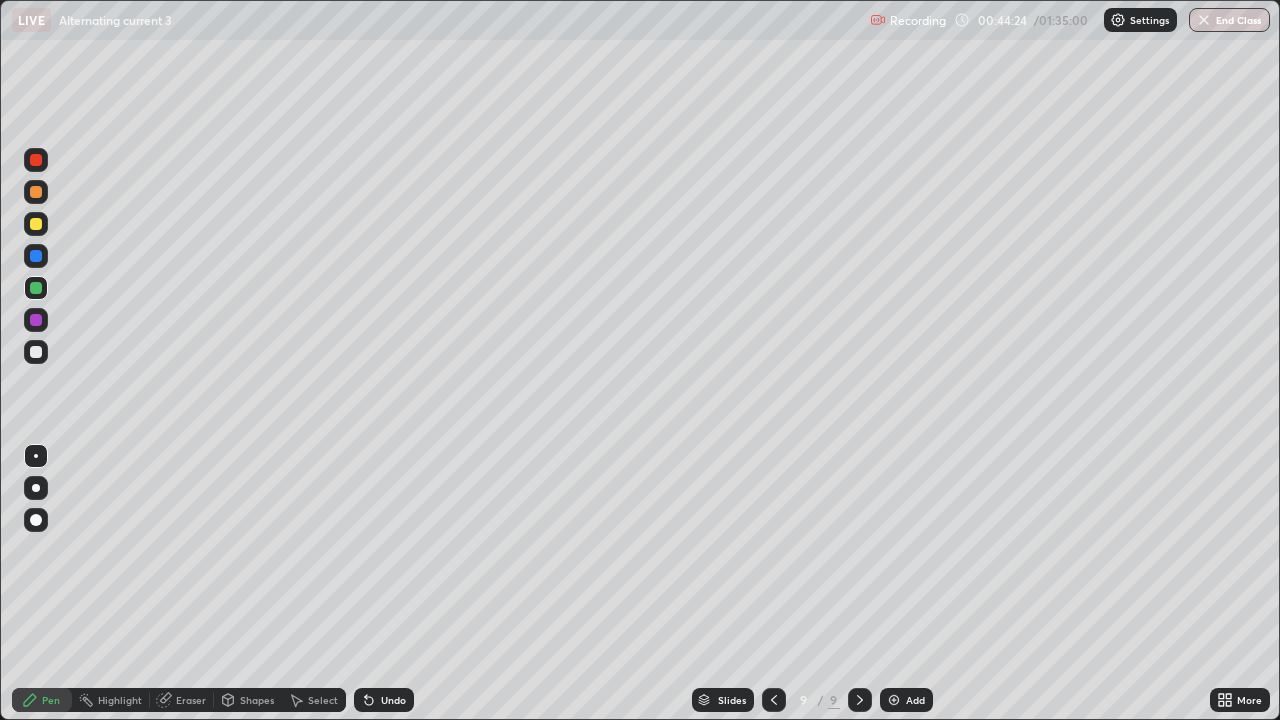 click on "Eraser" at bounding box center (191, 700) 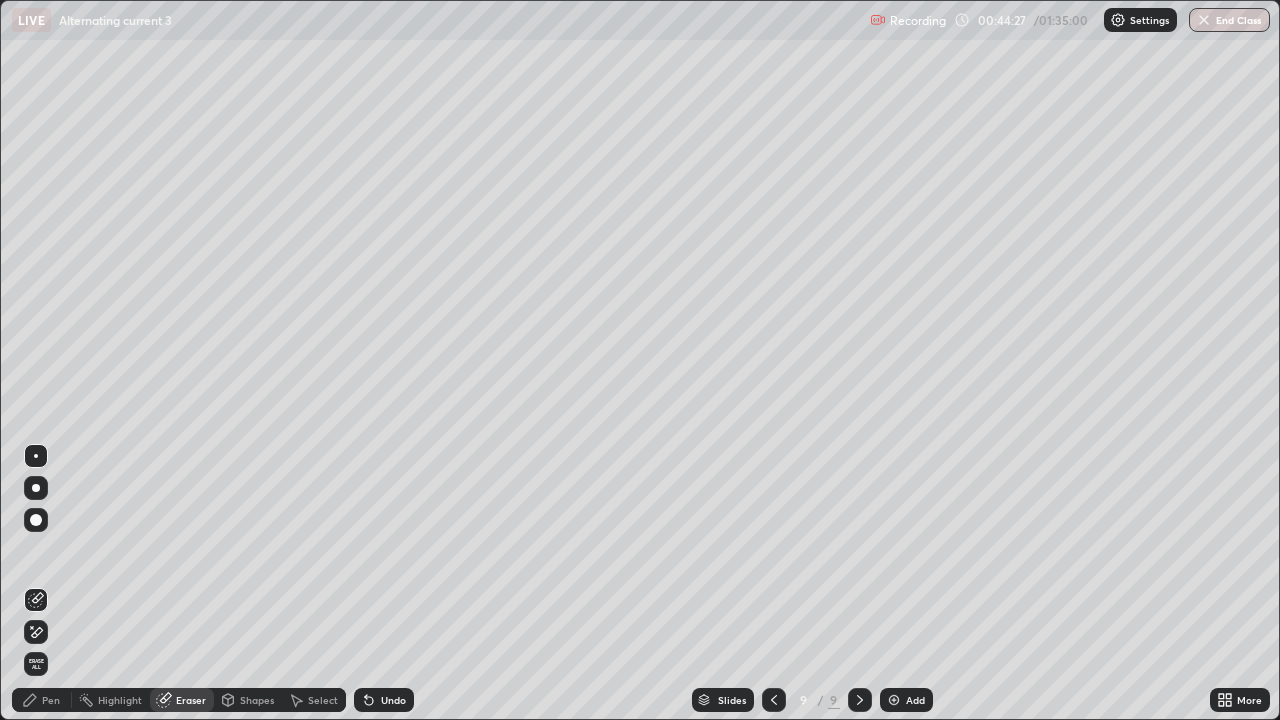 click on "Pen" at bounding box center [42, 700] 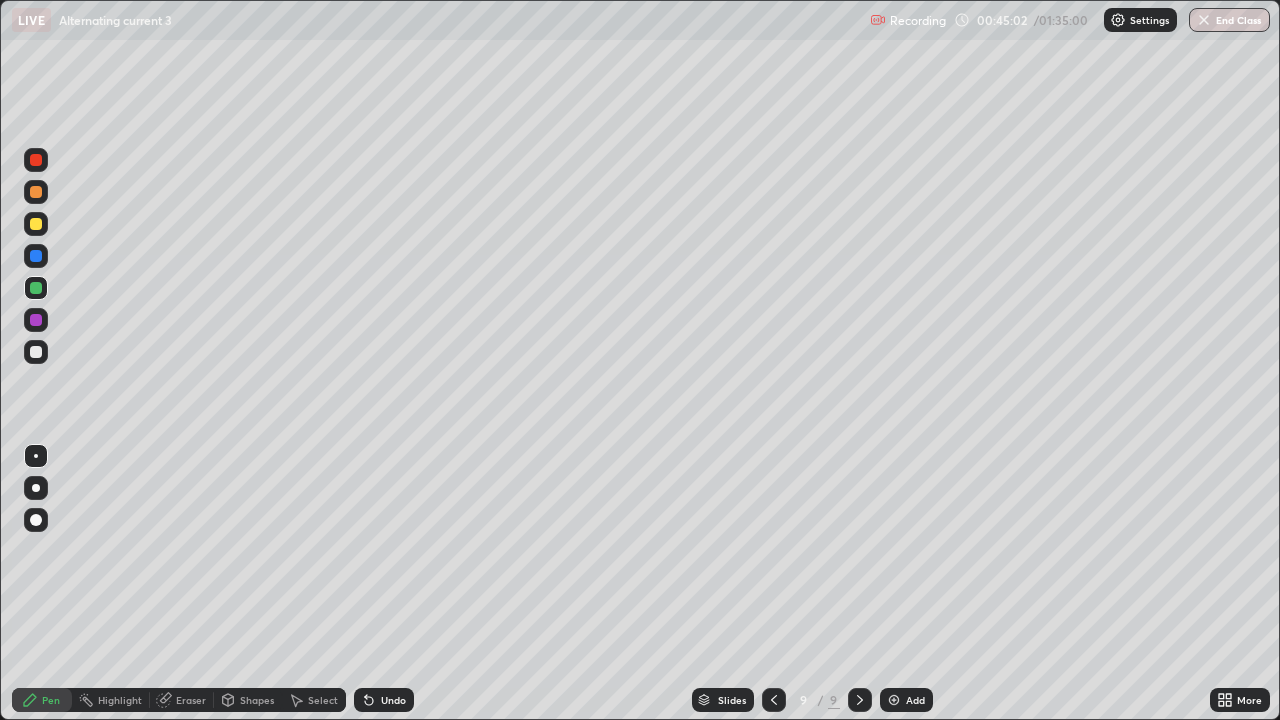 click at bounding box center [36, 192] 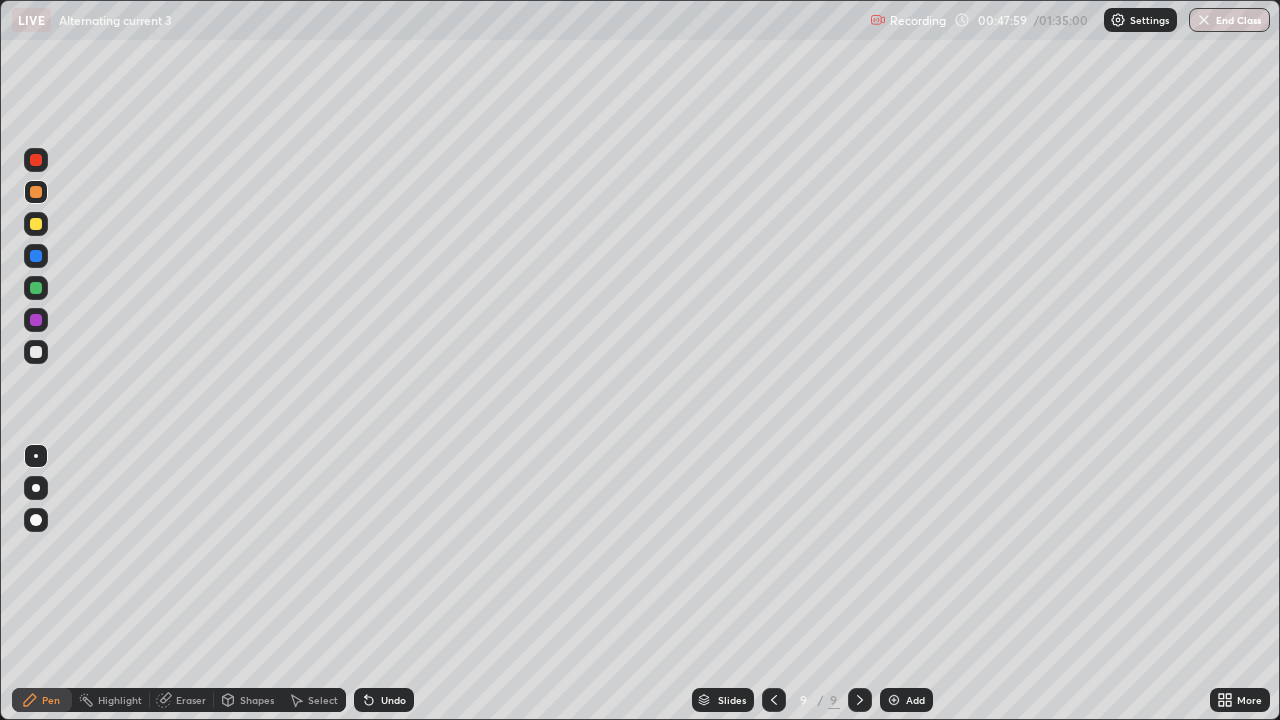 click at bounding box center [36, 520] 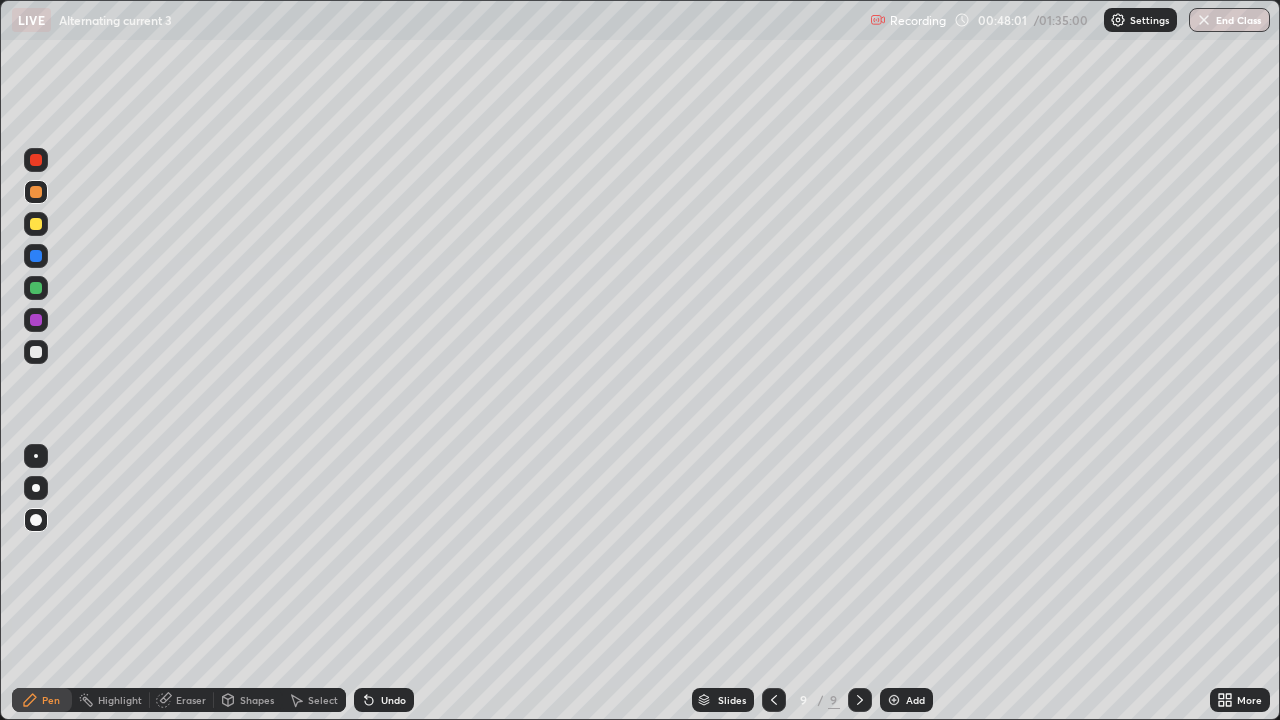 click at bounding box center [36, 352] 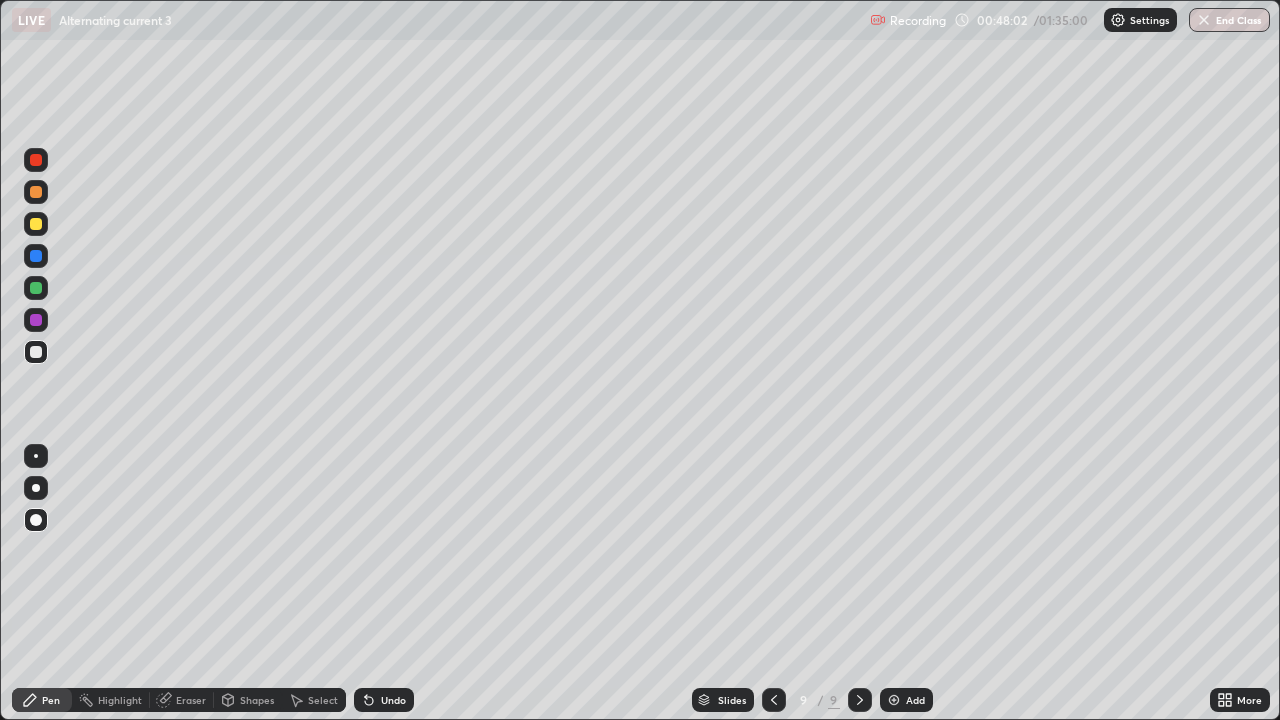 click on "Shapes" at bounding box center [257, 700] 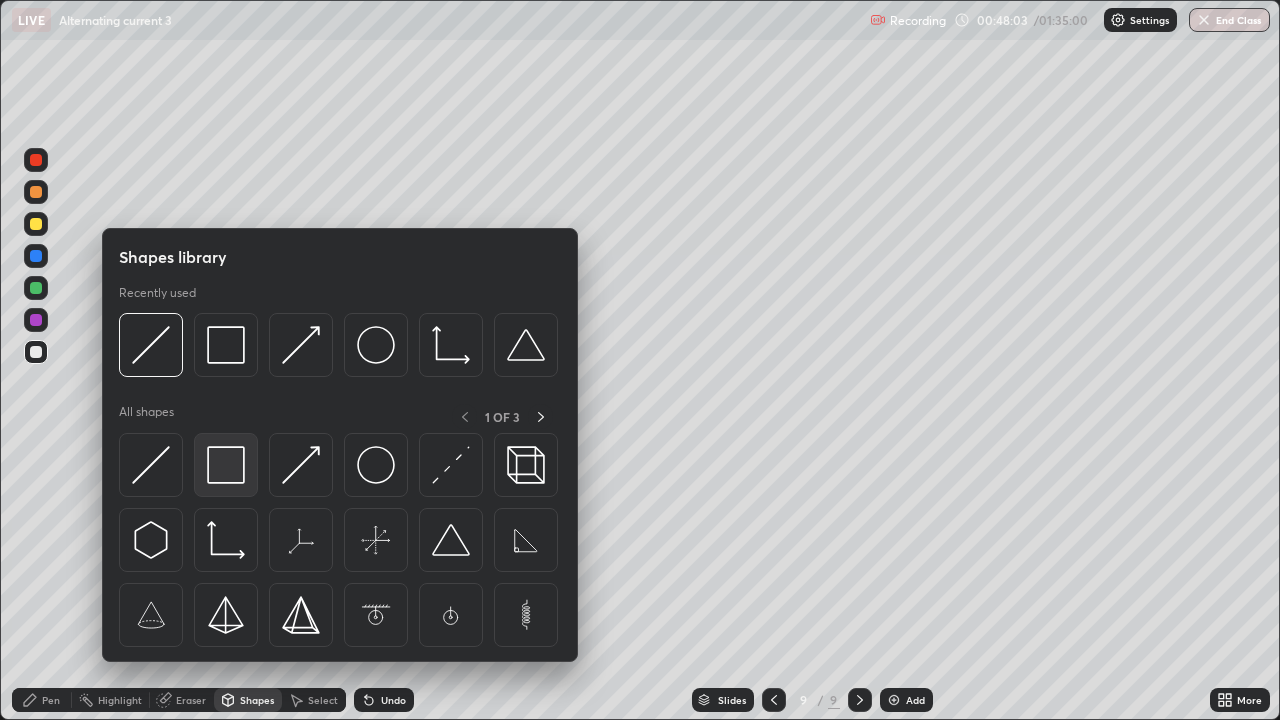 click at bounding box center (226, 465) 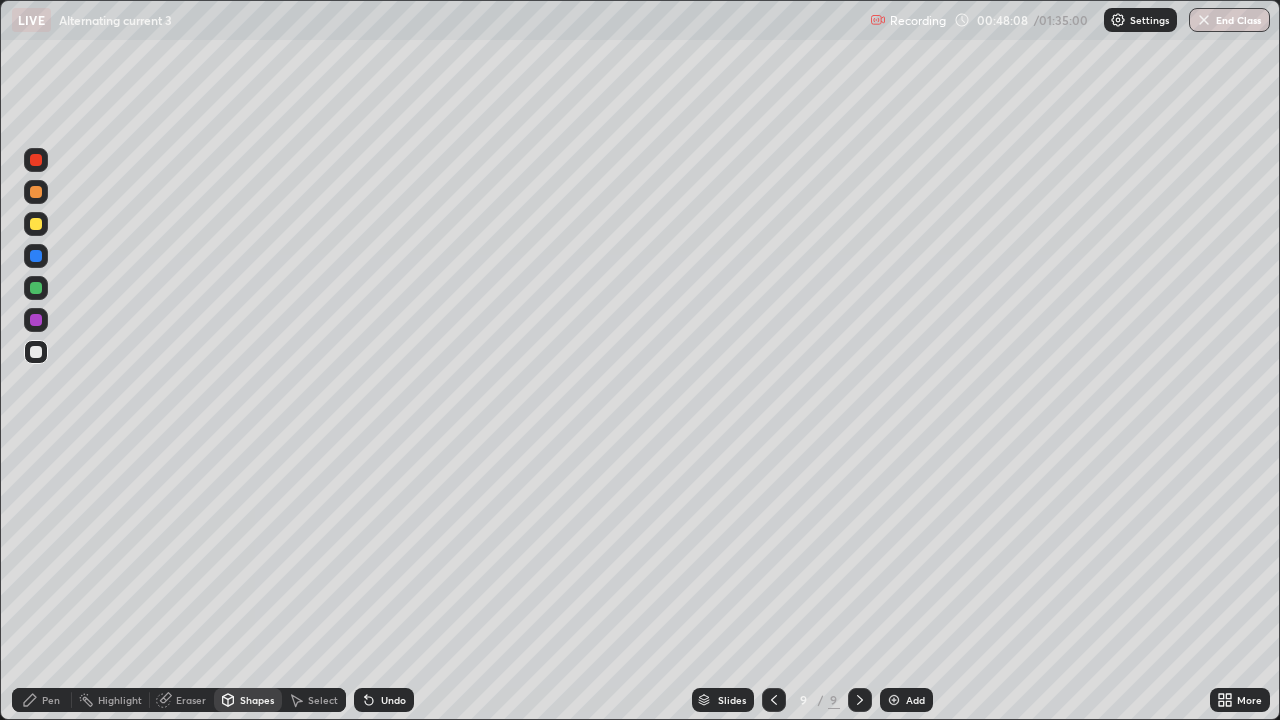 click on "Pen" at bounding box center (51, 700) 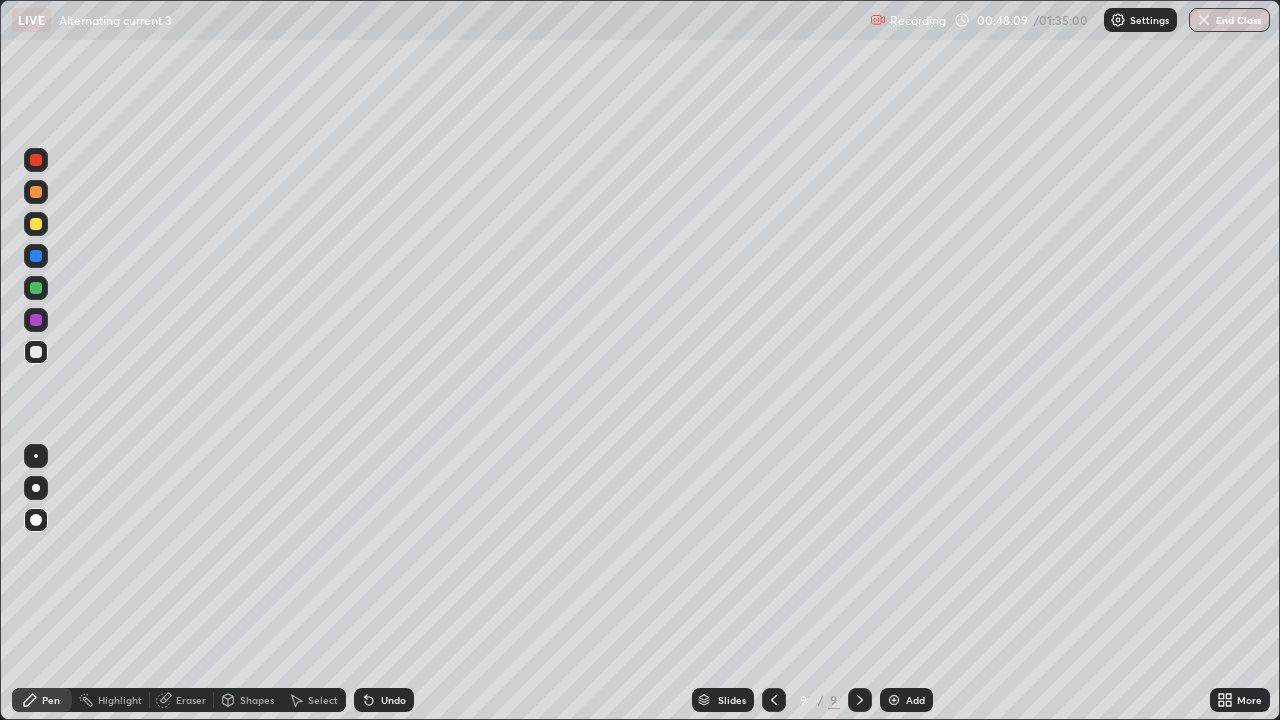 click at bounding box center (36, 456) 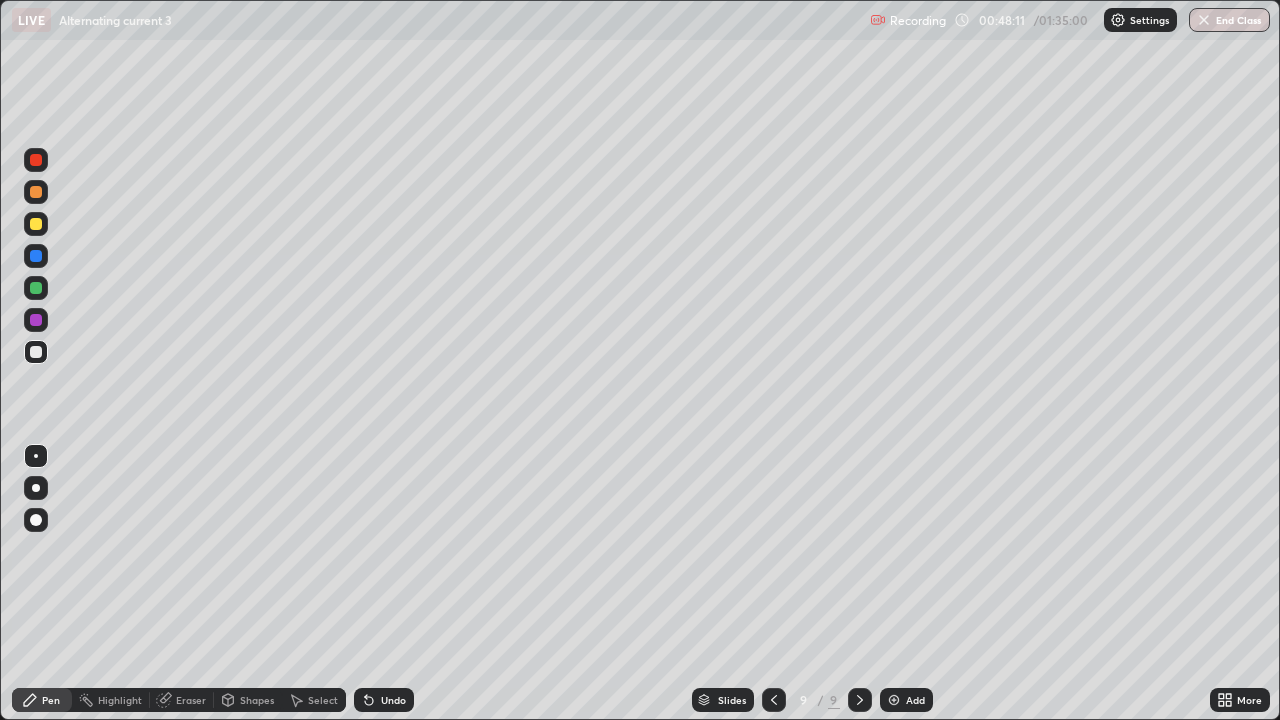 click on "Eraser" at bounding box center [191, 700] 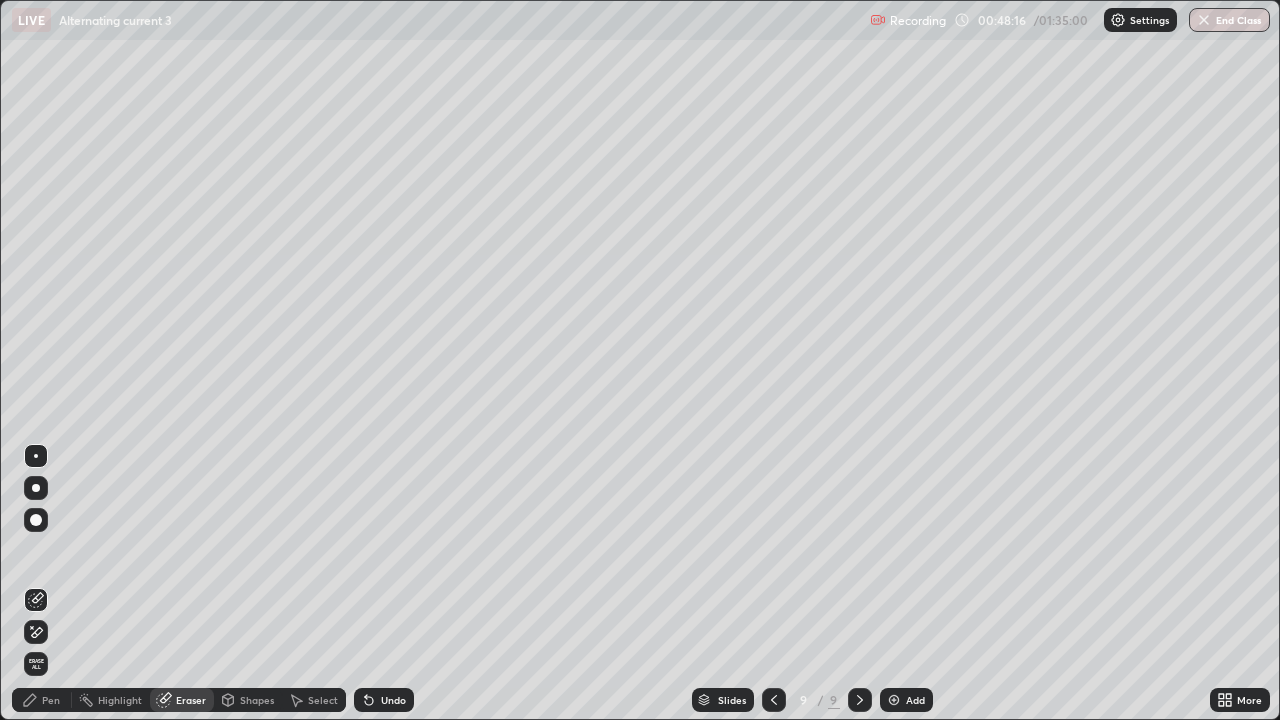 click on "Pen" at bounding box center (51, 700) 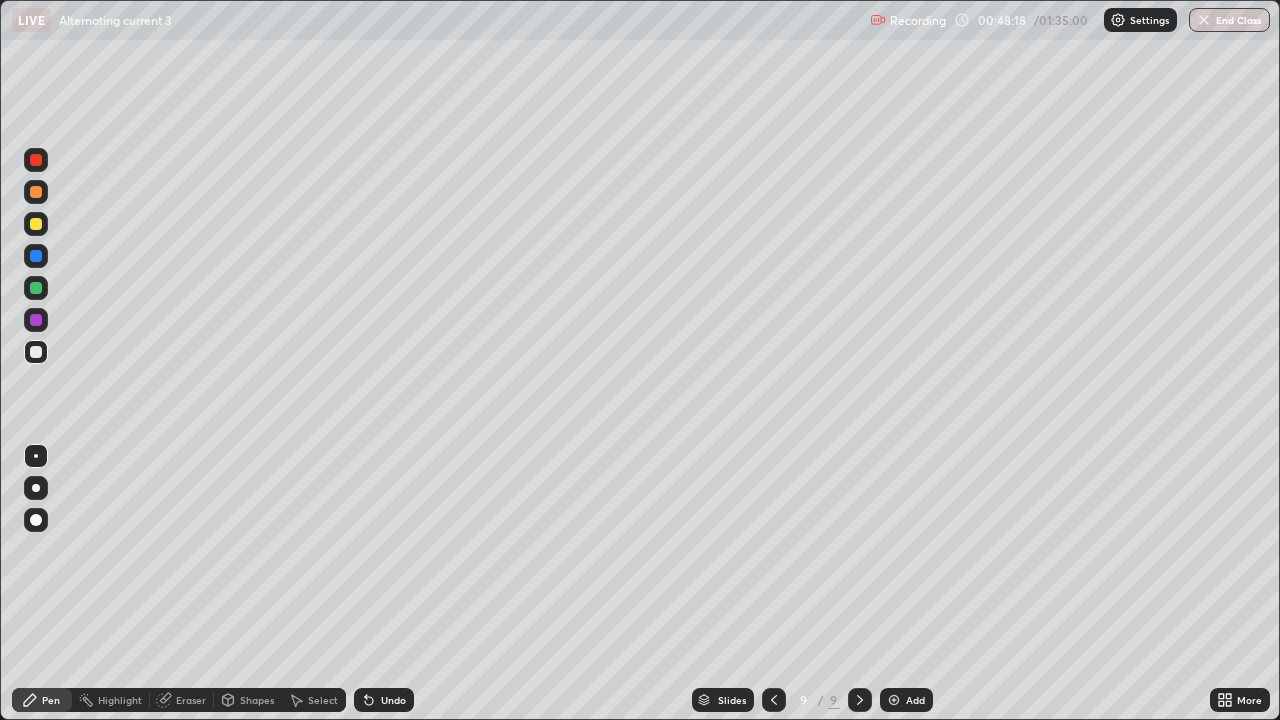 click on "Shapes" at bounding box center (257, 700) 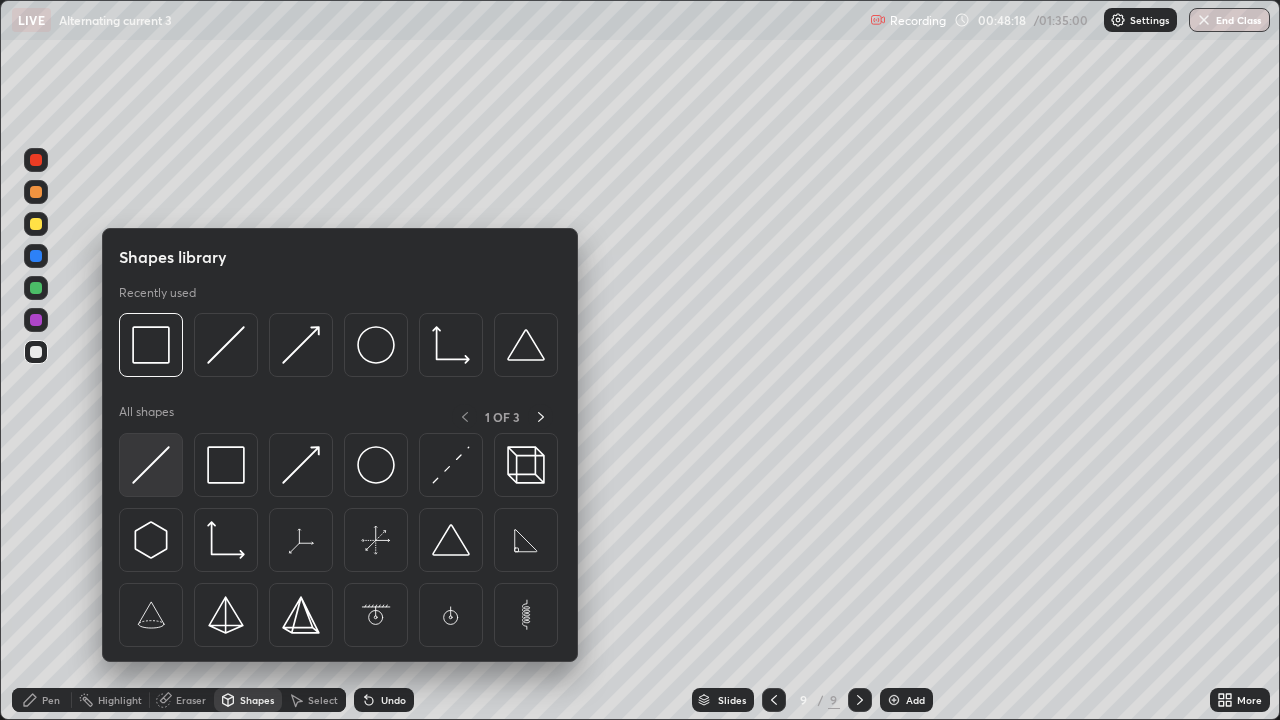 click at bounding box center (151, 465) 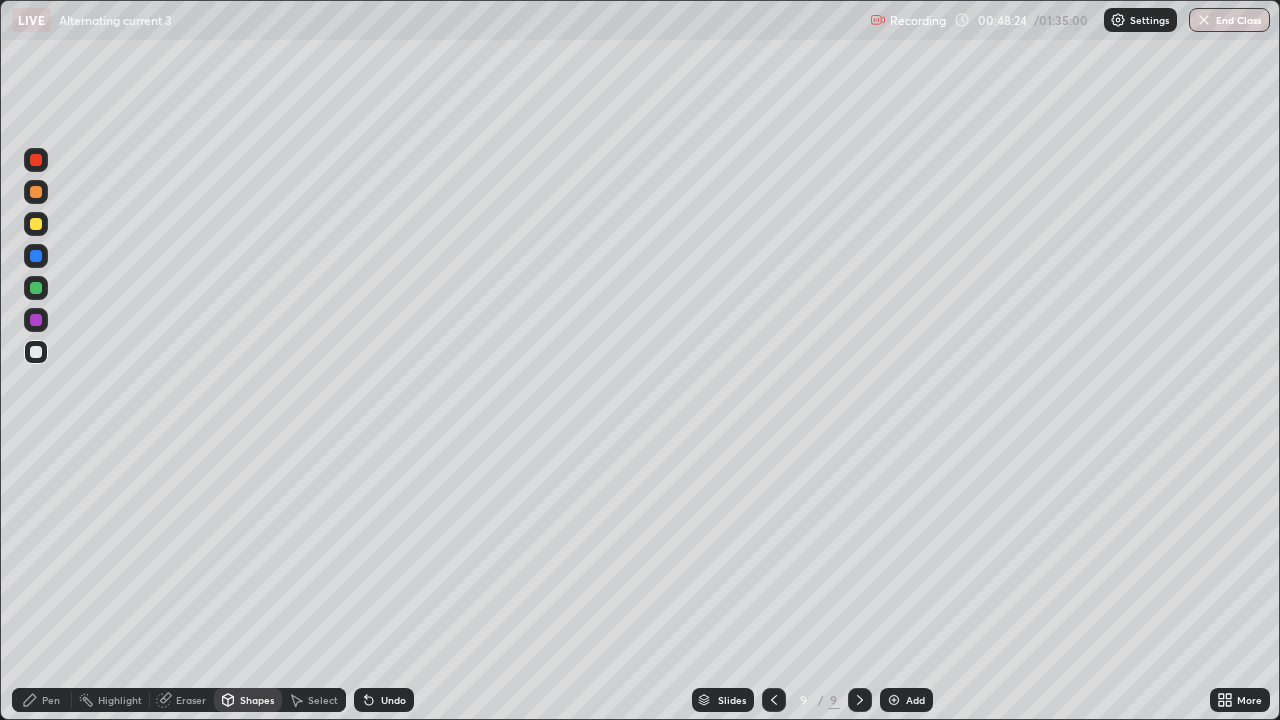 click on "Pen" at bounding box center [42, 700] 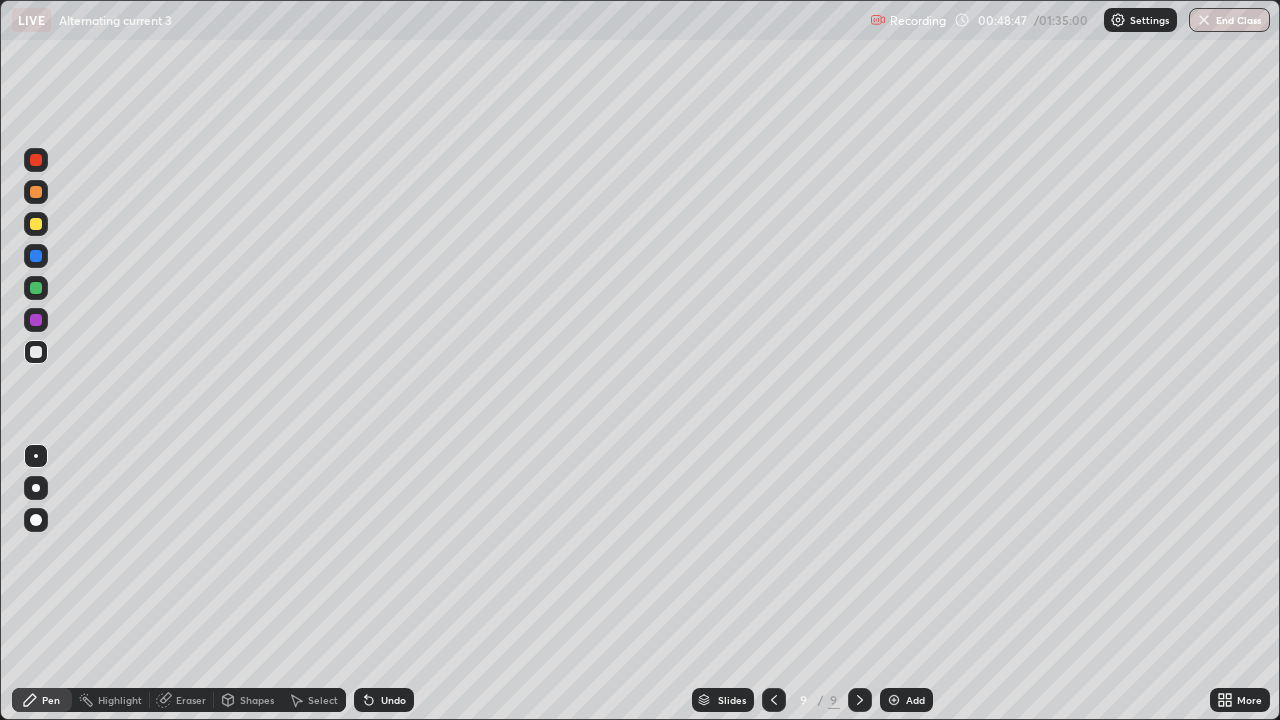 click at bounding box center (36, 288) 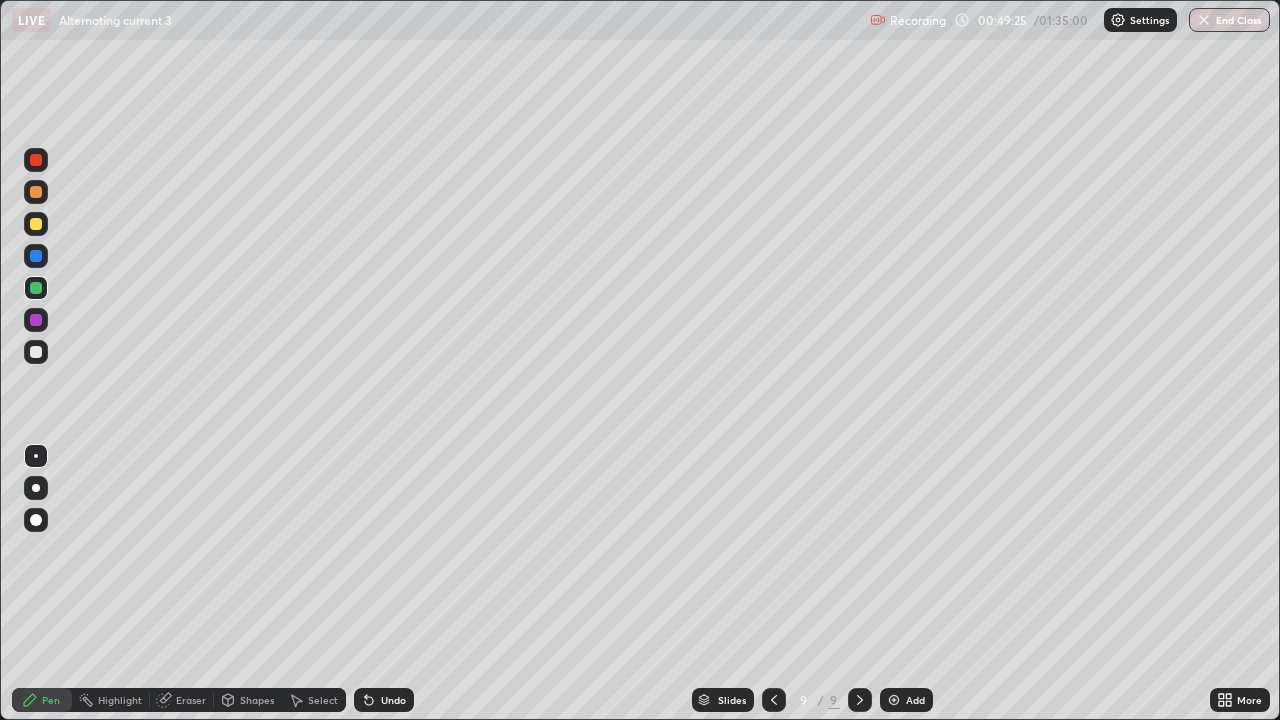 click at bounding box center [36, 192] 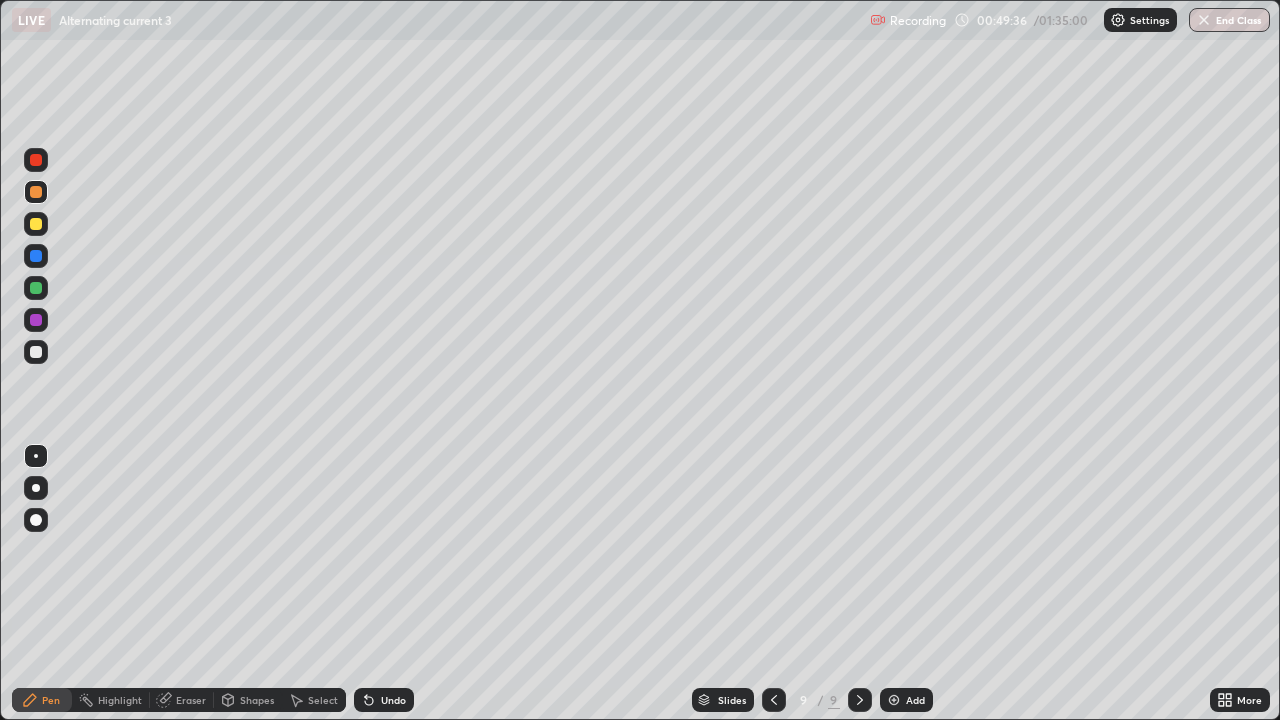 click at bounding box center [36, 352] 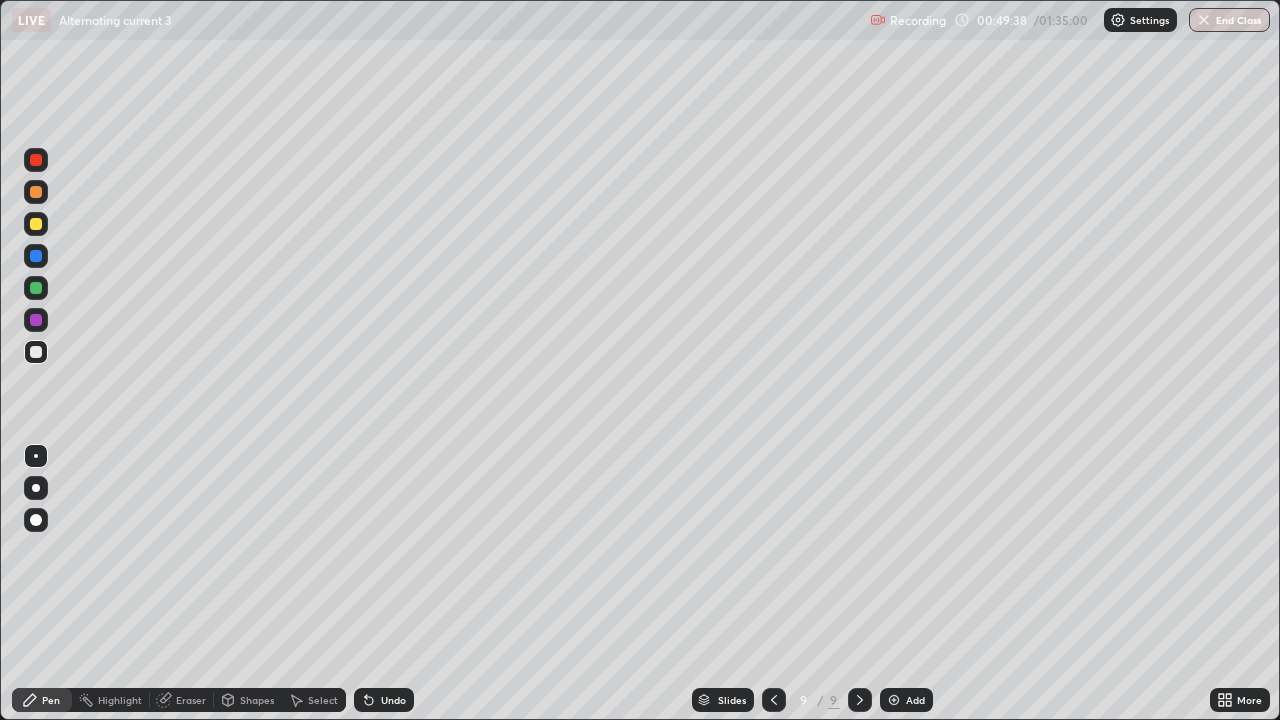 click on "Shapes" at bounding box center [257, 700] 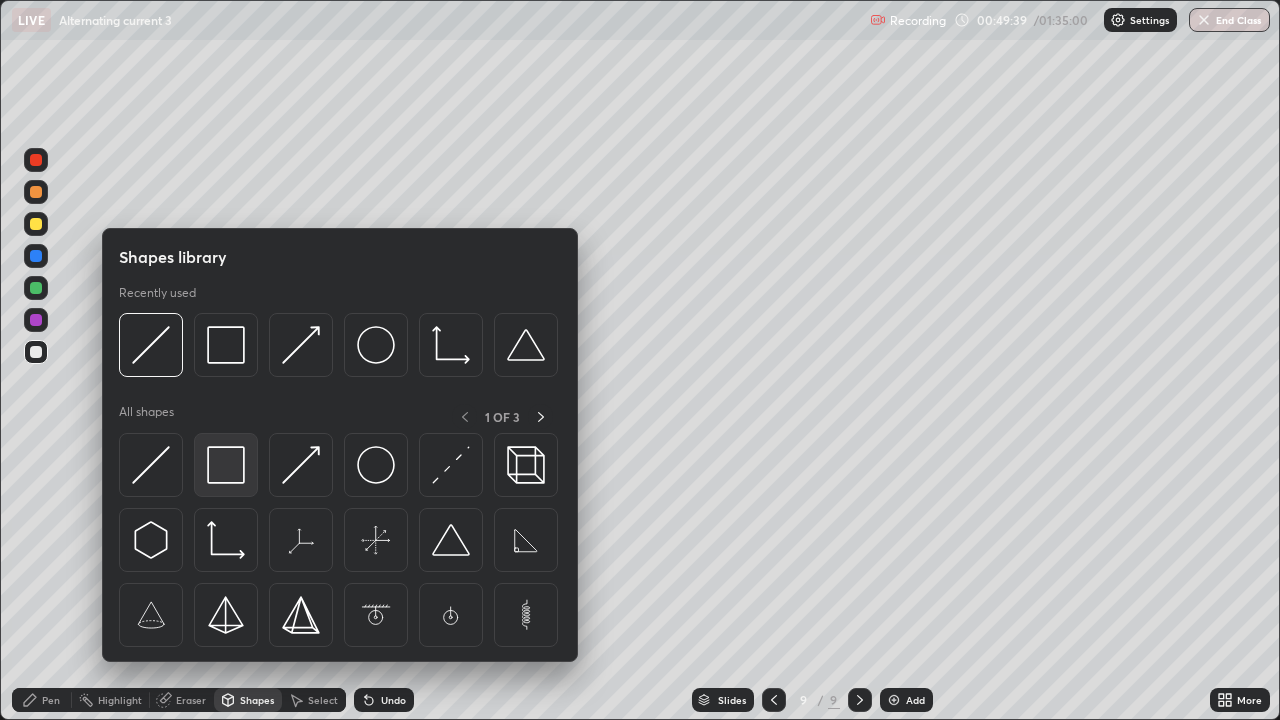 click at bounding box center (226, 465) 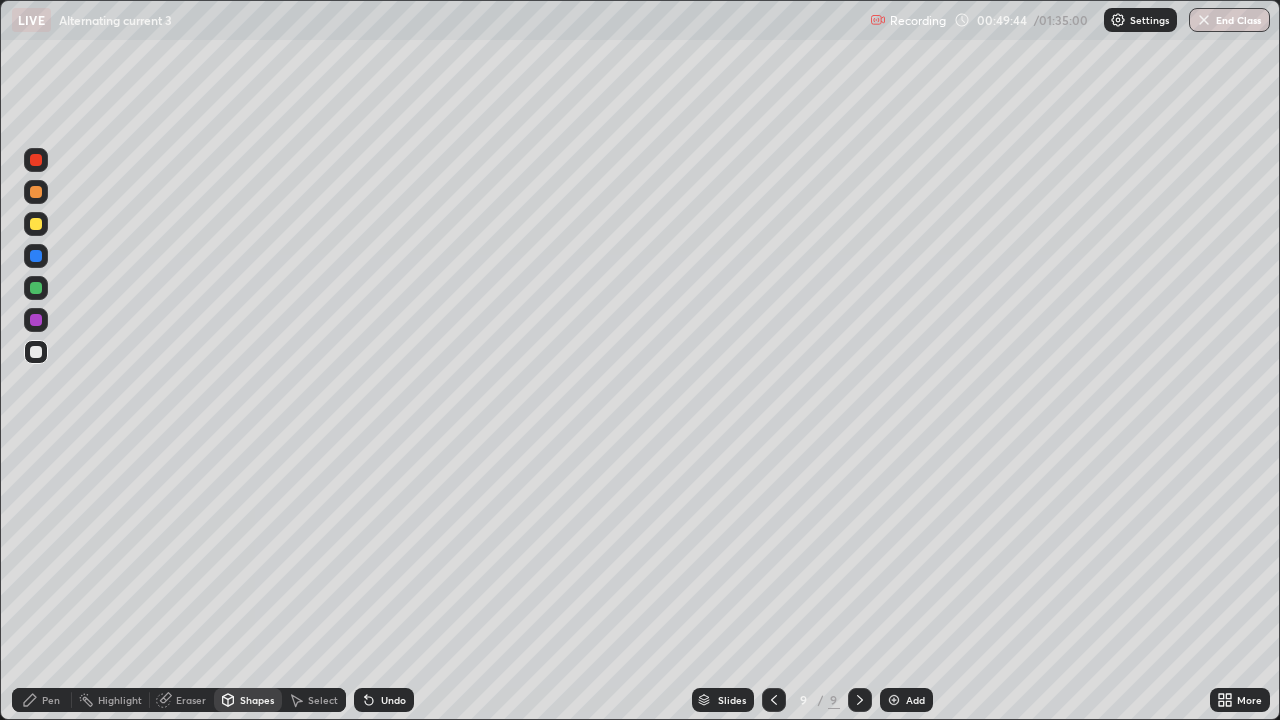 click on "Eraser" at bounding box center [182, 700] 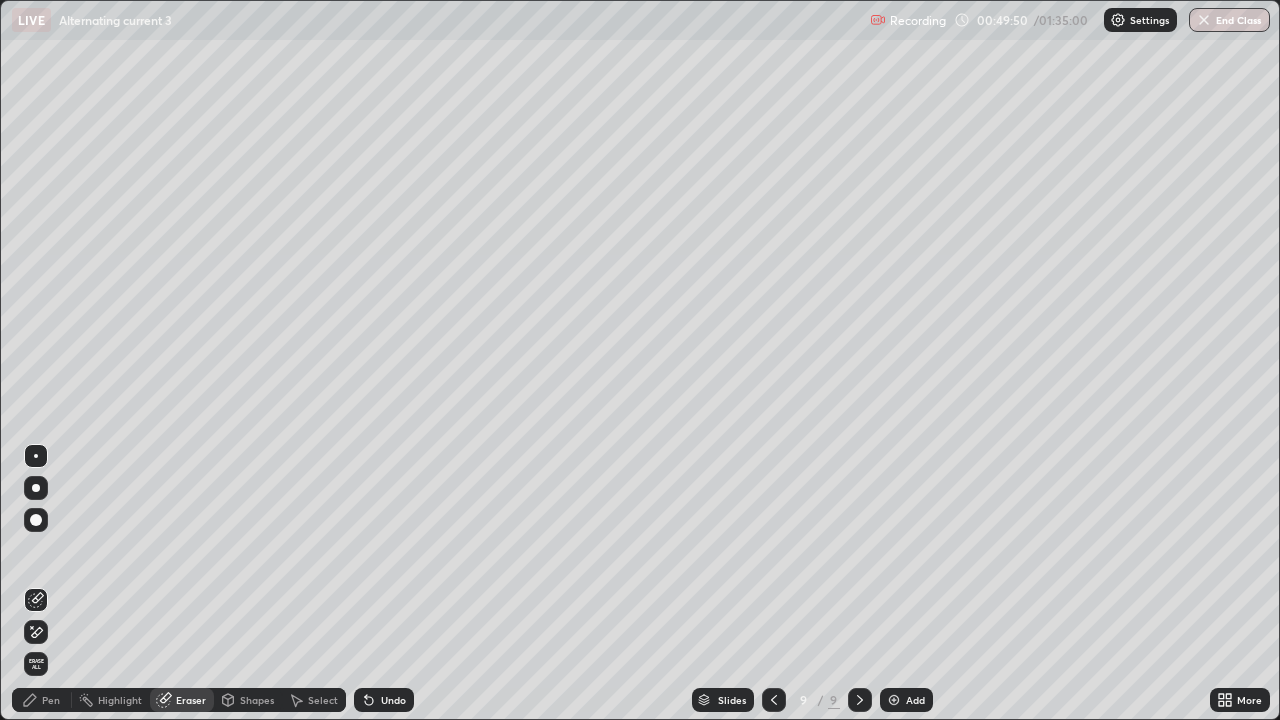 click on "Pen" at bounding box center (51, 700) 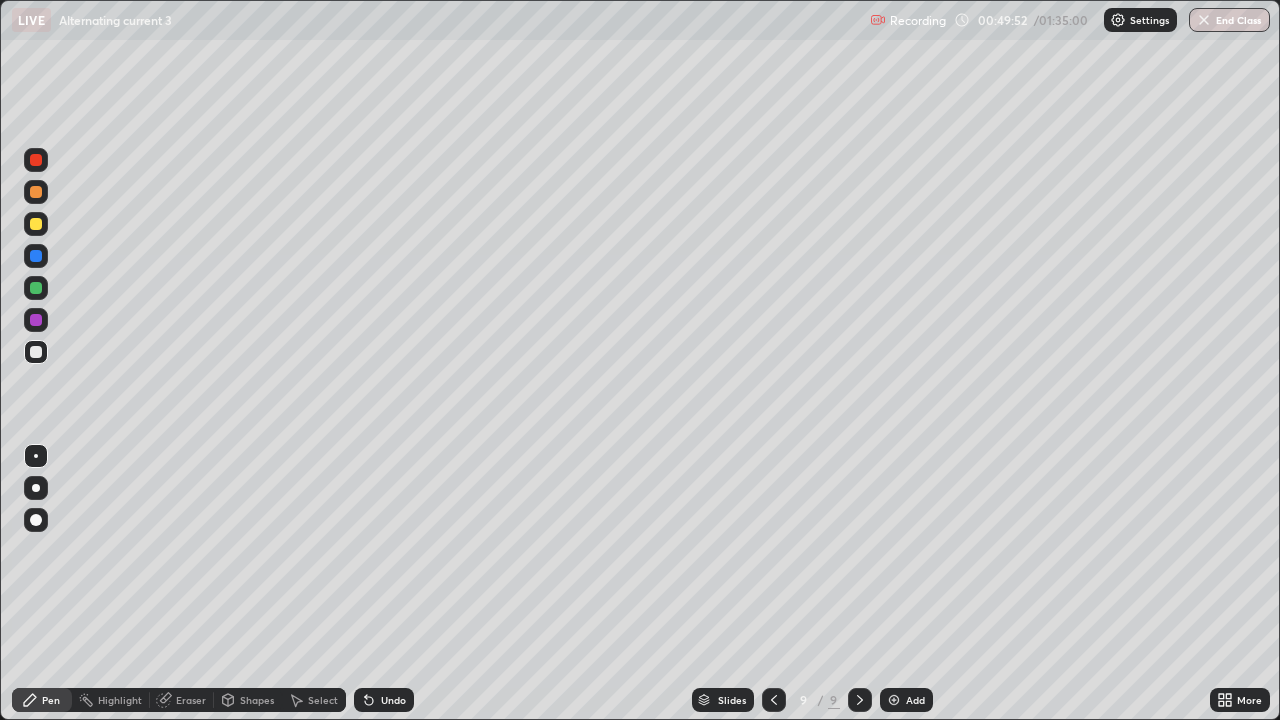 click on "Shapes" at bounding box center (257, 700) 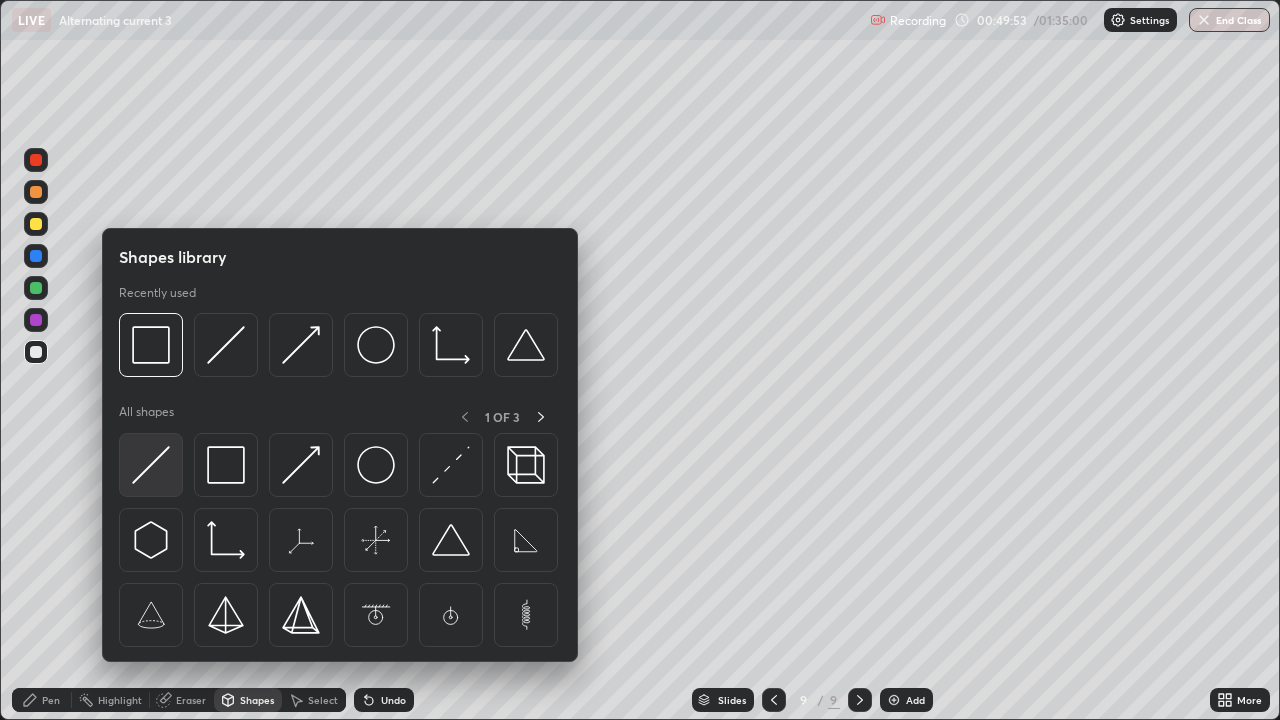 click at bounding box center [151, 465] 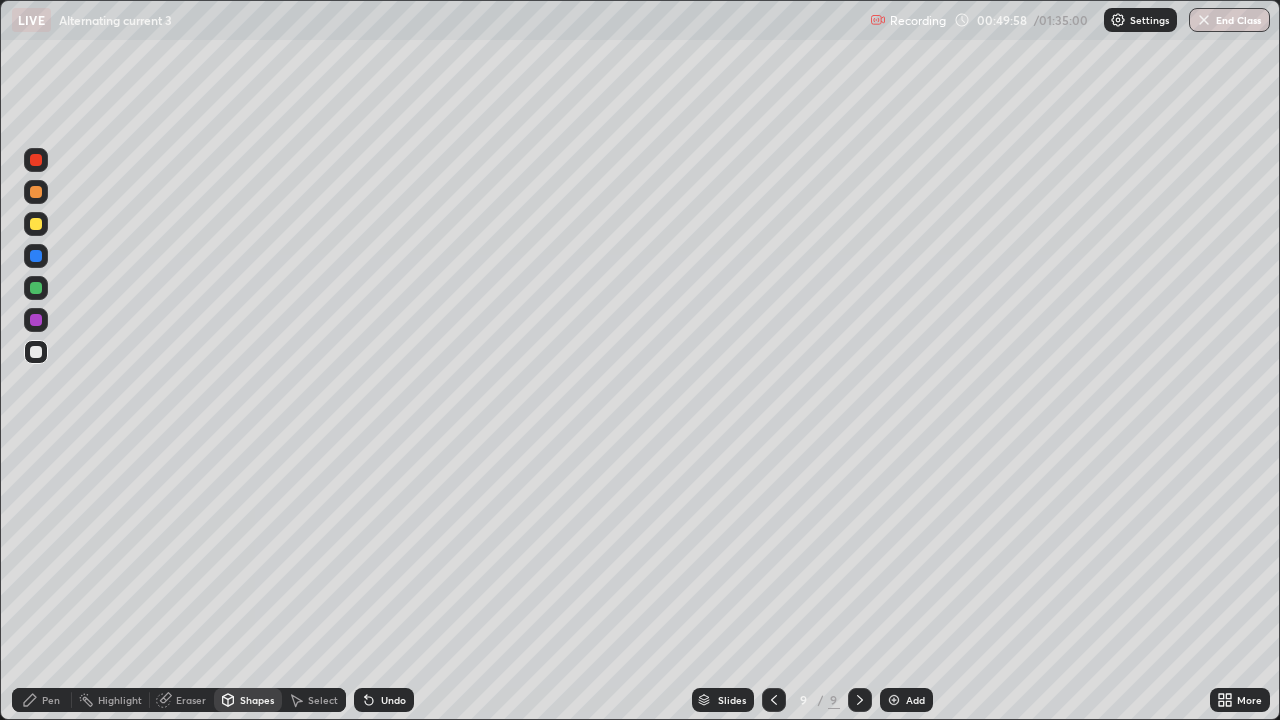 click on "Pen" at bounding box center (42, 700) 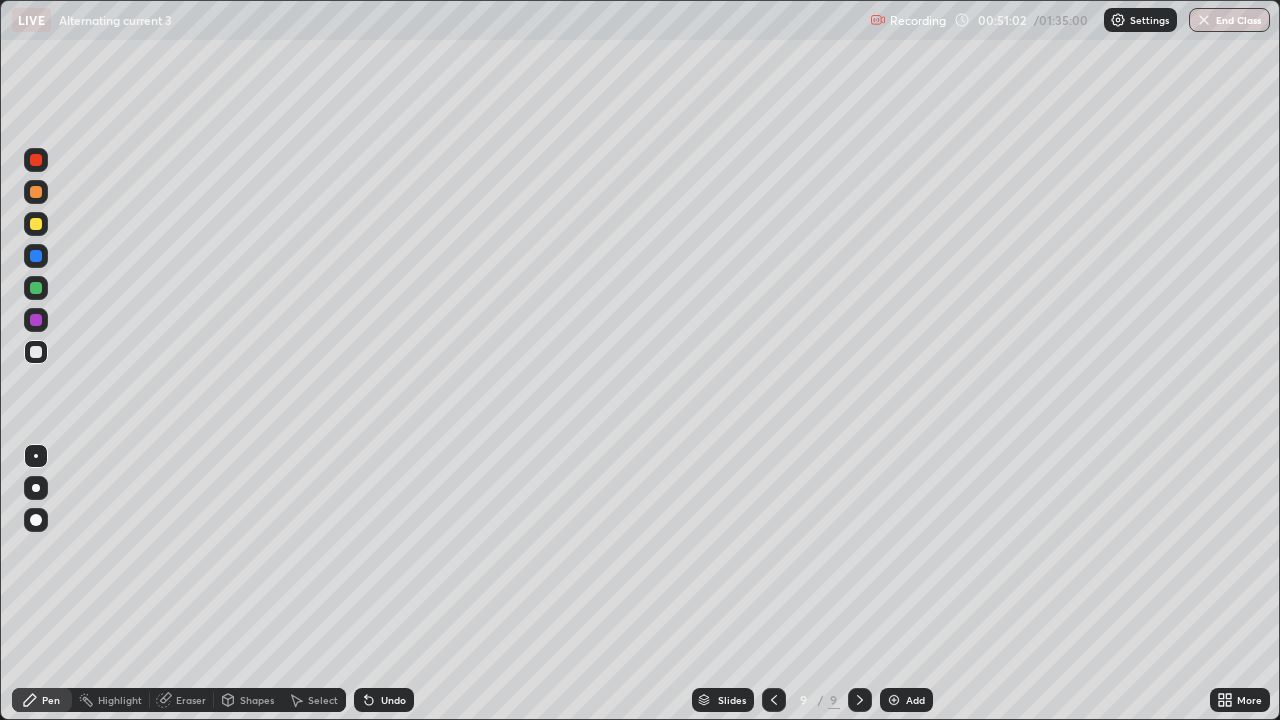 click at bounding box center [36, 288] 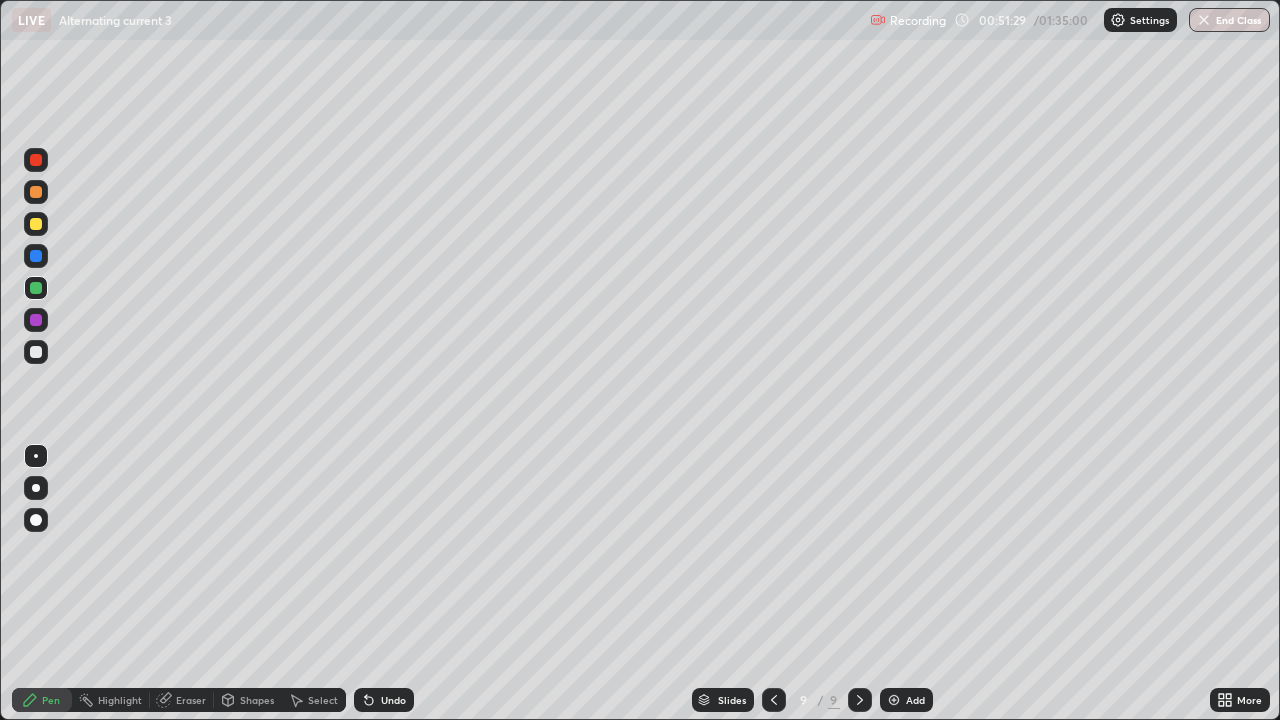 click on "Pen" at bounding box center (42, 700) 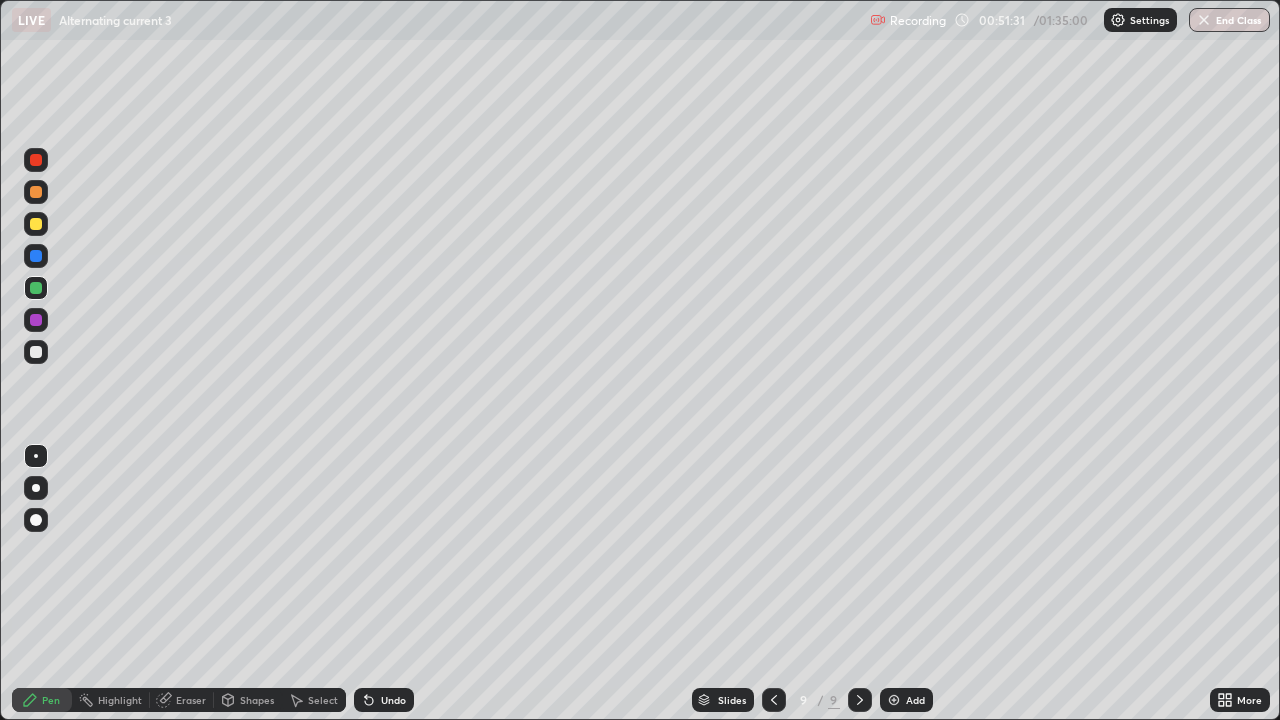 click at bounding box center (36, 352) 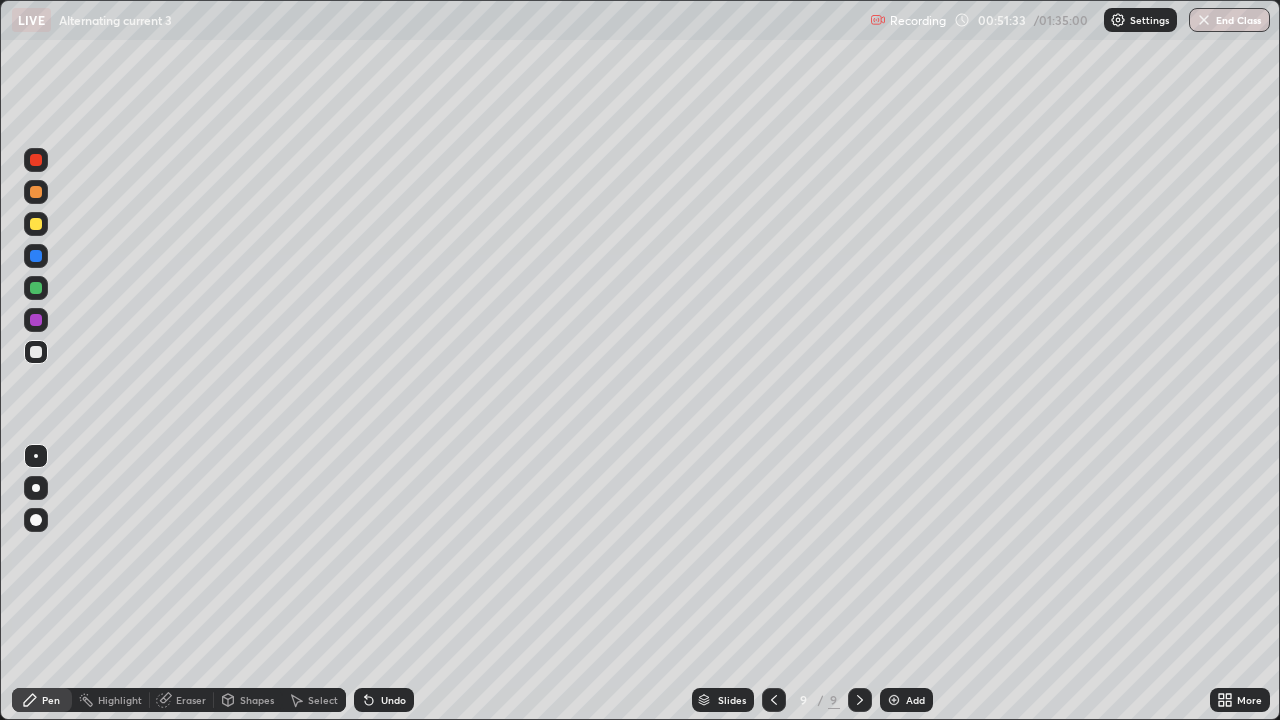 click on "Shapes" at bounding box center [257, 700] 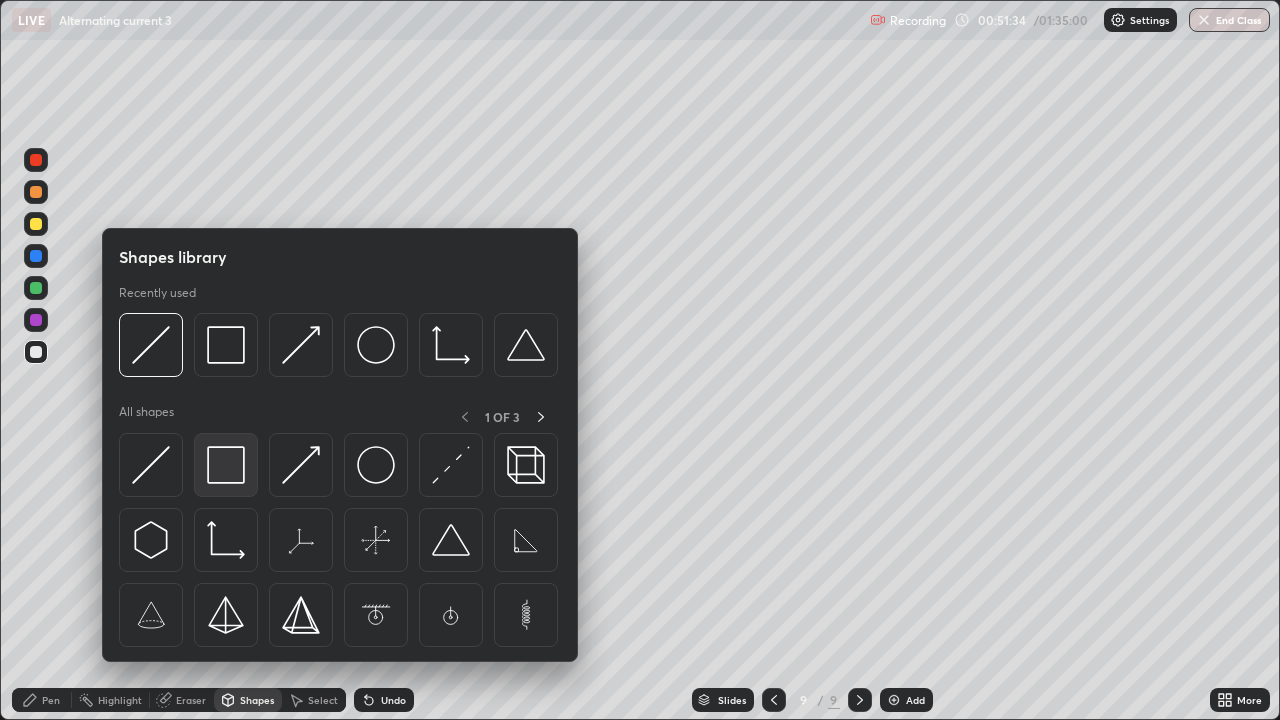 click at bounding box center [226, 465] 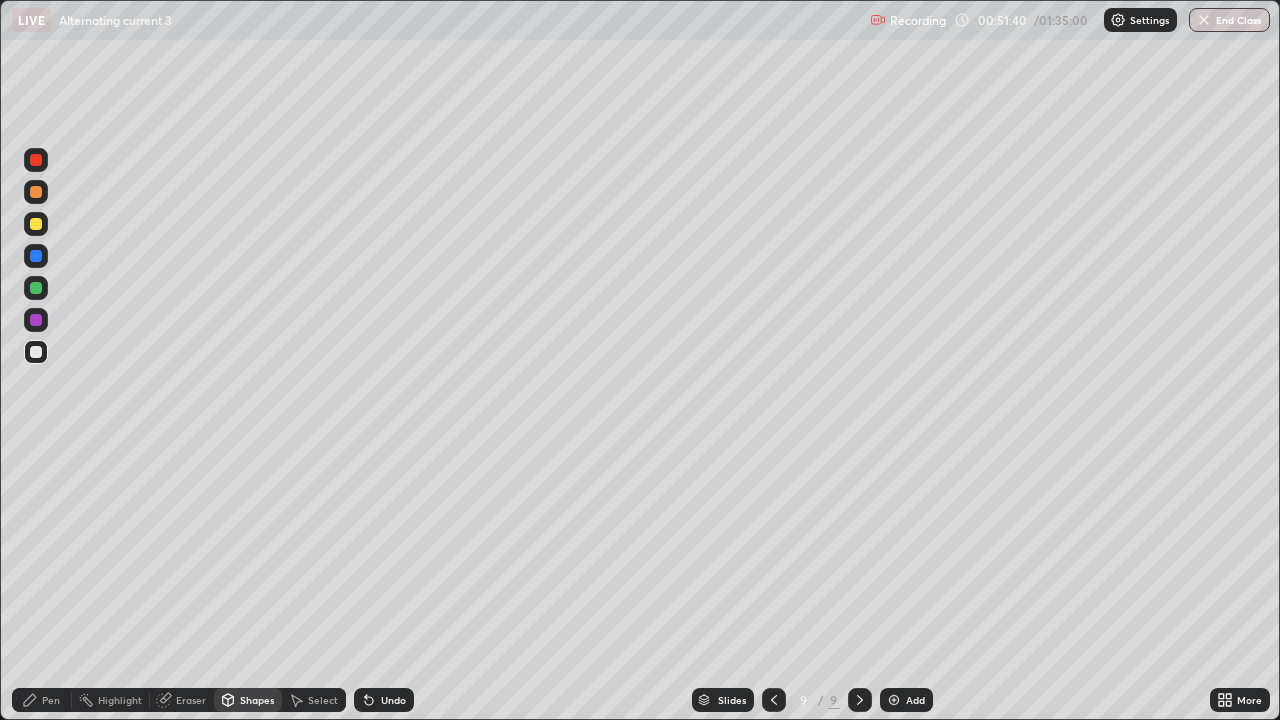 click on "Pen" at bounding box center (51, 700) 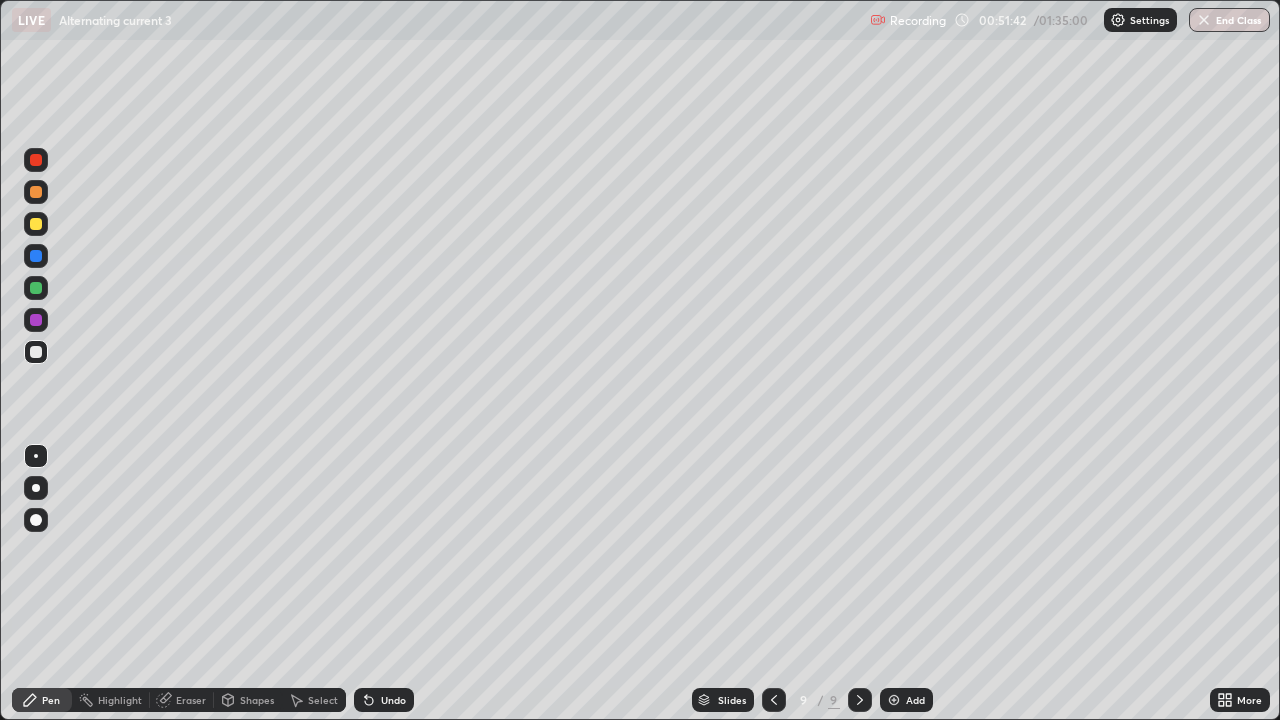click on "Eraser" at bounding box center [191, 700] 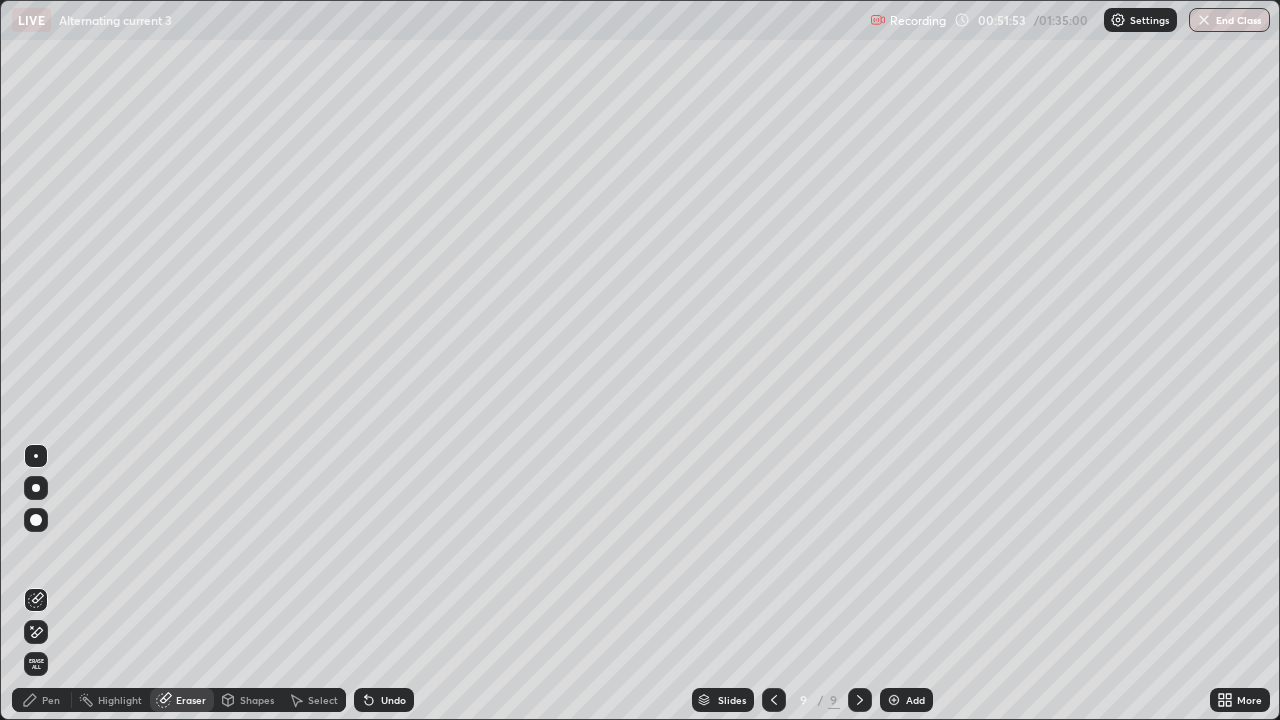 click on "Eraser" at bounding box center (191, 700) 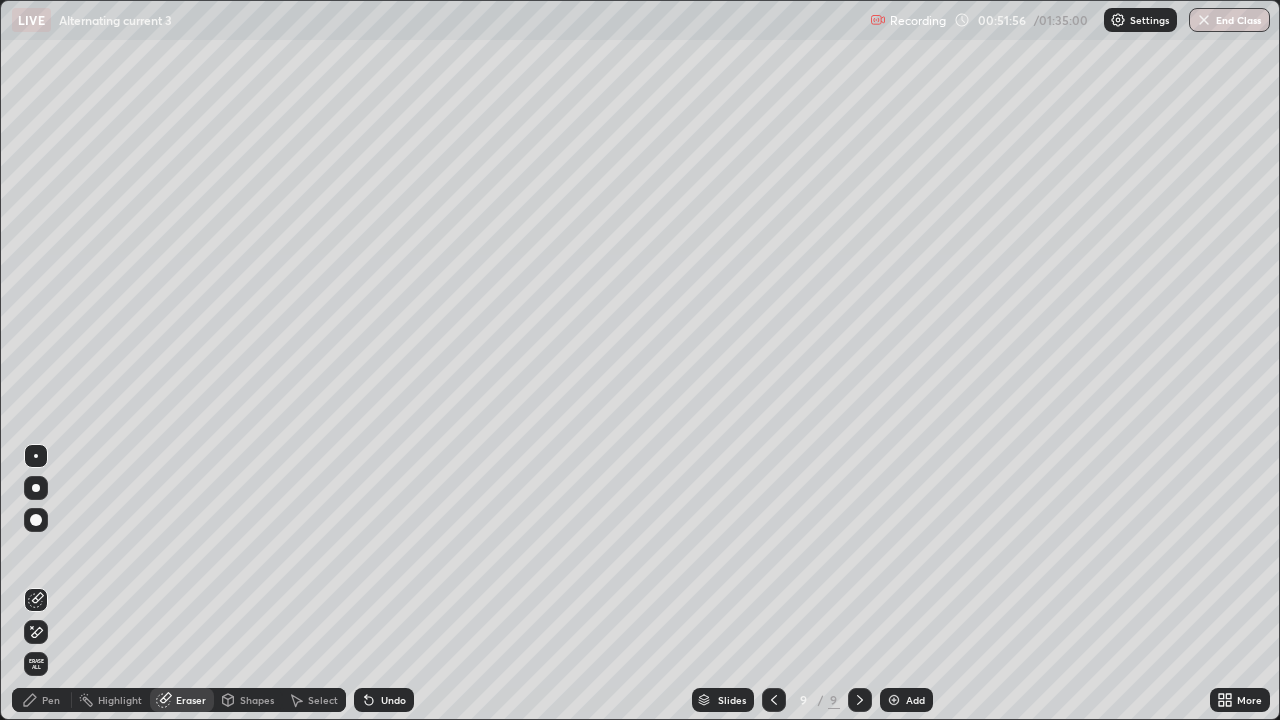 click on "Pen" at bounding box center (51, 700) 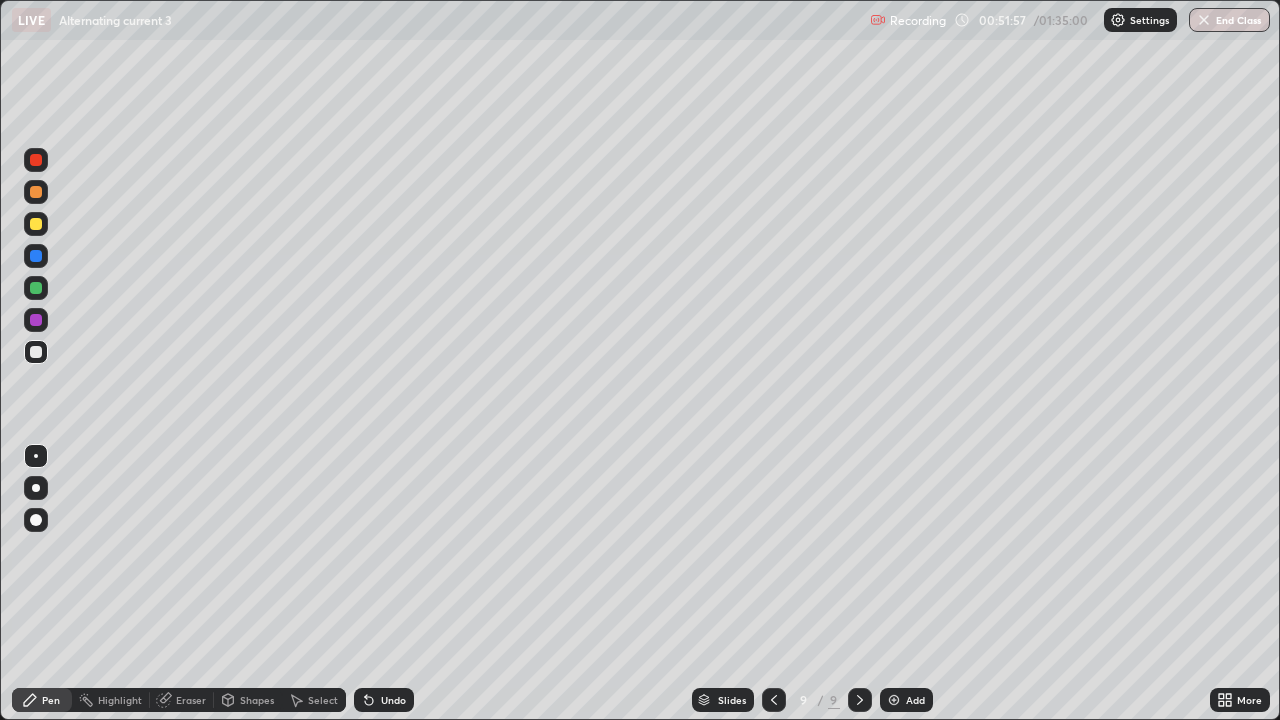 click on "Shapes" at bounding box center (257, 700) 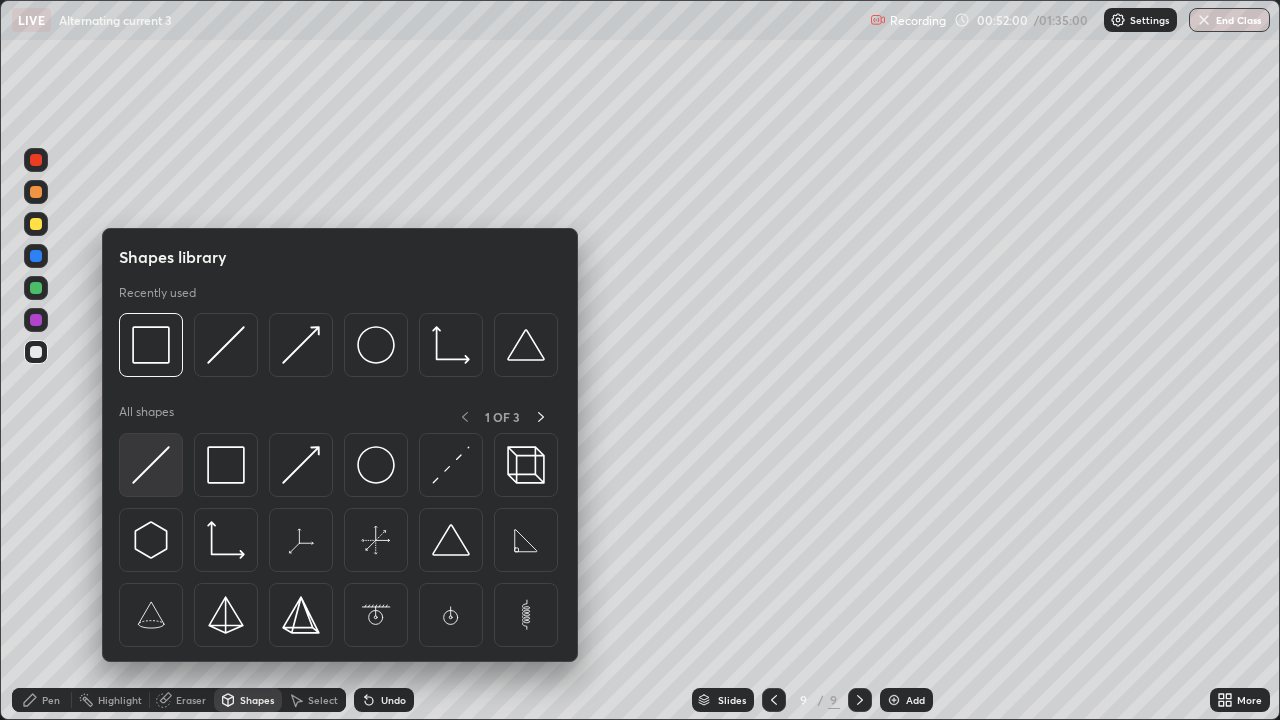 click at bounding box center (151, 465) 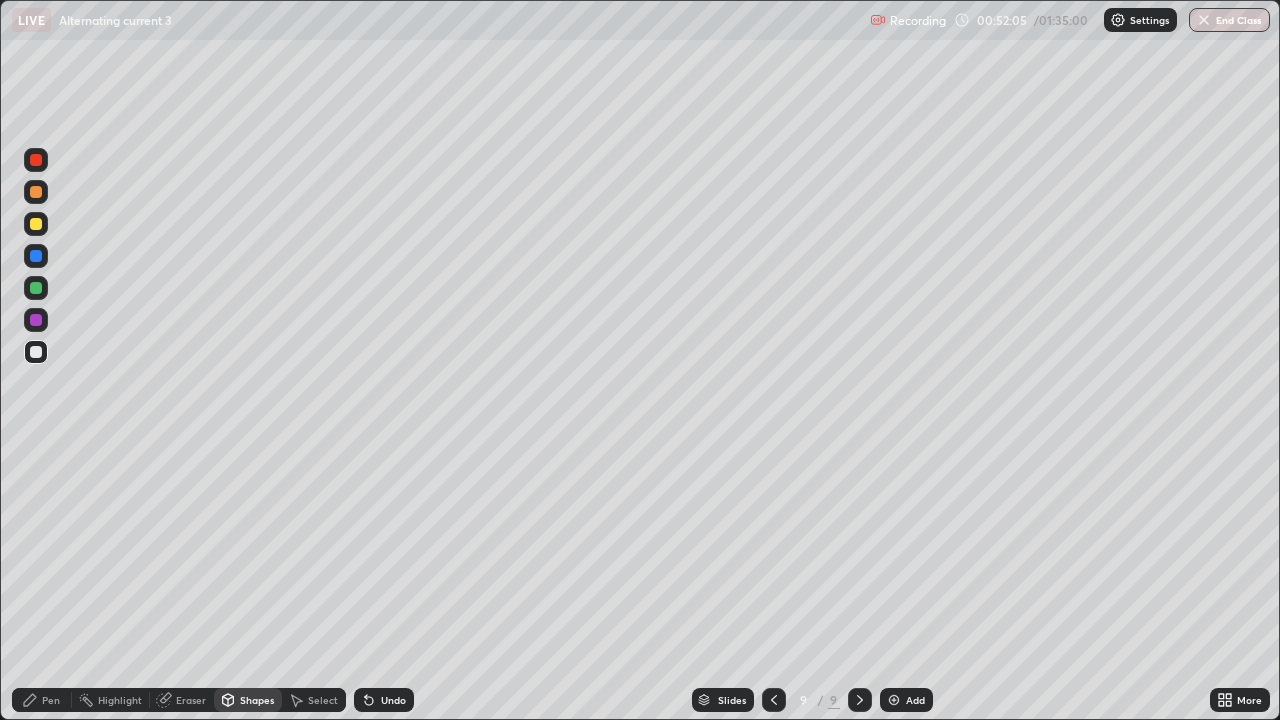 click on "Pen" at bounding box center [42, 700] 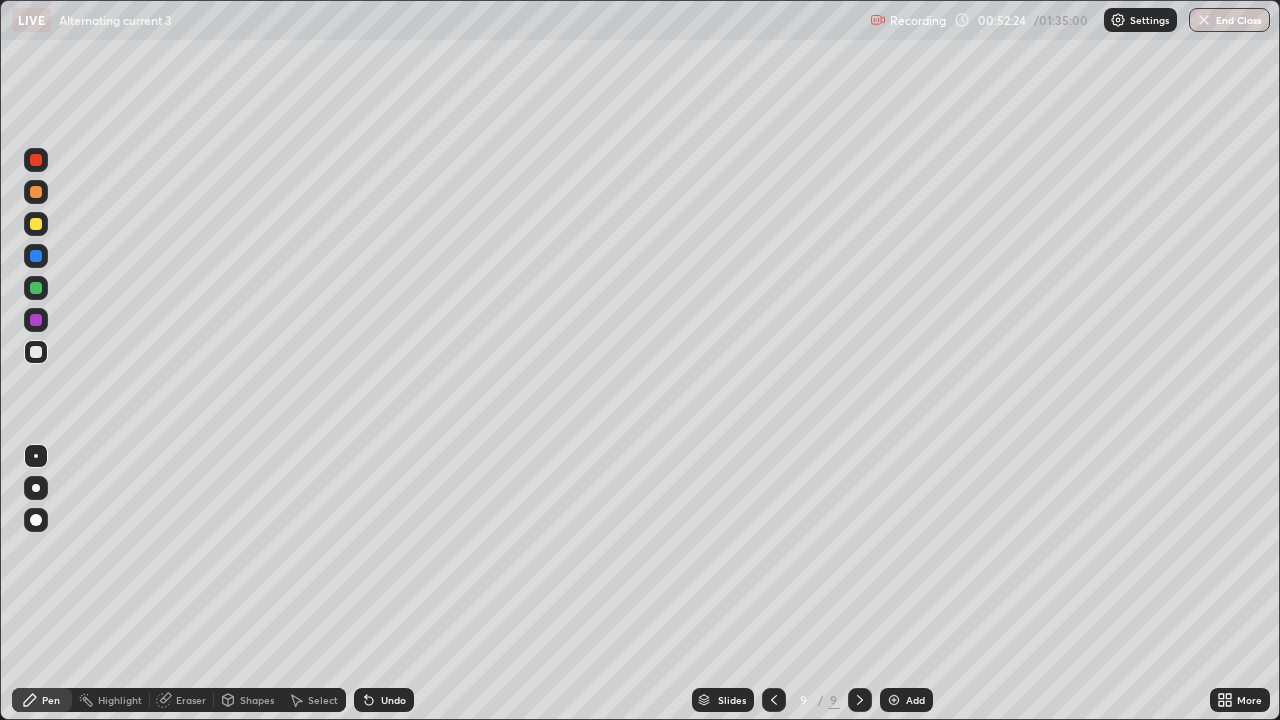click at bounding box center [36, 224] 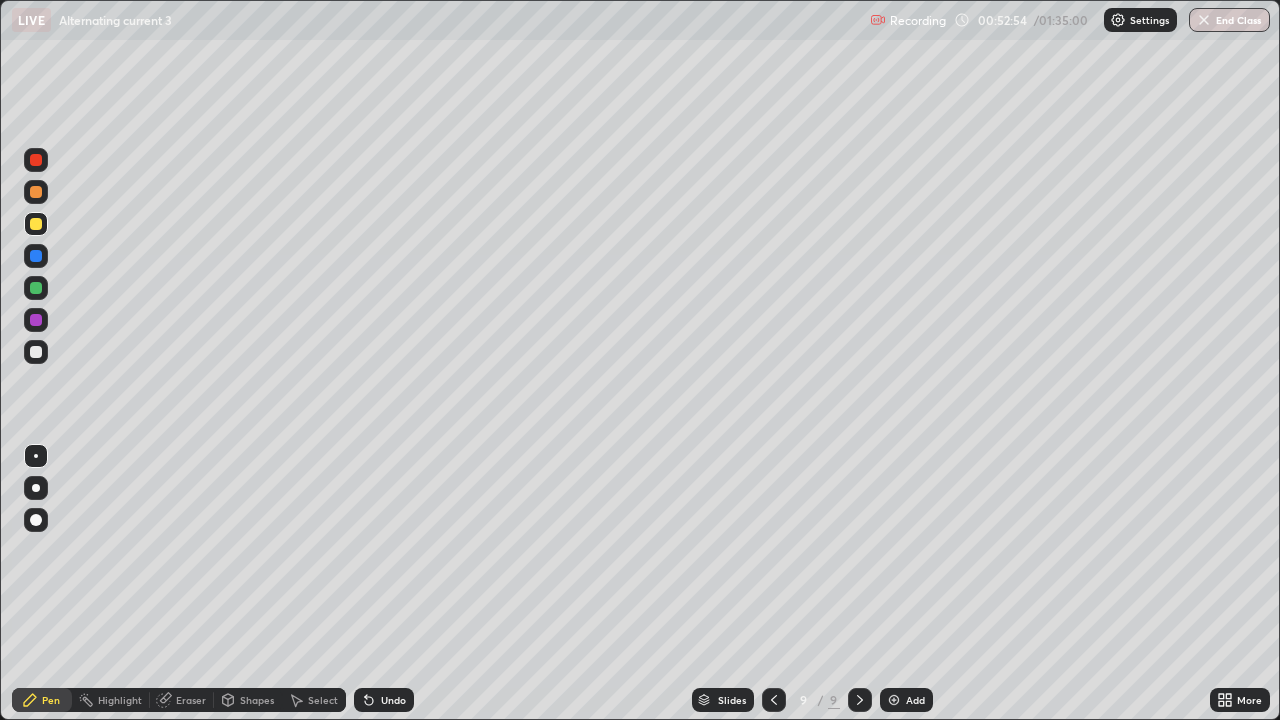 click on "Shapes" at bounding box center (257, 700) 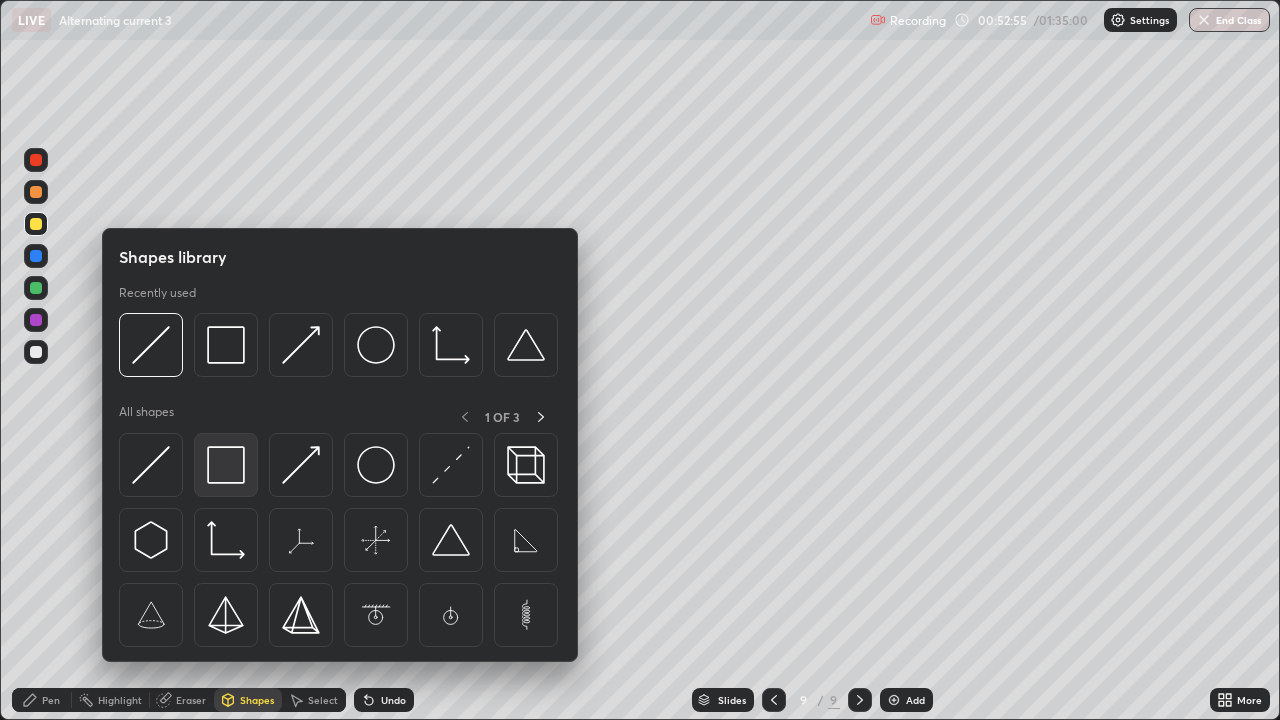 click at bounding box center (226, 465) 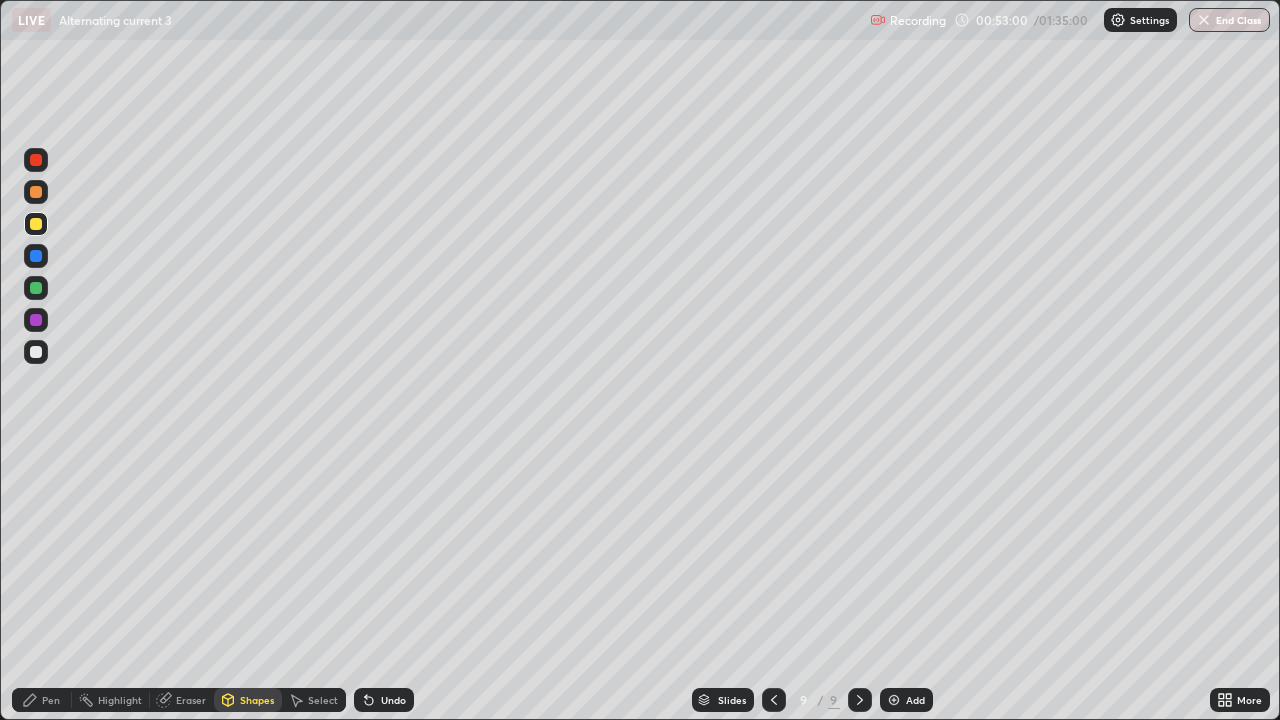 click on "Eraser" at bounding box center [191, 700] 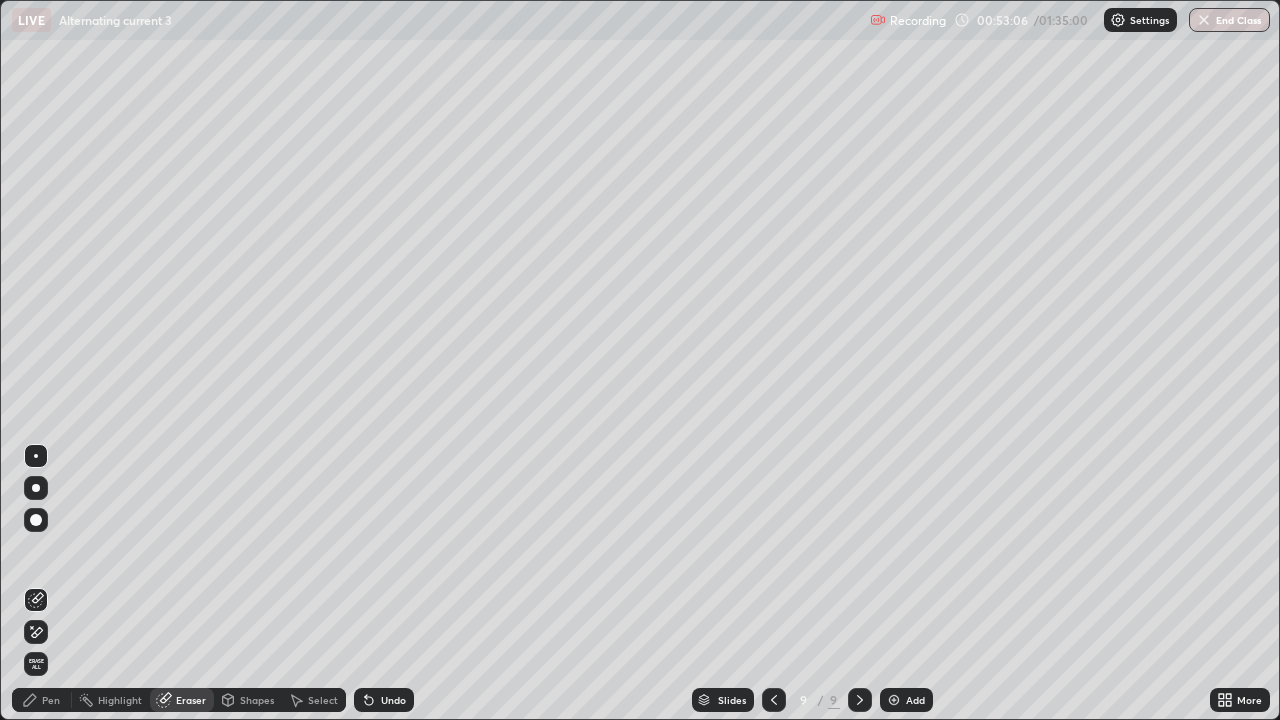 click on "Eraser" at bounding box center (191, 700) 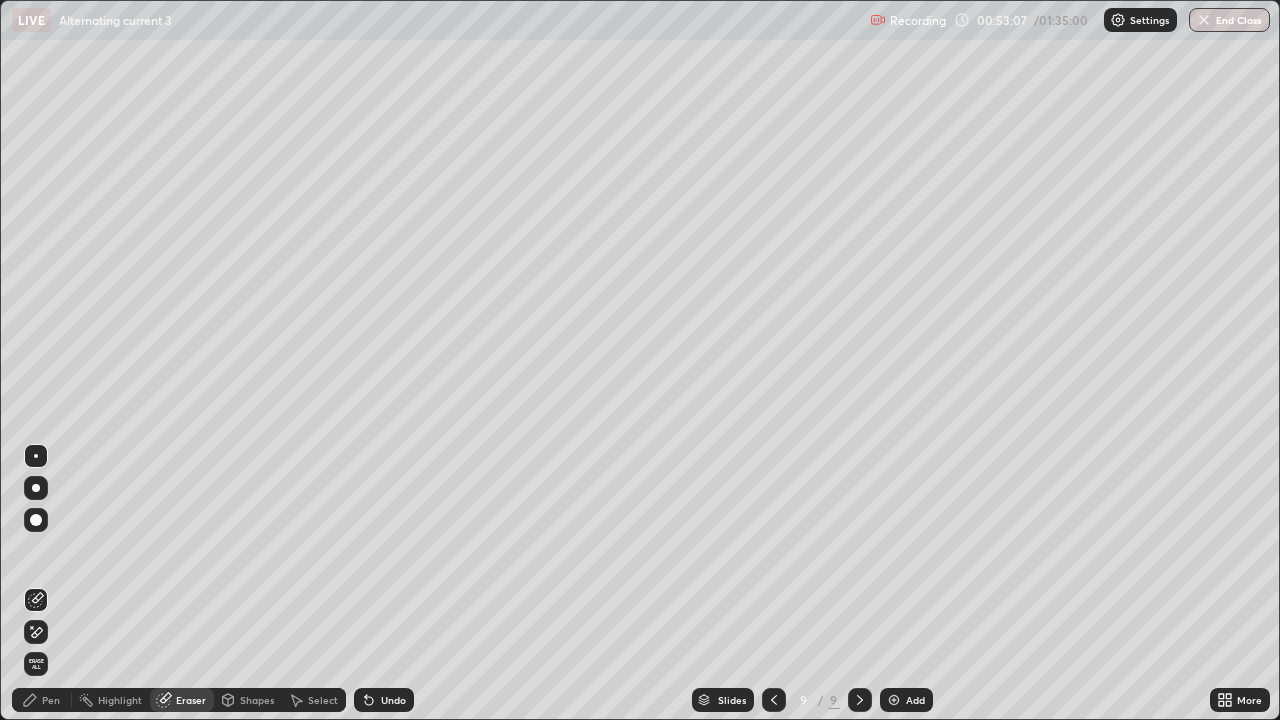 click on "Shapes" at bounding box center (257, 700) 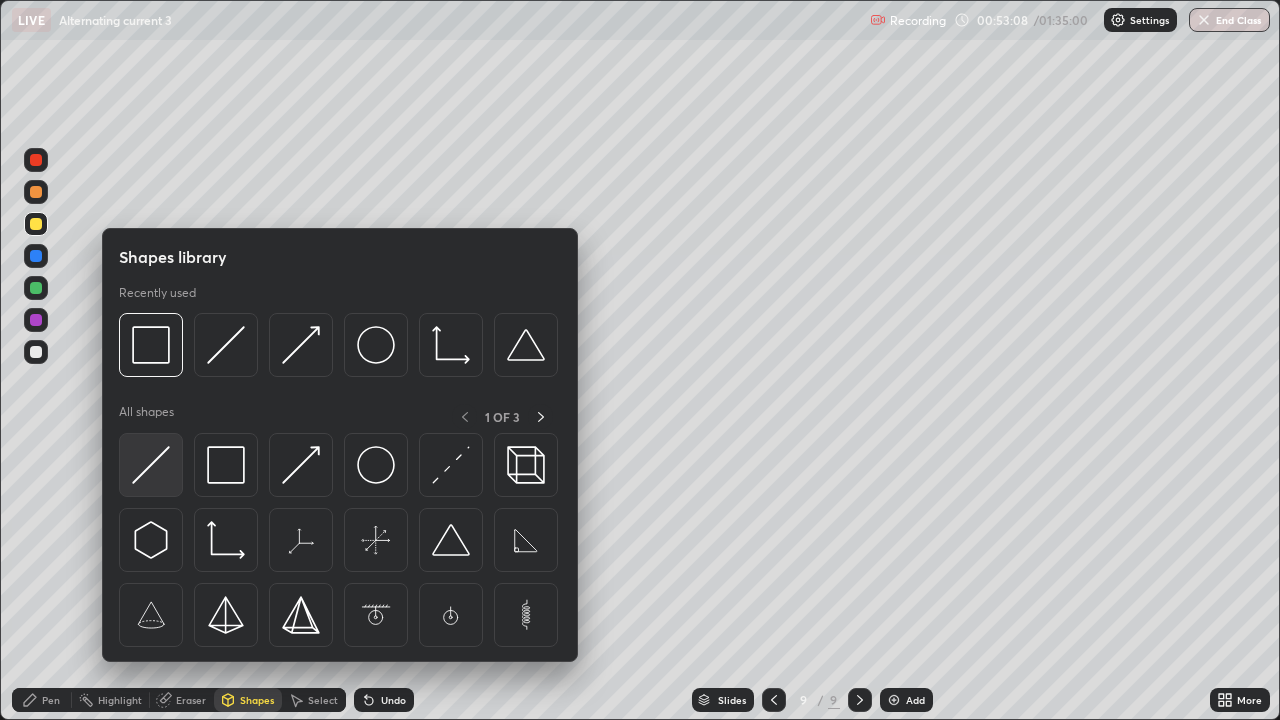 click at bounding box center [151, 465] 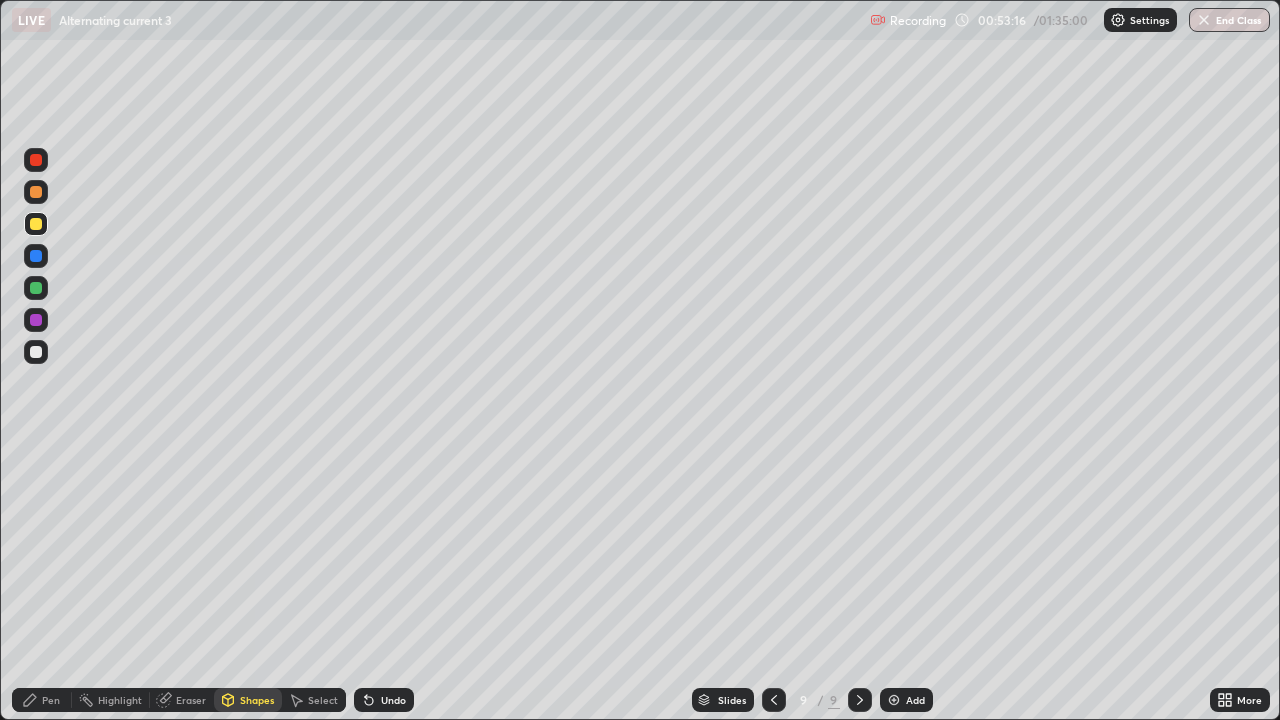 click on "Pen" at bounding box center [51, 700] 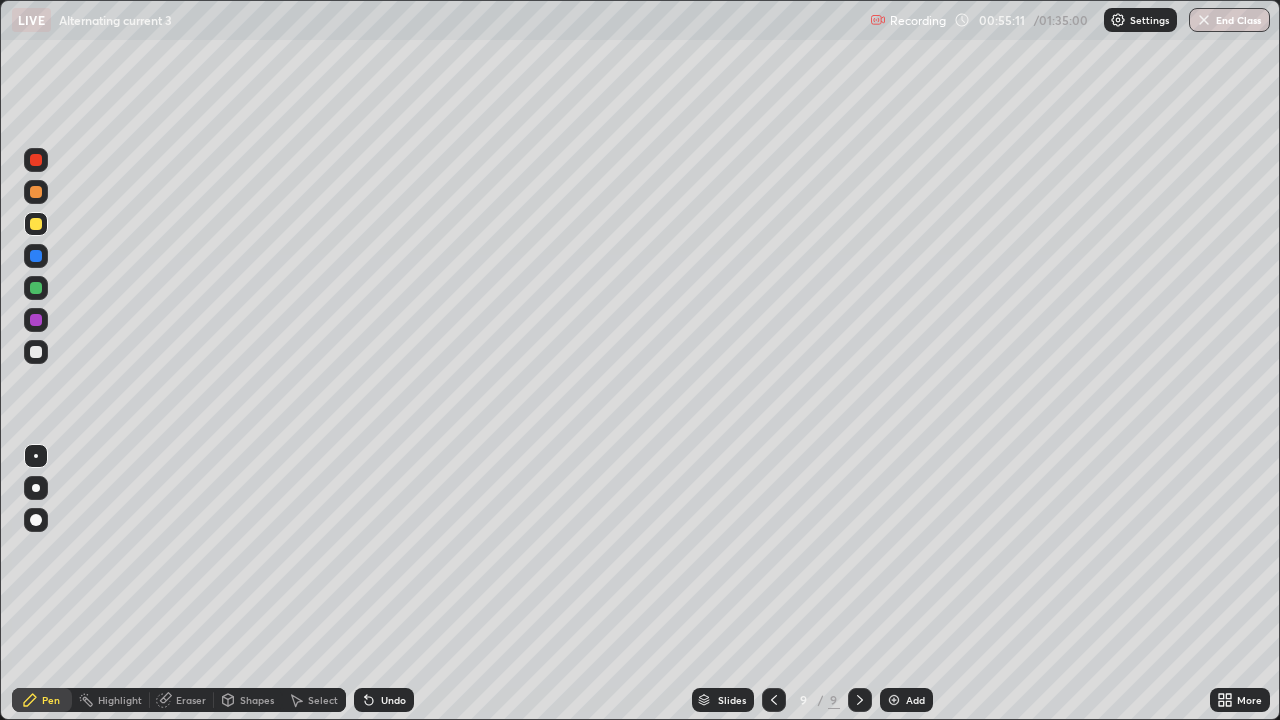 click on "Shapes" at bounding box center [257, 700] 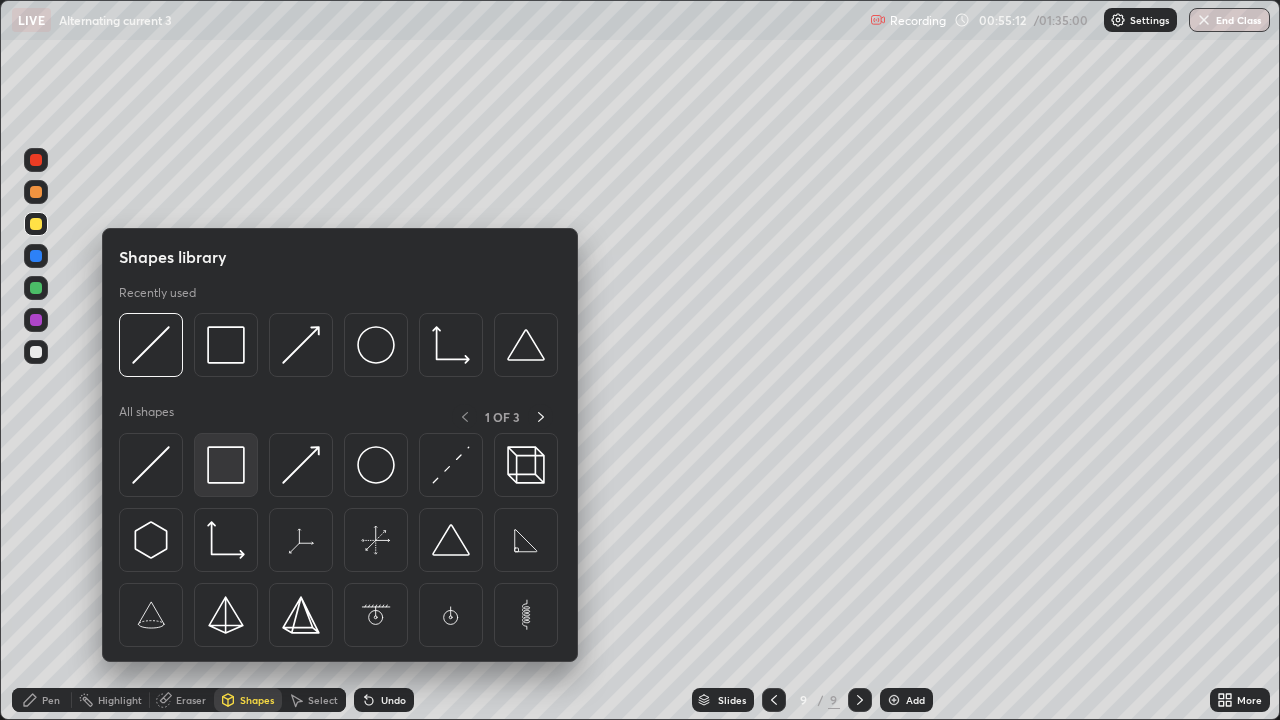 click at bounding box center (226, 465) 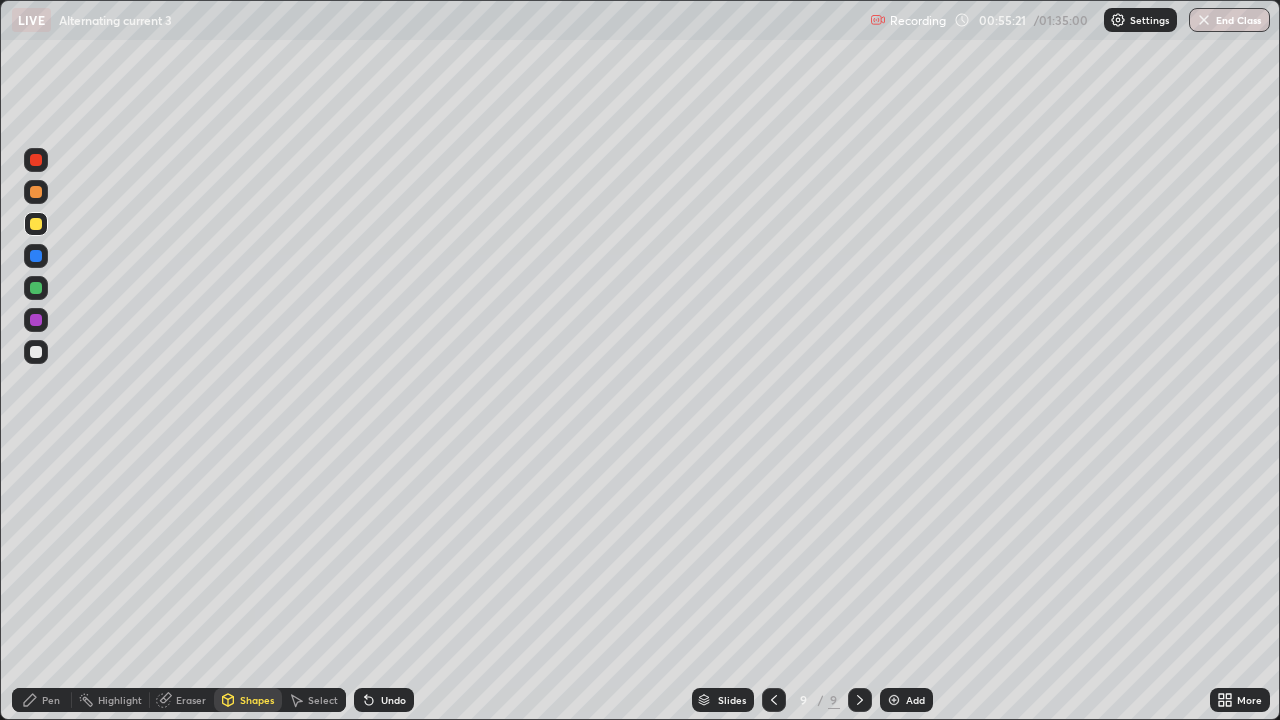 click on "Eraser" at bounding box center (191, 700) 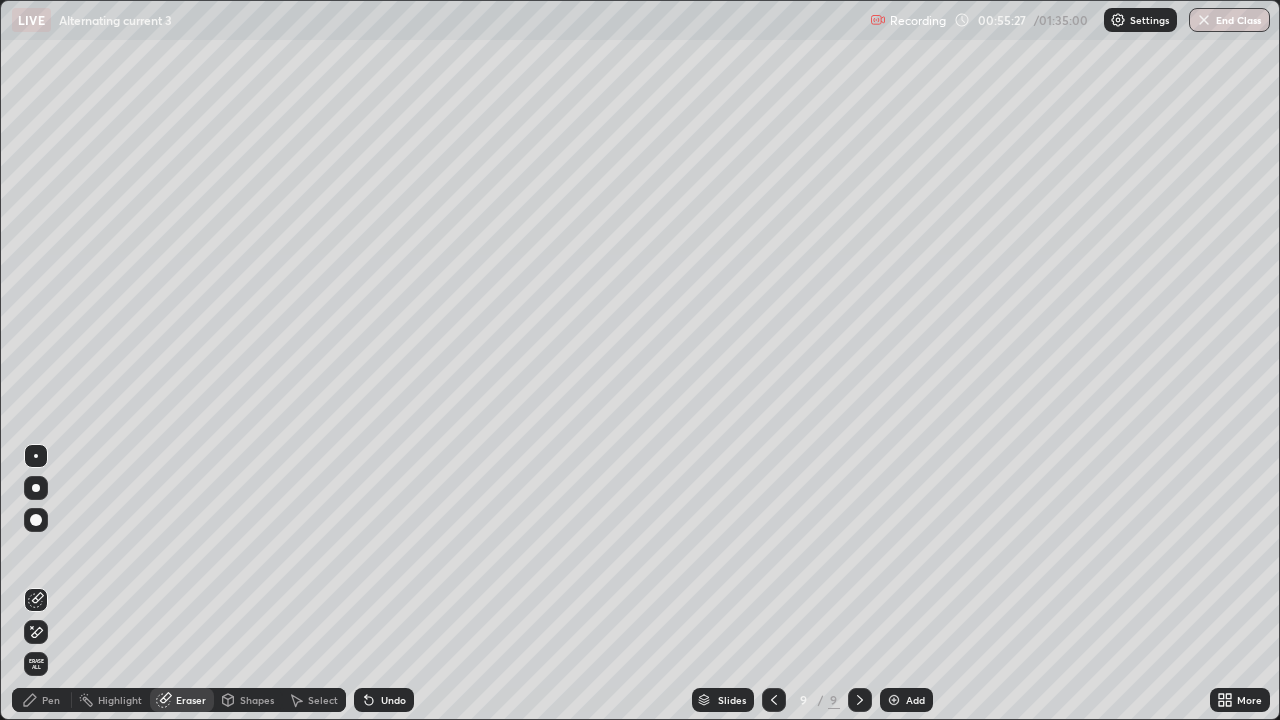 click on "Shapes" at bounding box center (257, 700) 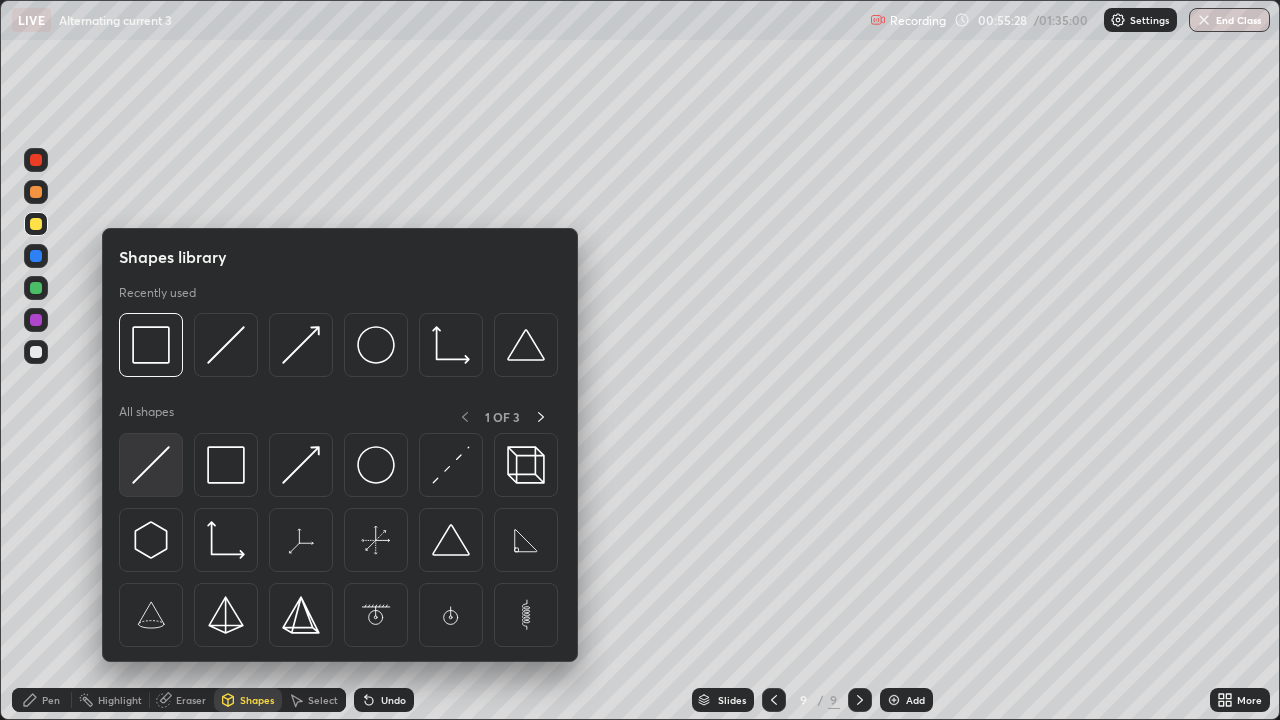 click at bounding box center (151, 465) 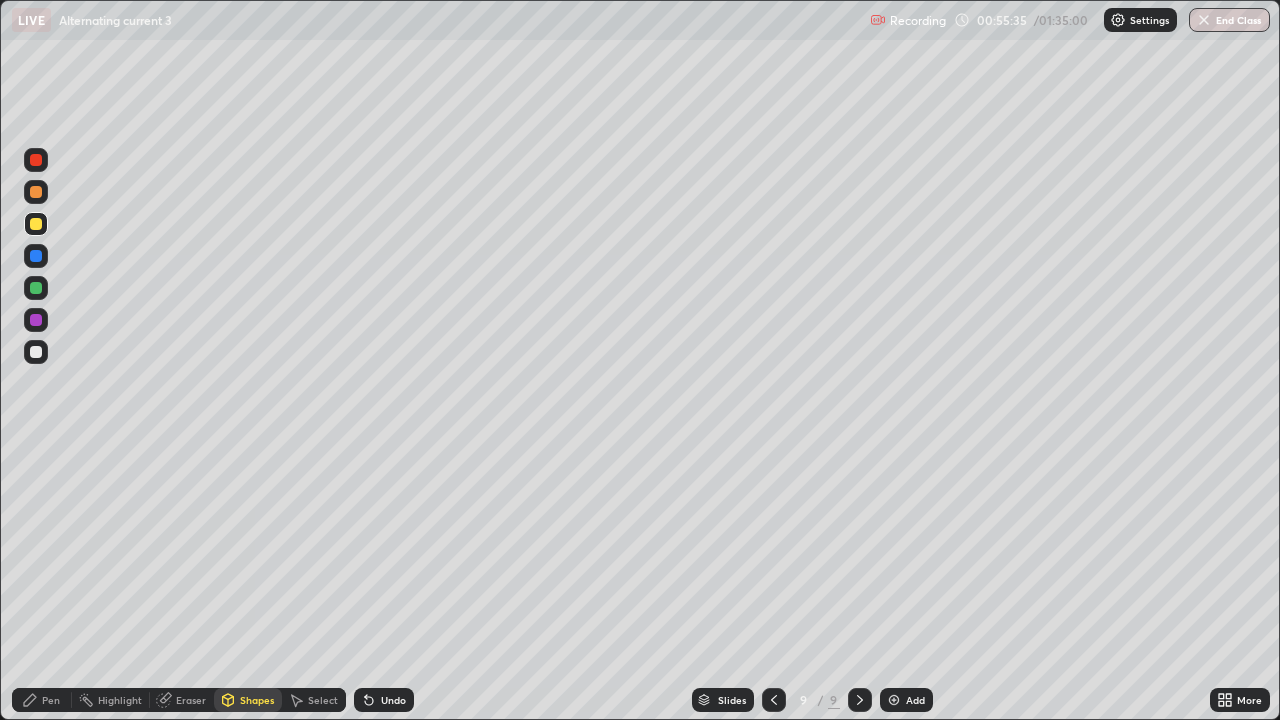 click on "Pen" at bounding box center (42, 700) 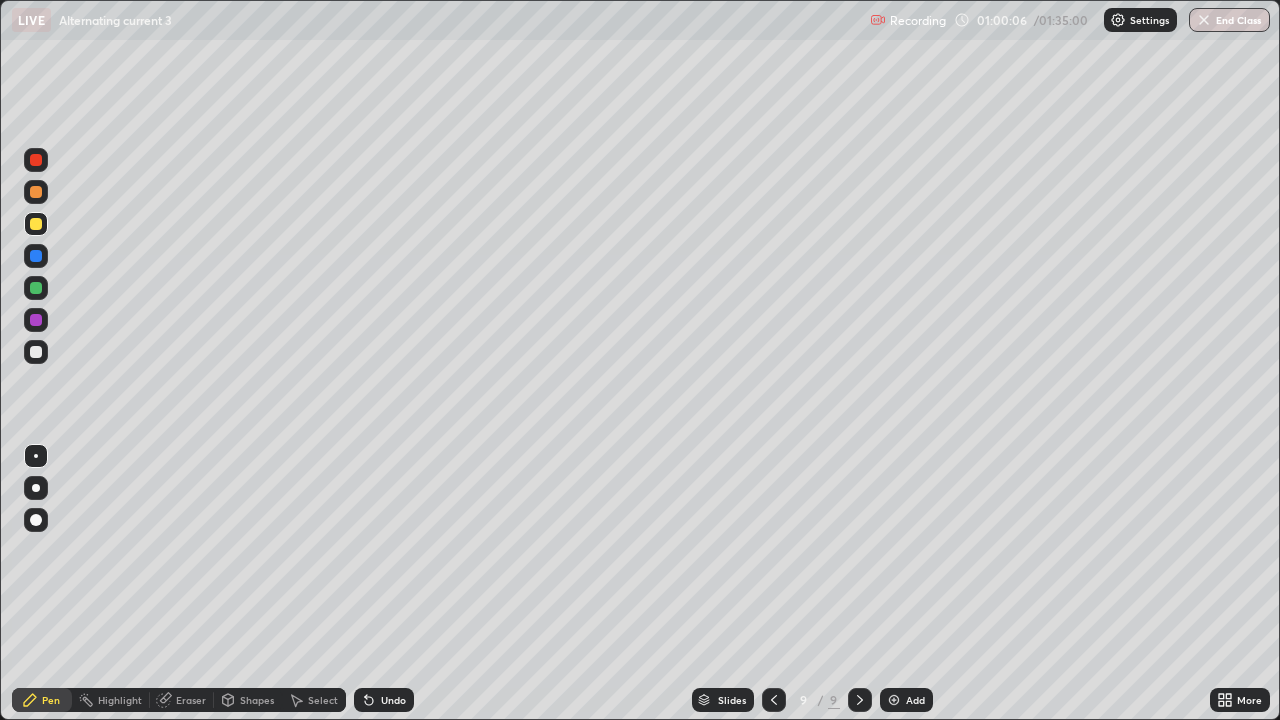 click at bounding box center [894, 700] 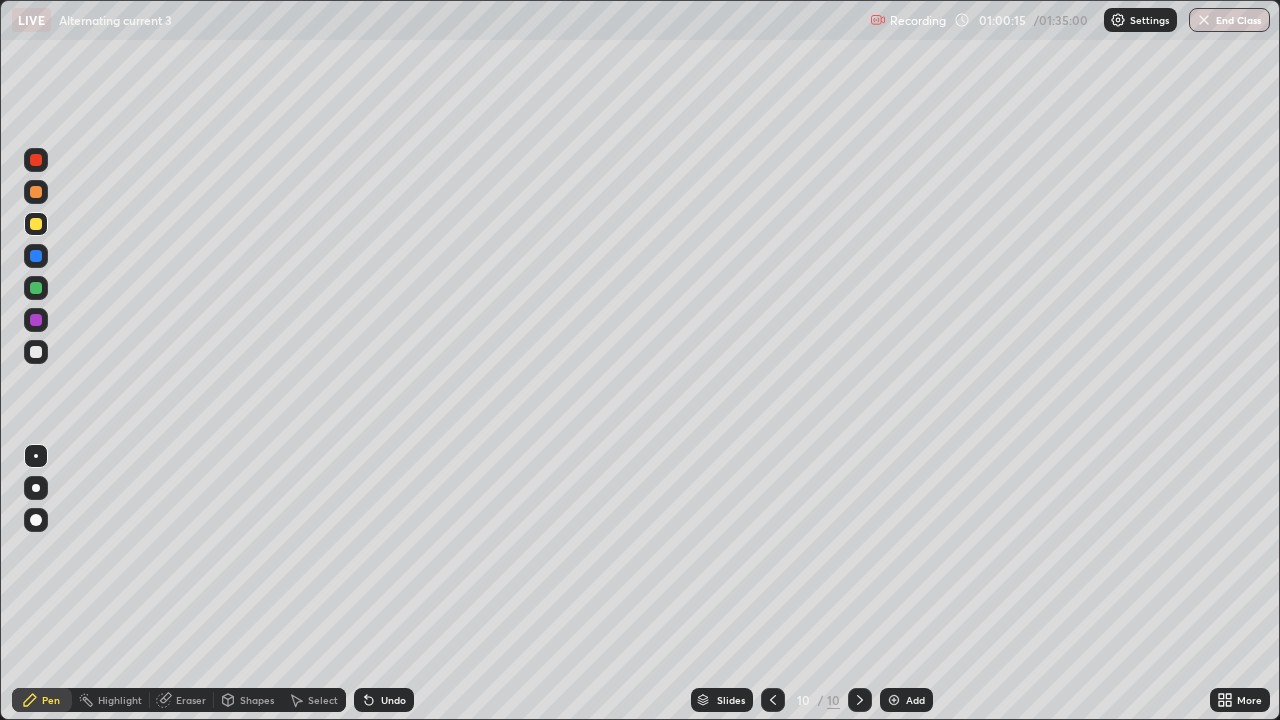click on "Shapes" at bounding box center (257, 700) 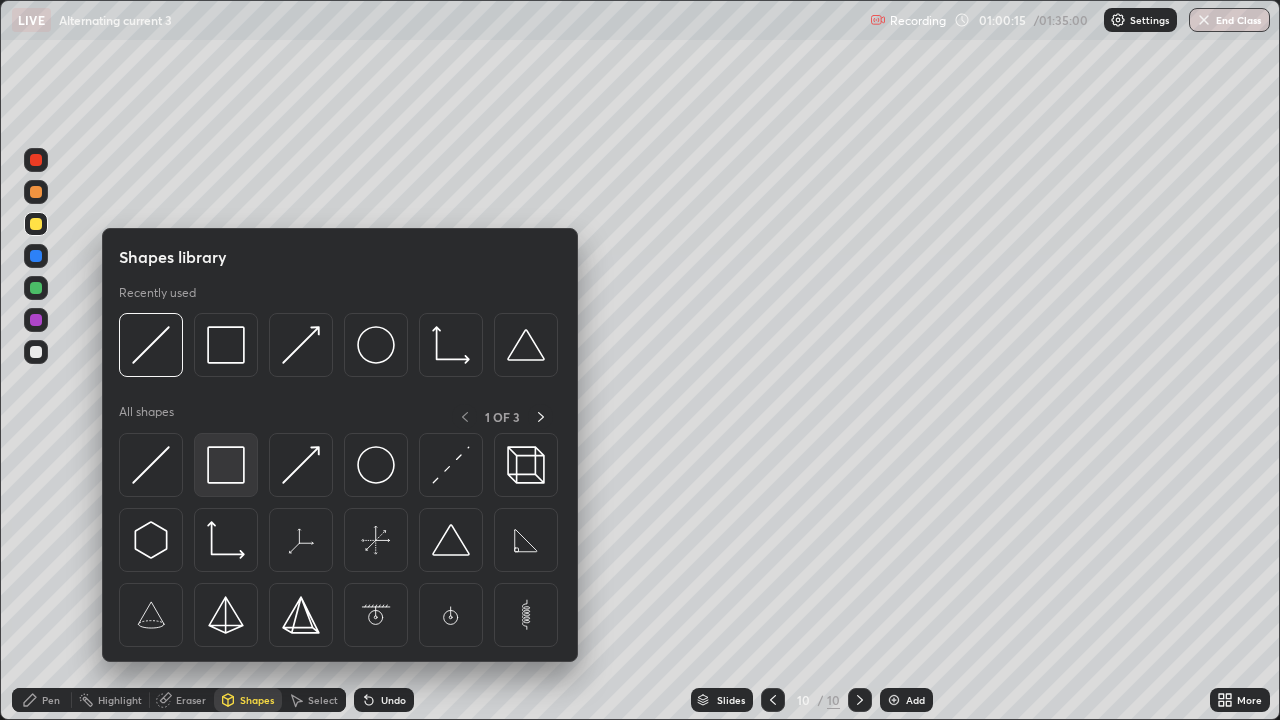 click at bounding box center [226, 465] 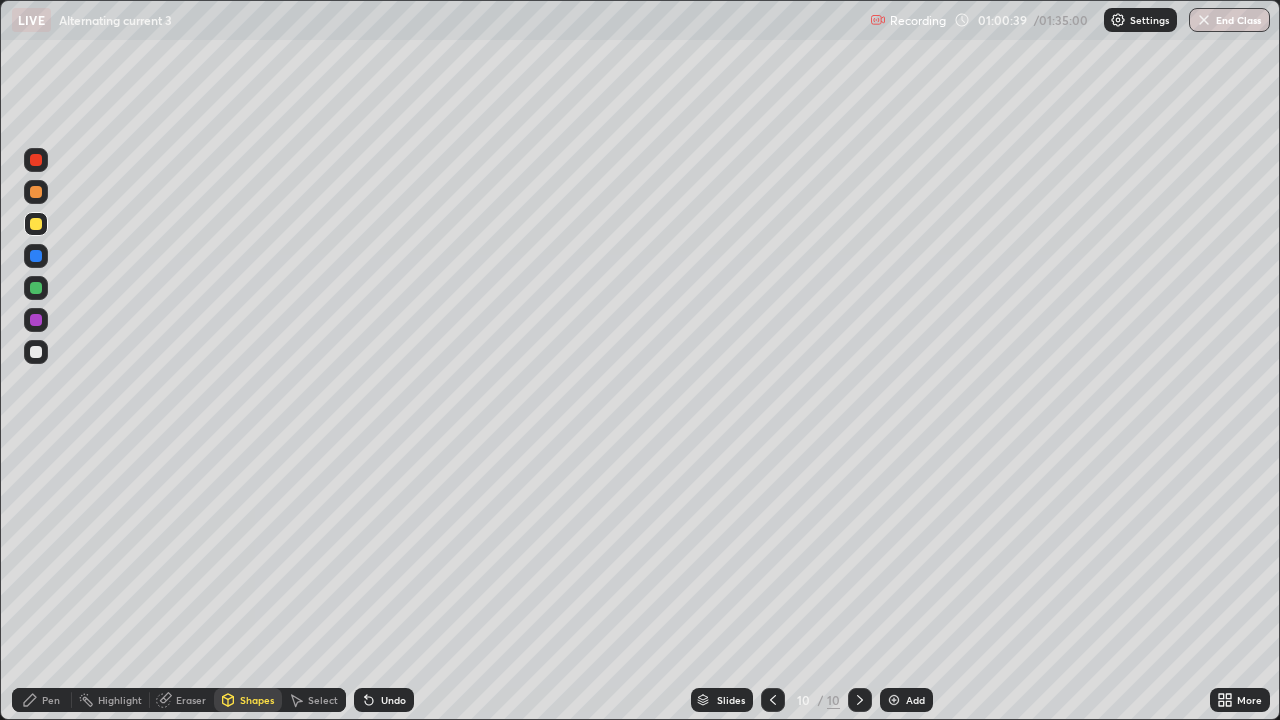 click on "Eraser" at bounding box center [191, 700] 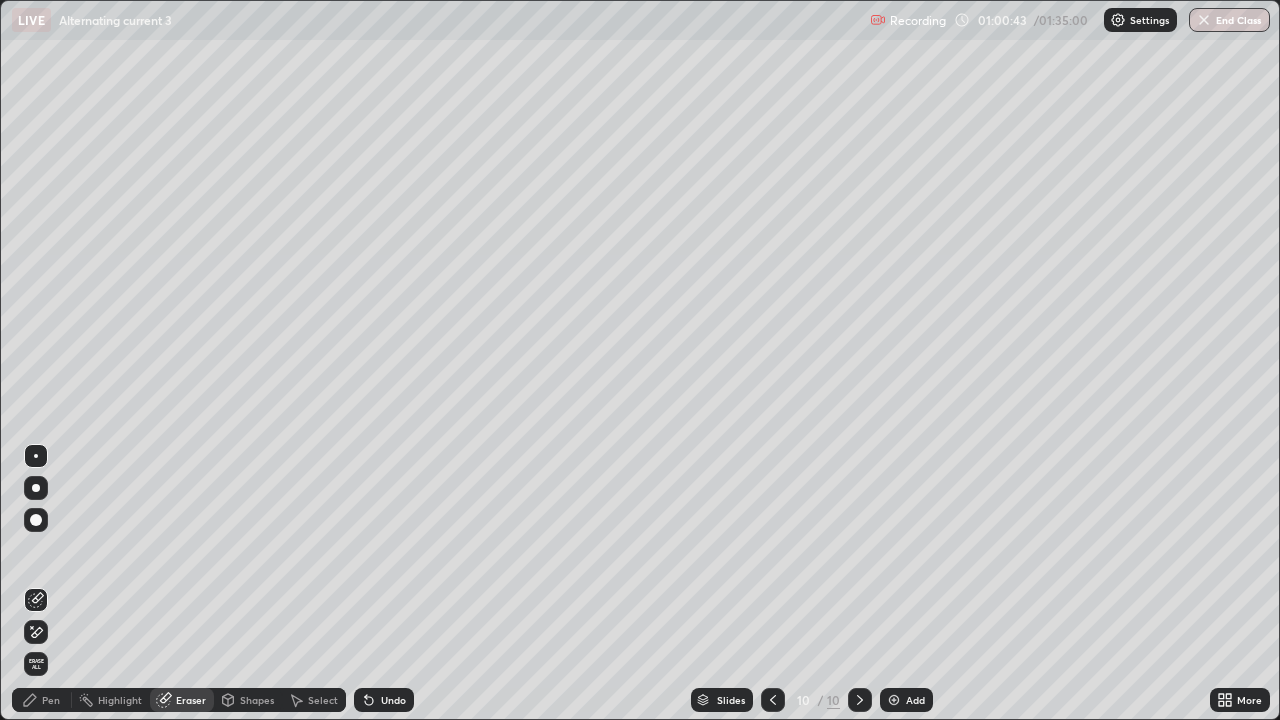click on "Pen" at bounding box center (51, 700) 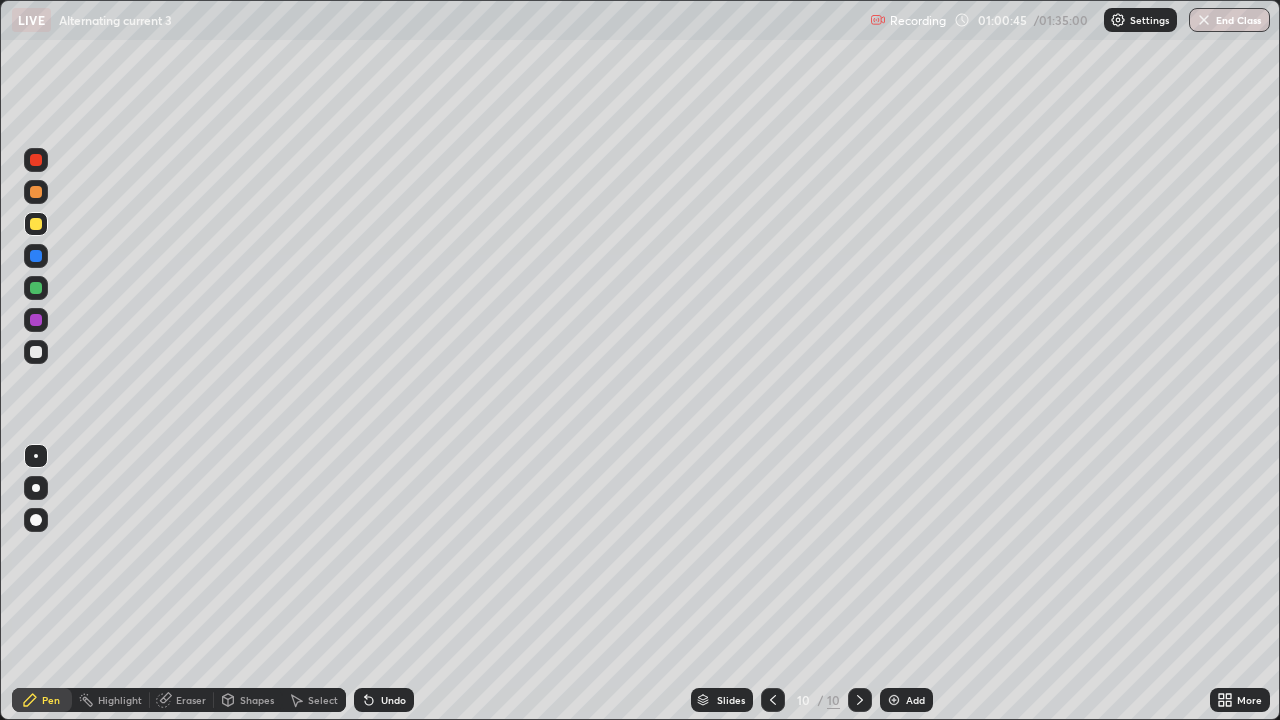 click on "Eraser" at bounding box center (191, 700) 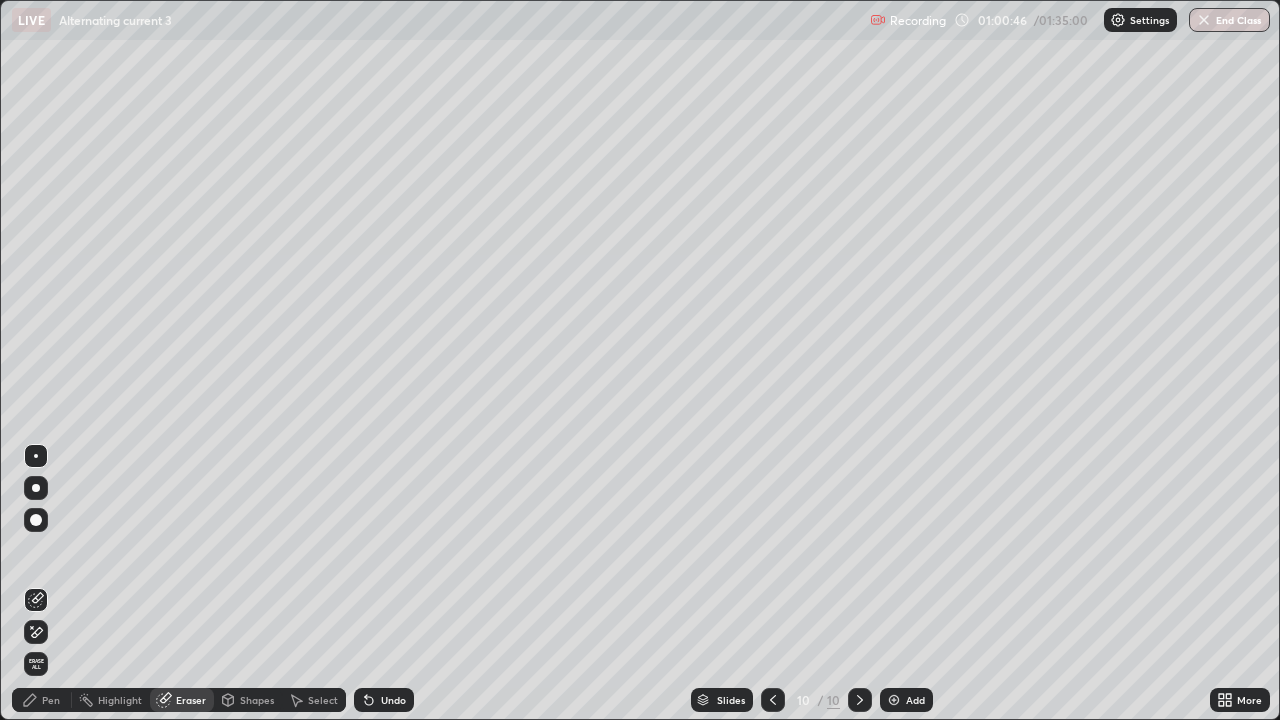click on "Shapes" at bounding box center (248, 700) 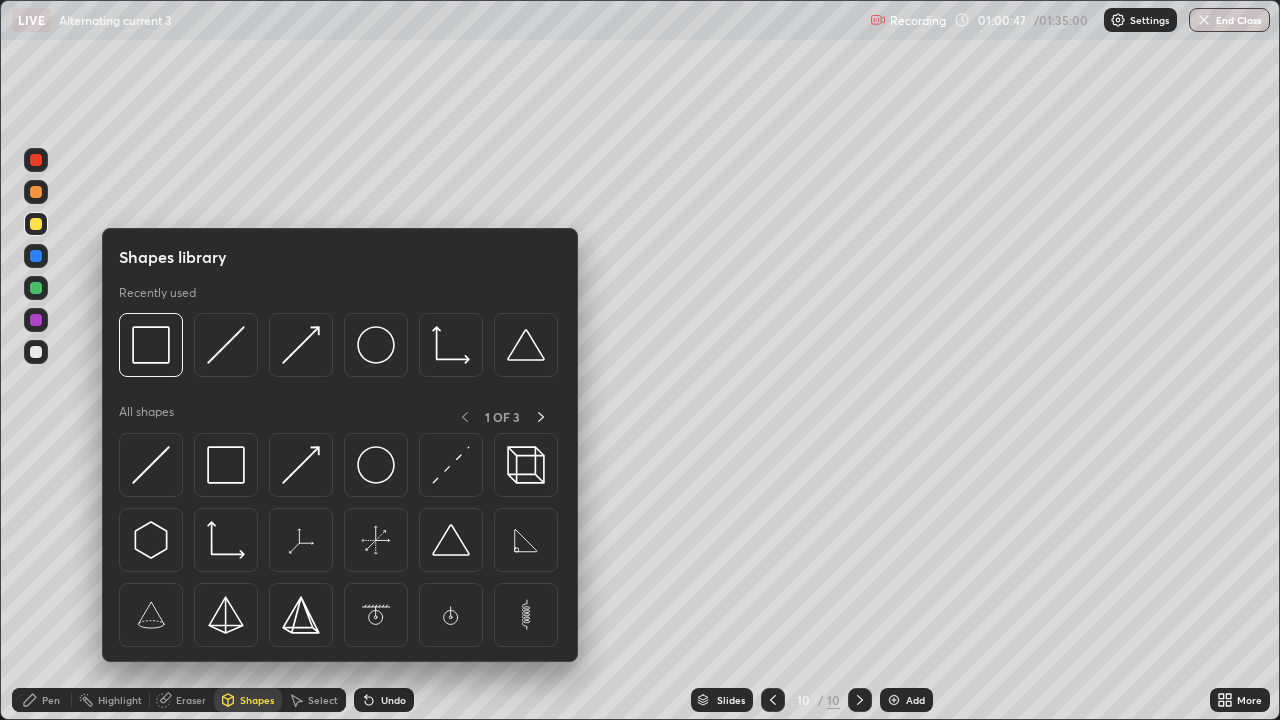 click at bounding box center [151, 465] 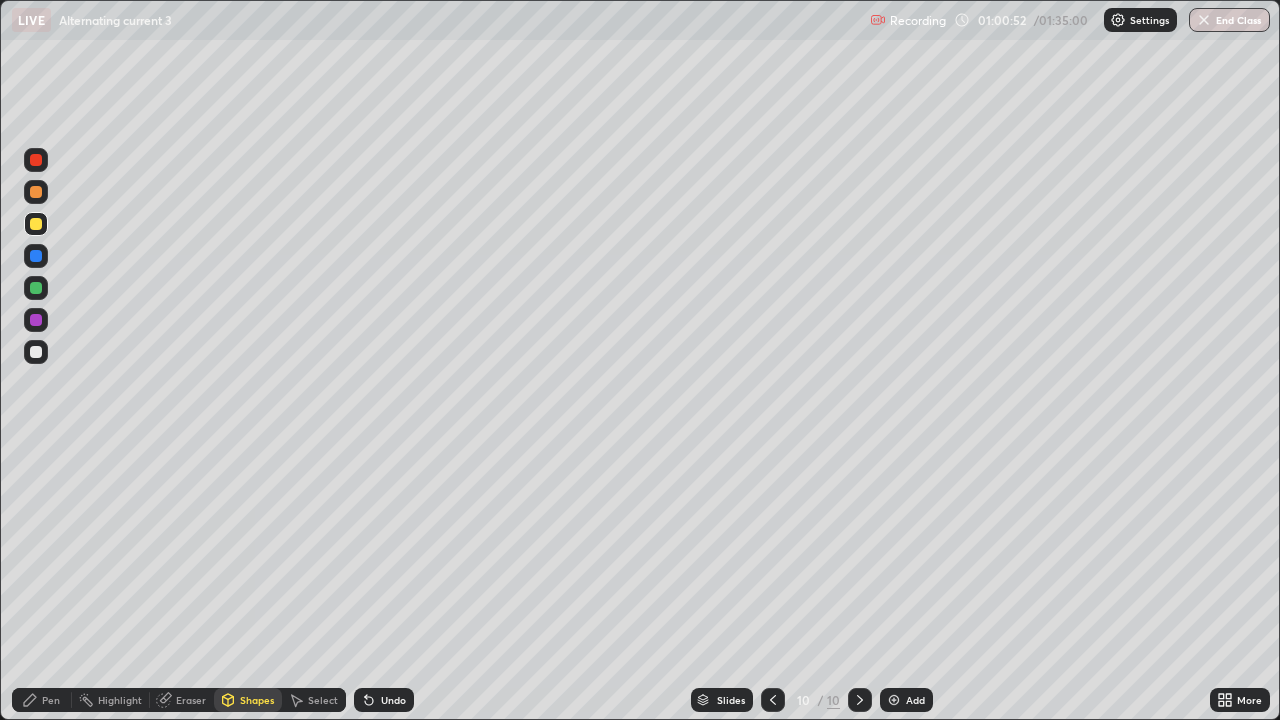 click on "Pen" at bounding box center [51, 700] 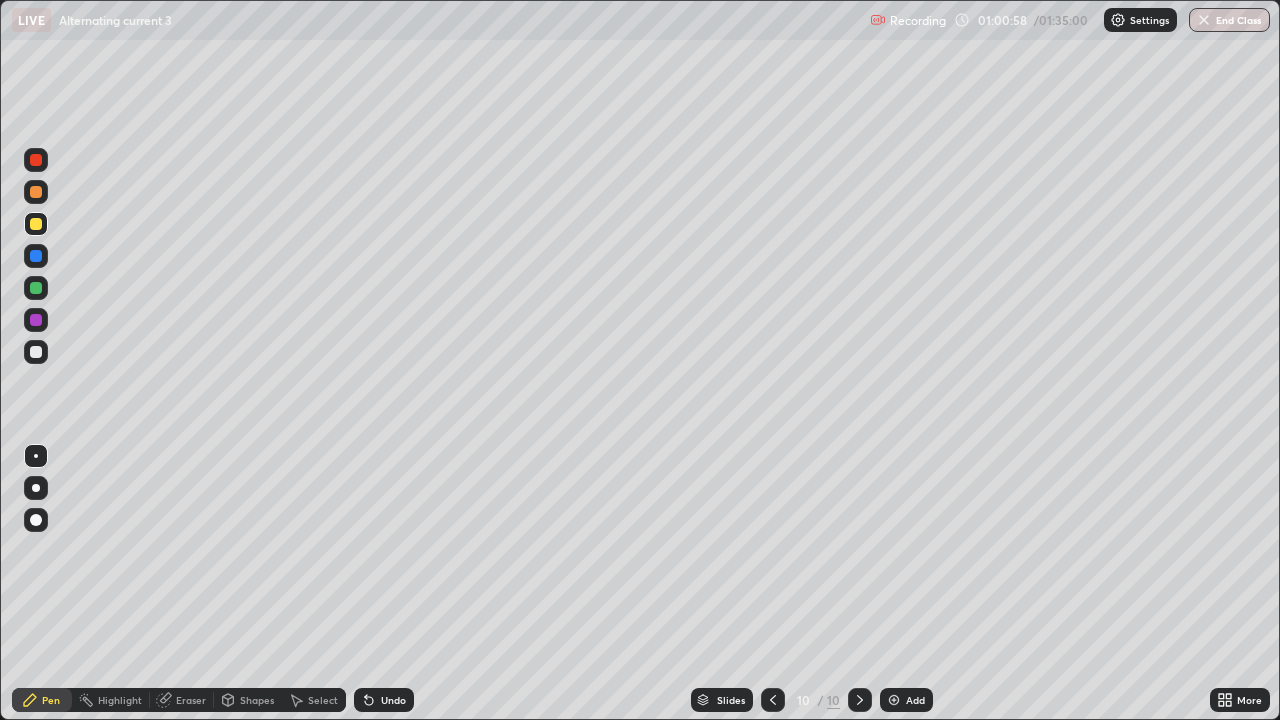 click at bounding box center (36, 288) 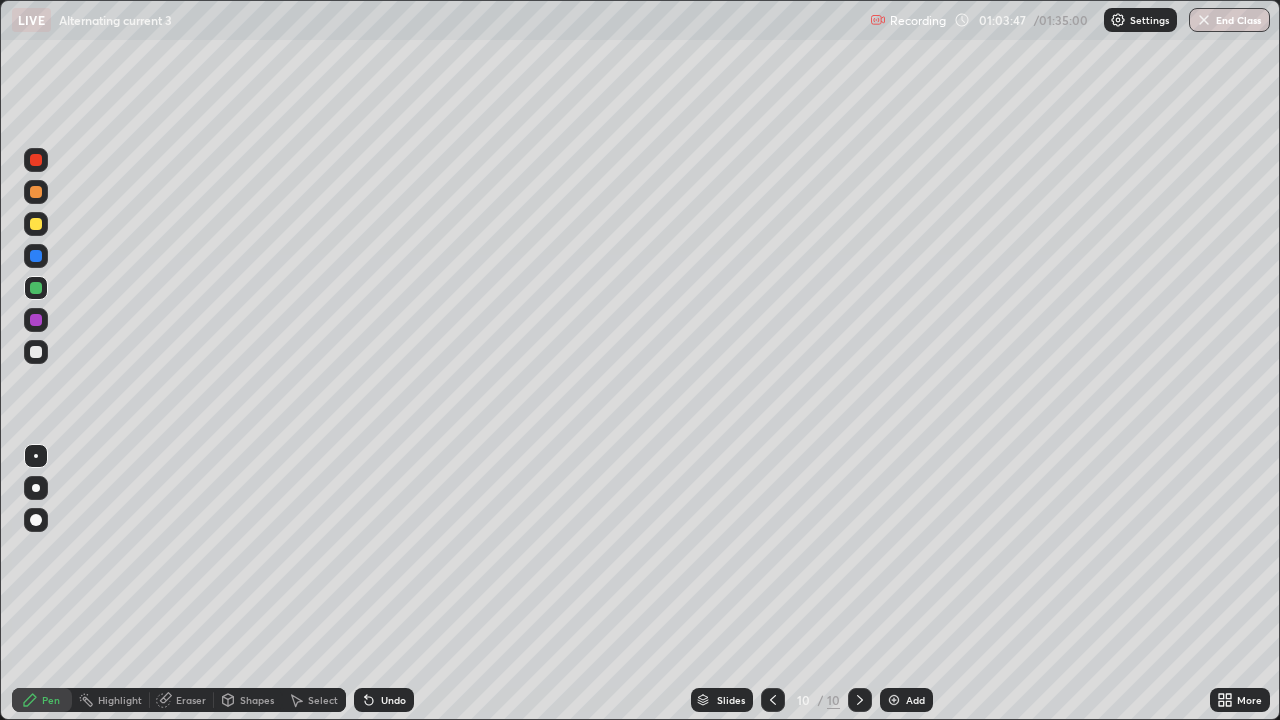 click on "Eraser" at bounding box center (191, 700) 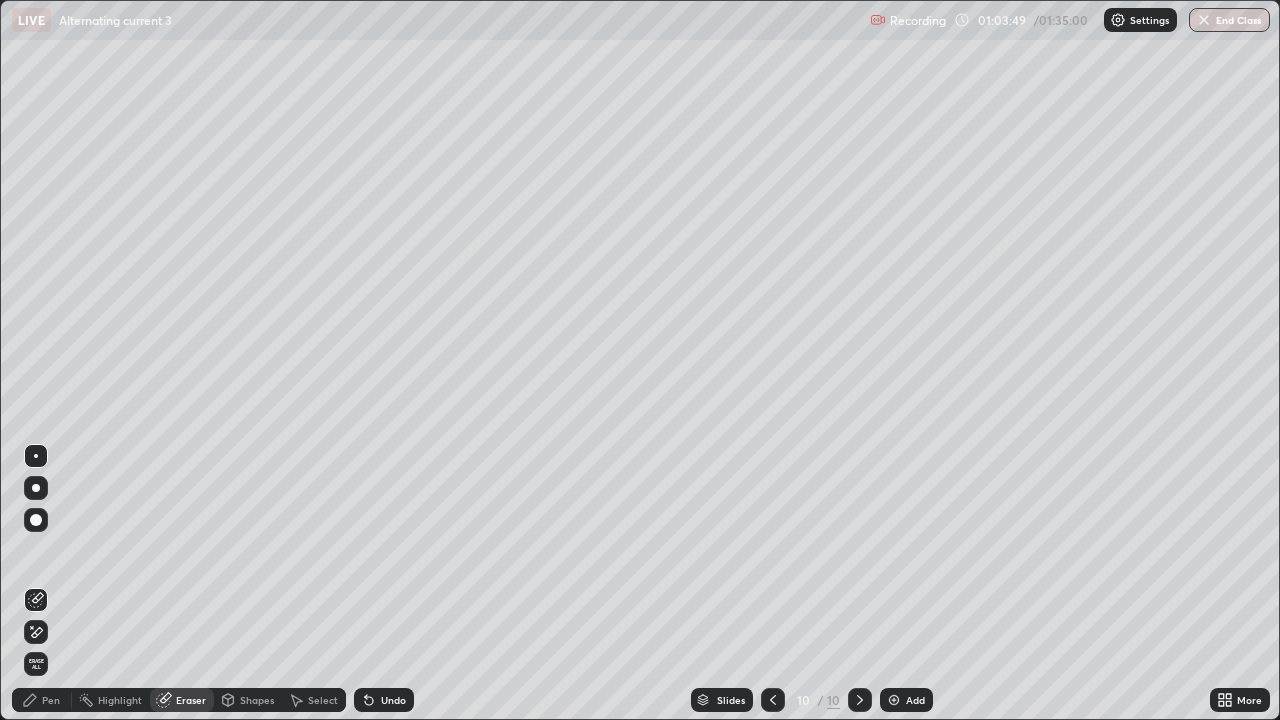 click on "Pen" at bounding box center (51, 700) 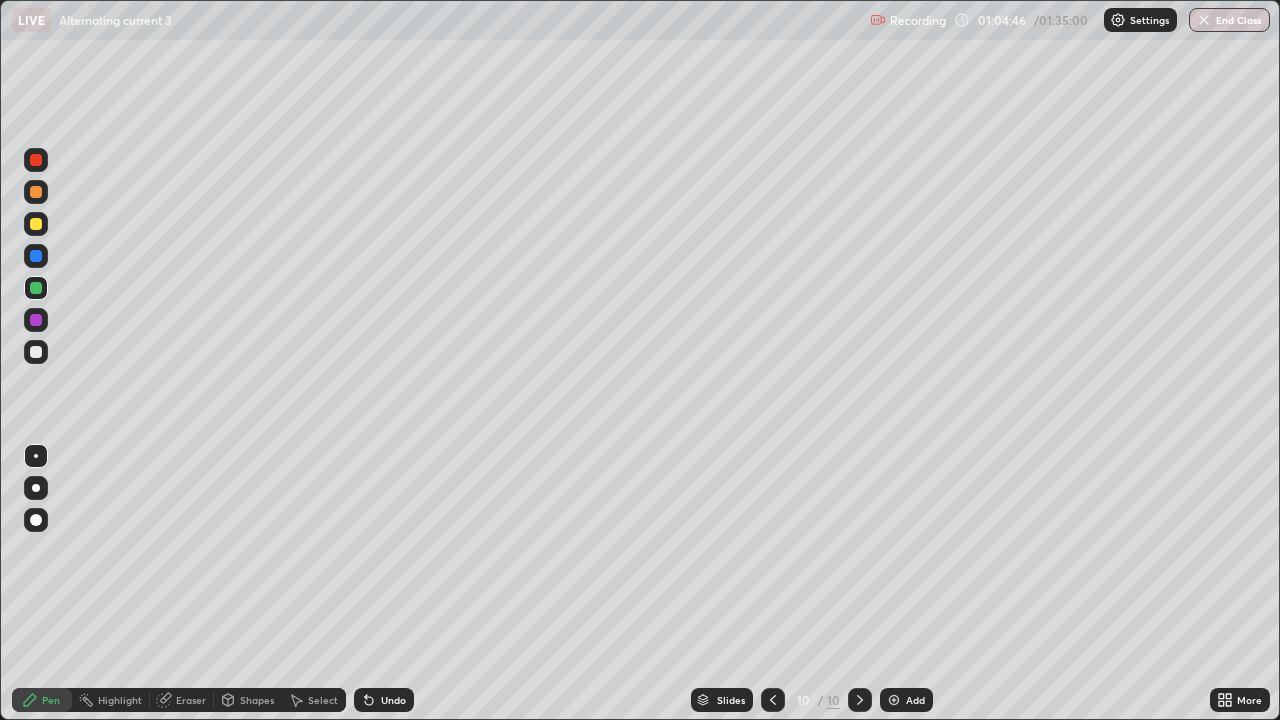 click on "Eraser" at bounding box center (191, 700) 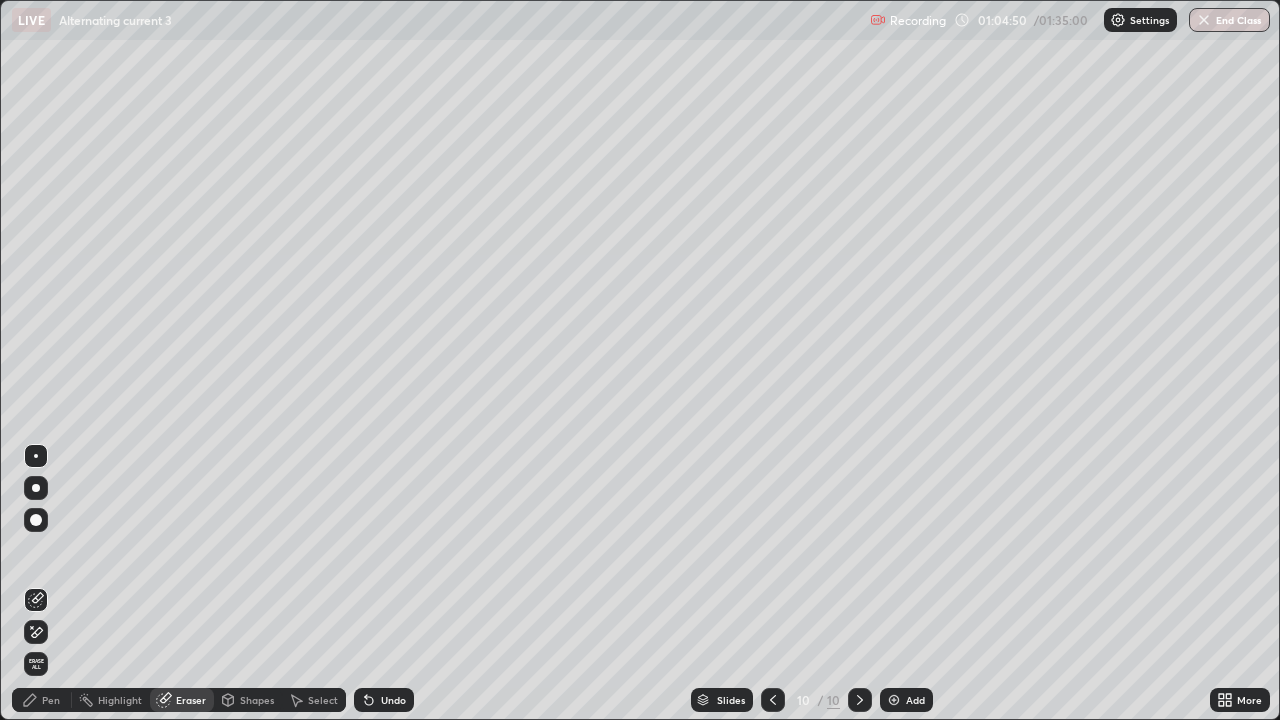 click on "Pen" at bounding box center [51, 700] 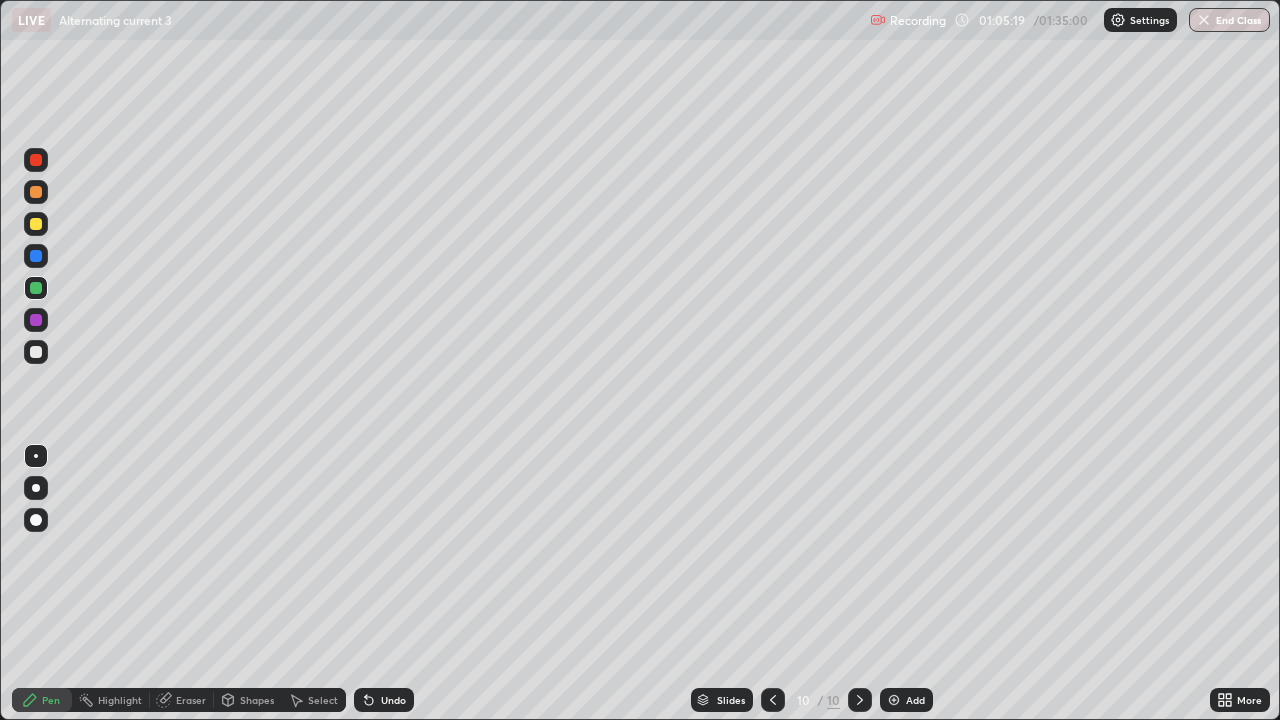 click on "Eraser" at bounding box center [191, 700] 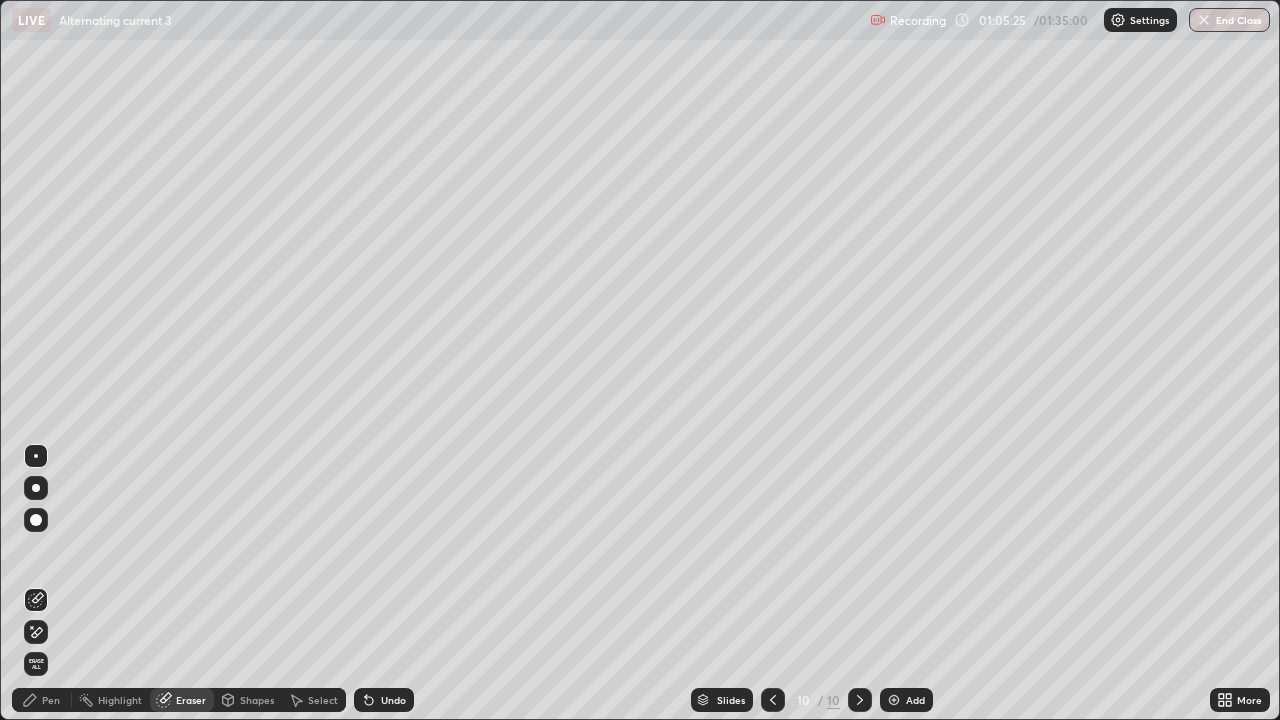 click on "Pen" at bounding box center [51, 700] 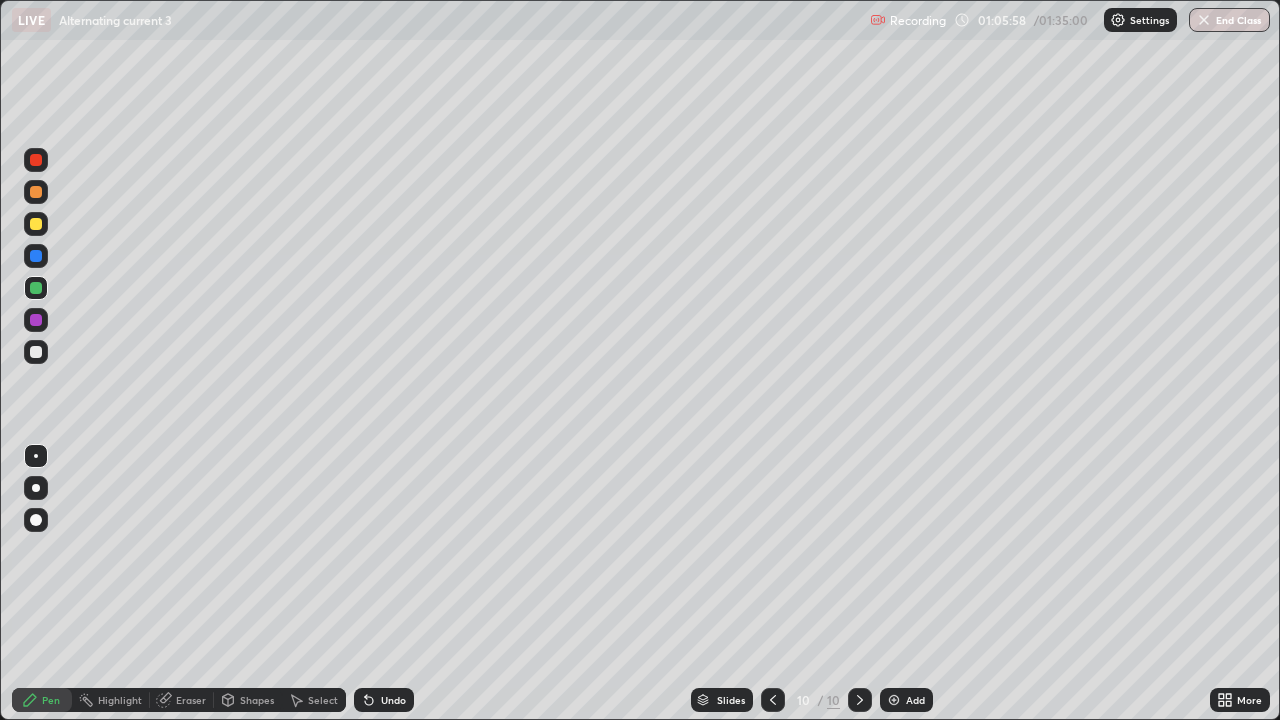 click at bounding box center (36, 352) 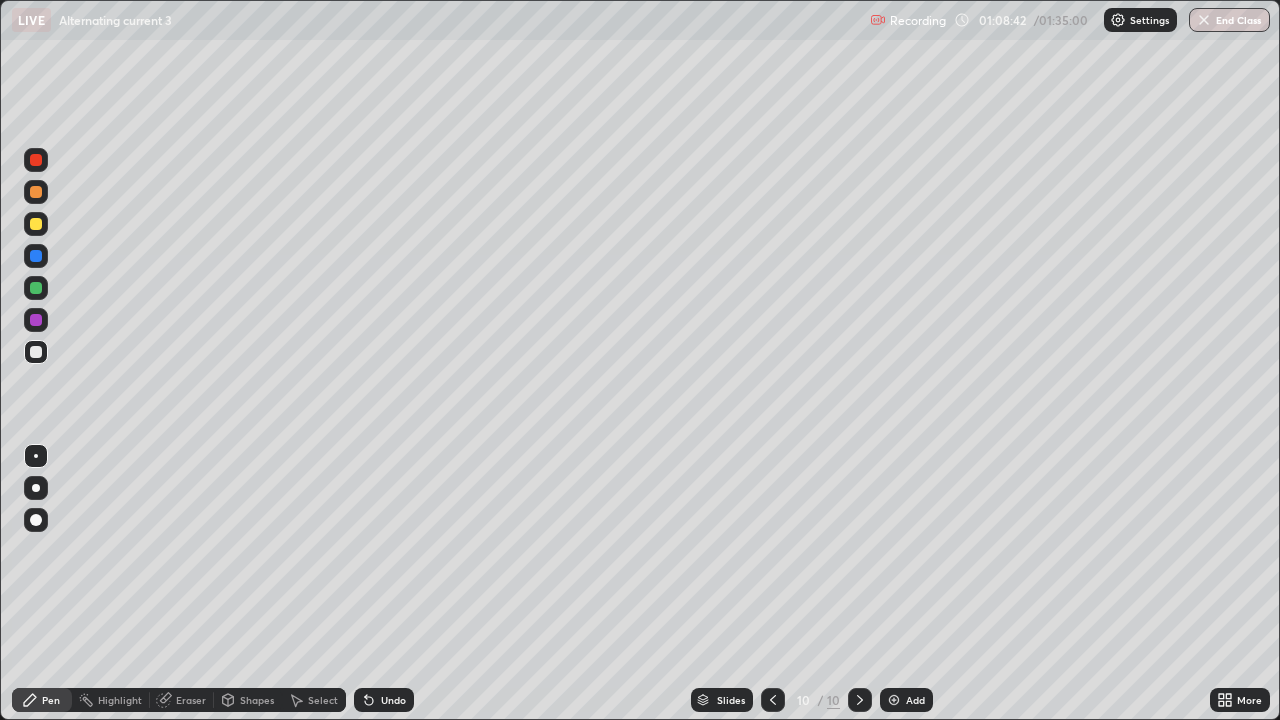 click at bounding box center (894, 700) 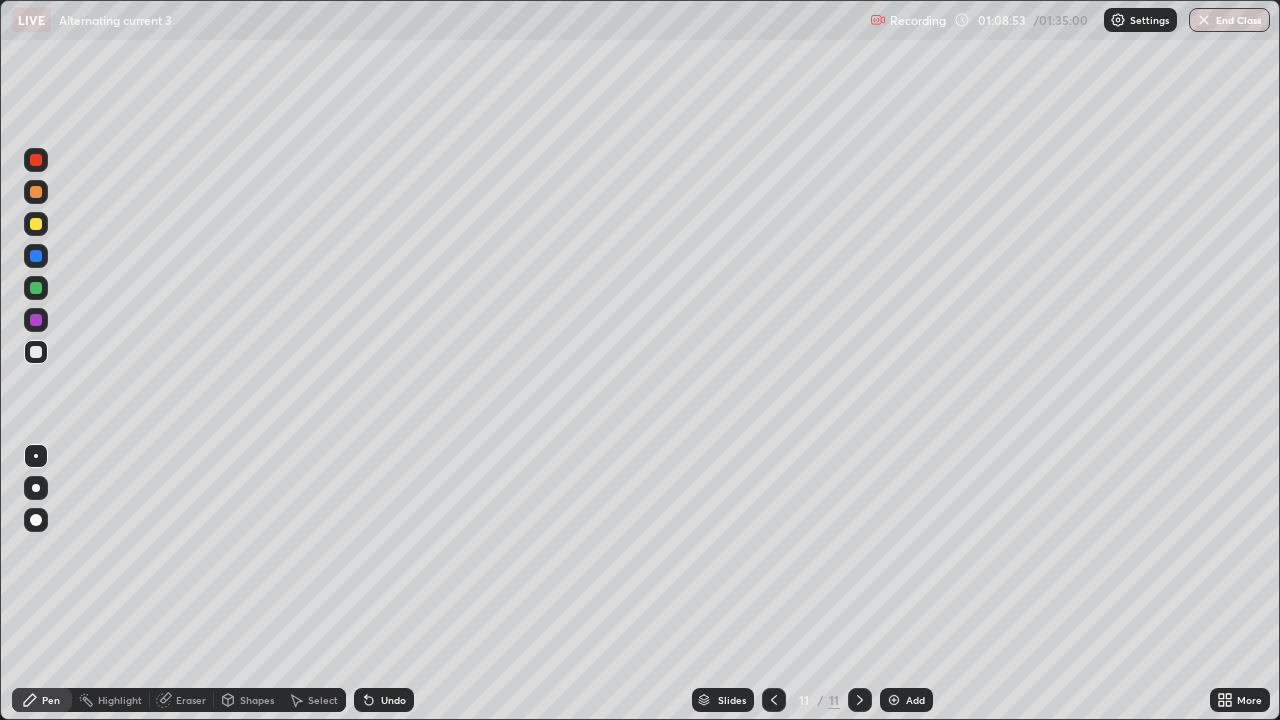 click on "Eraser" at bounding box center (191, 700) 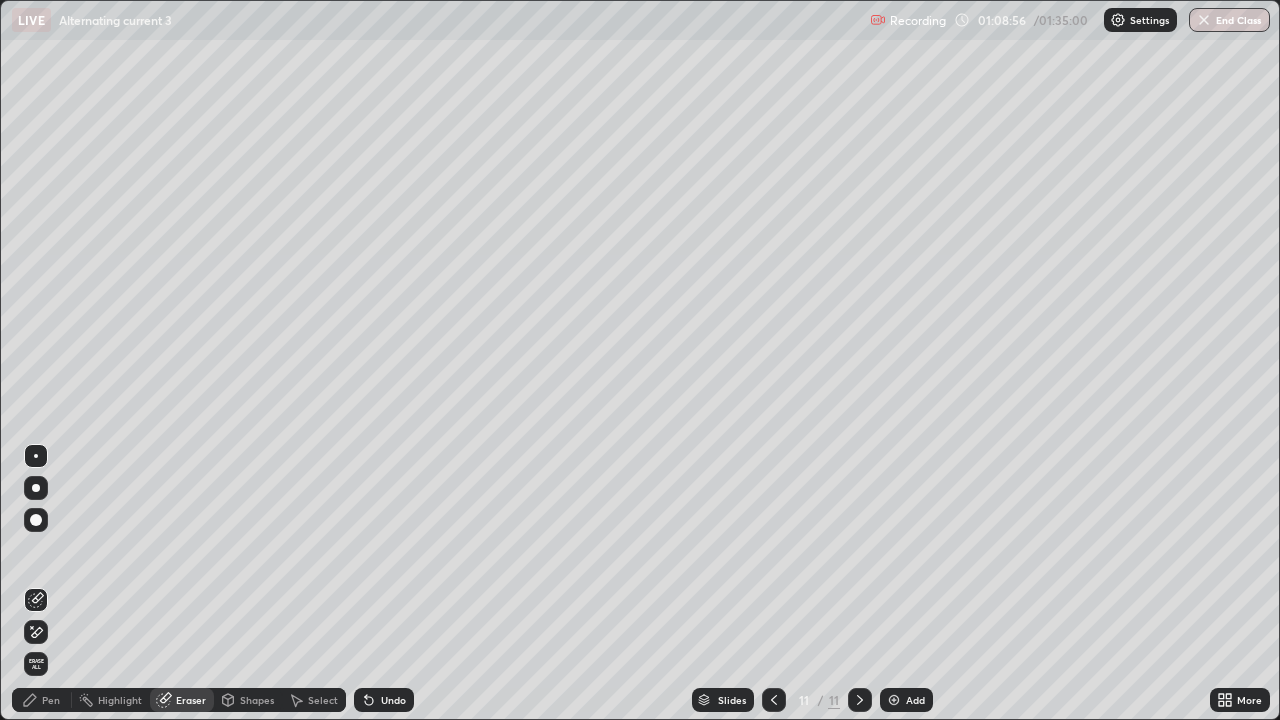 click on "Pen" at bounding box center (51, 700) 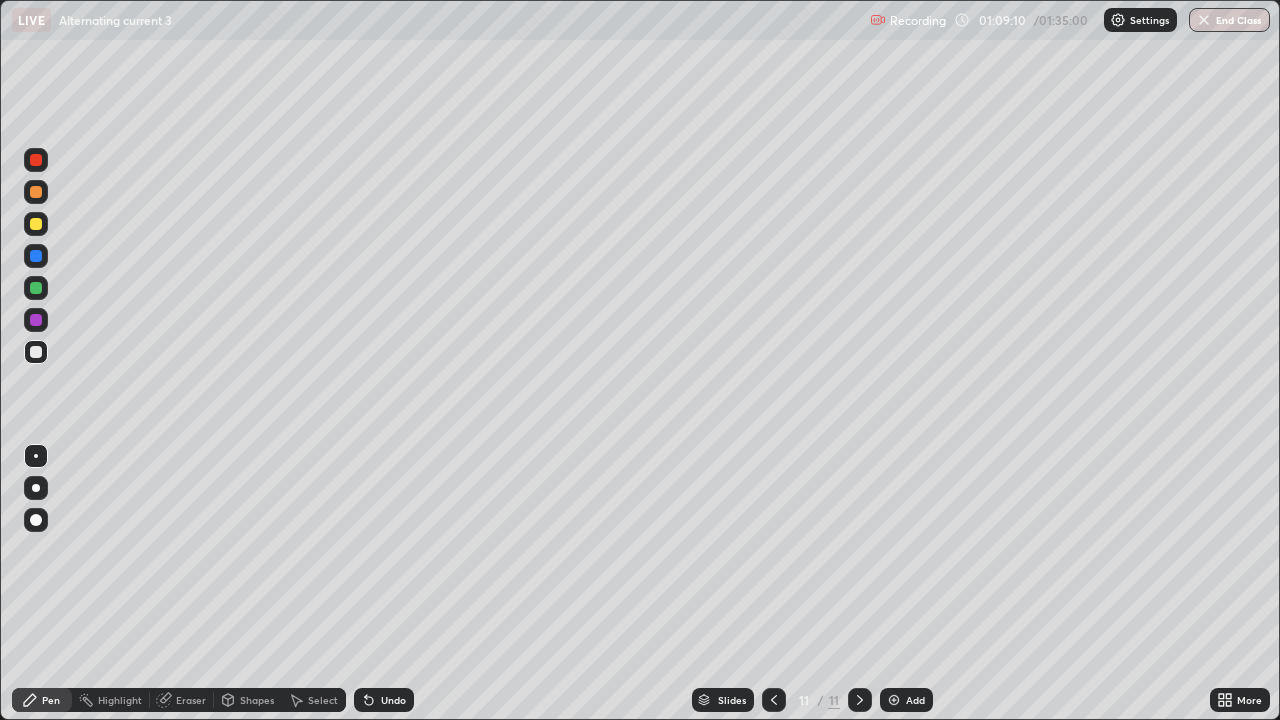 click 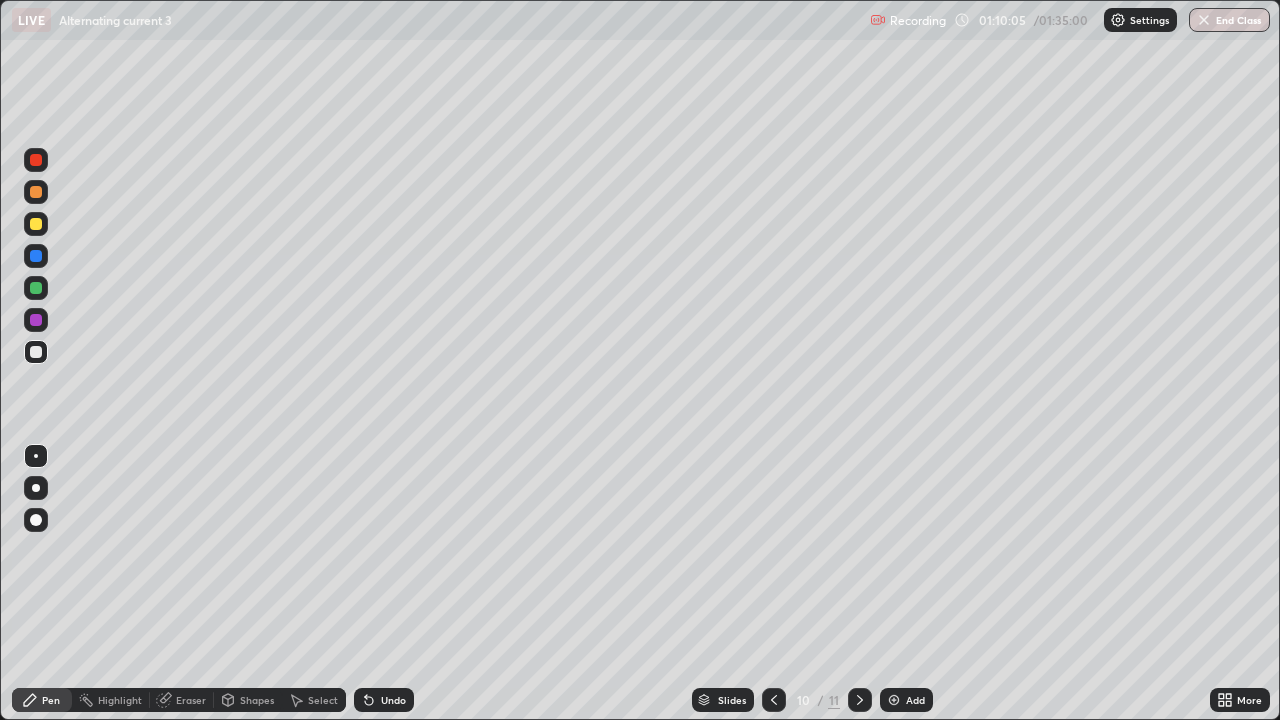 click on "Highlight" at bounding box center [120, 700] 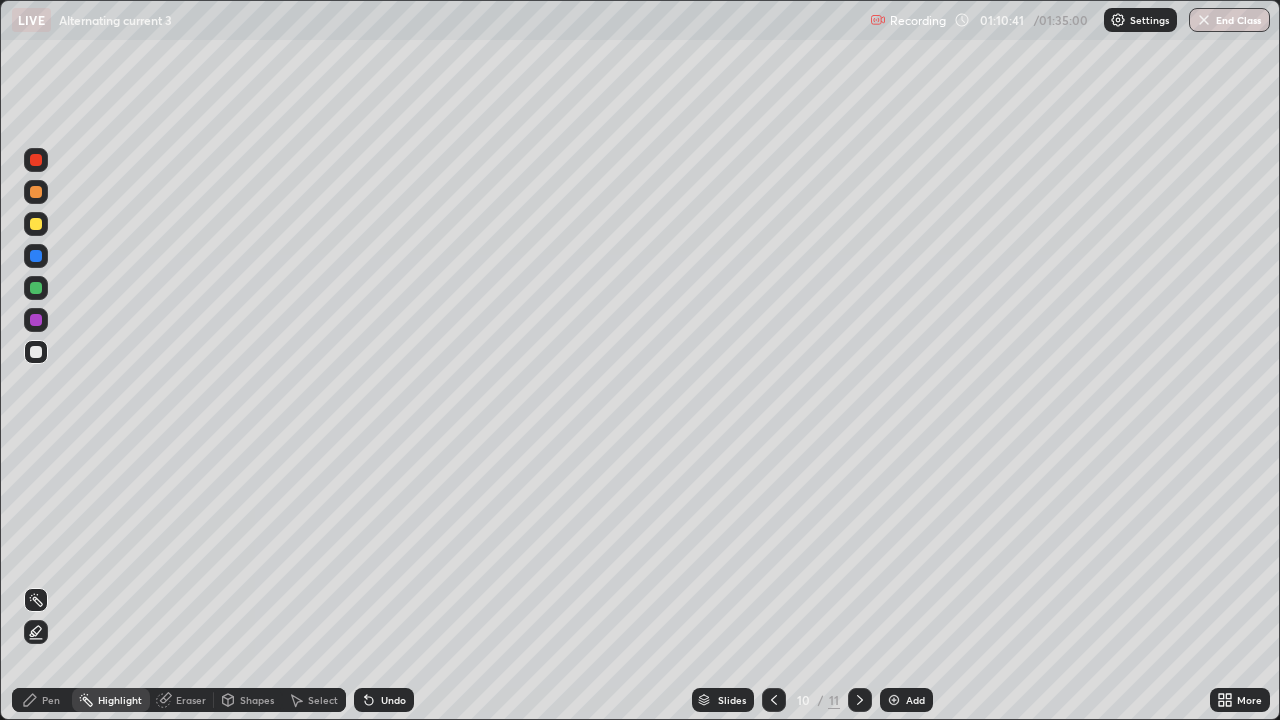 click 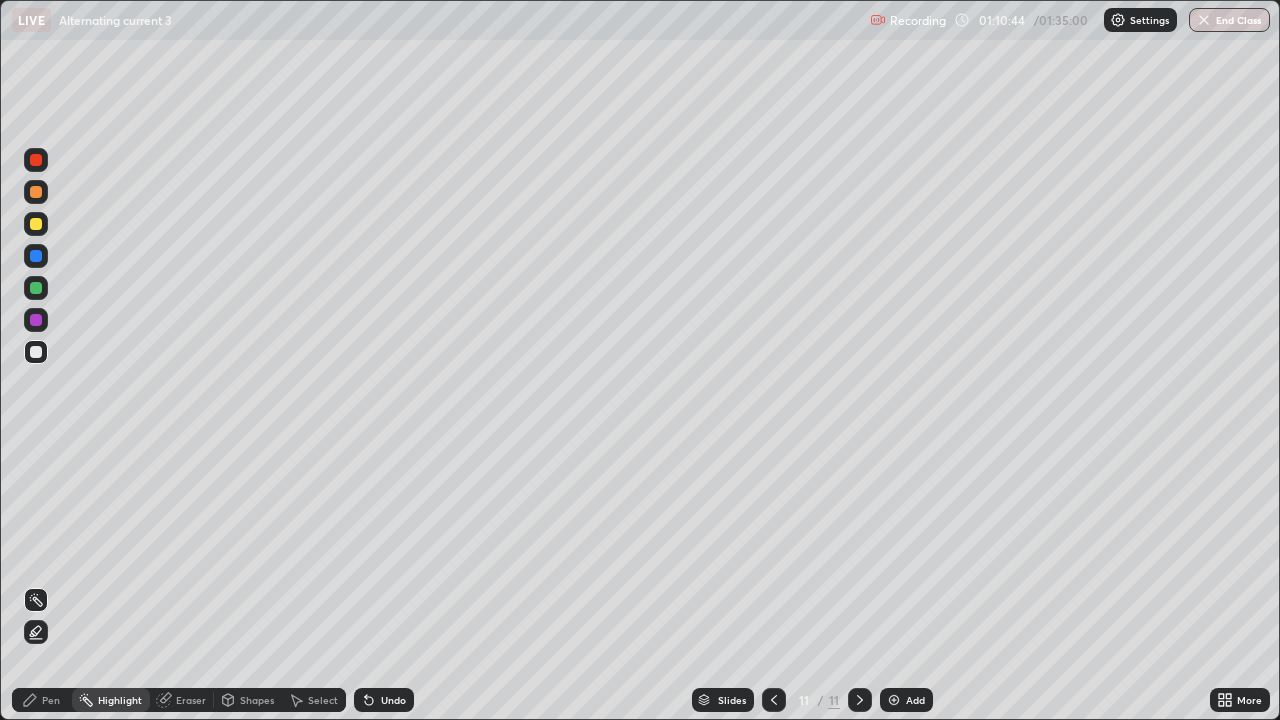 click at bounding box center (36, 224) 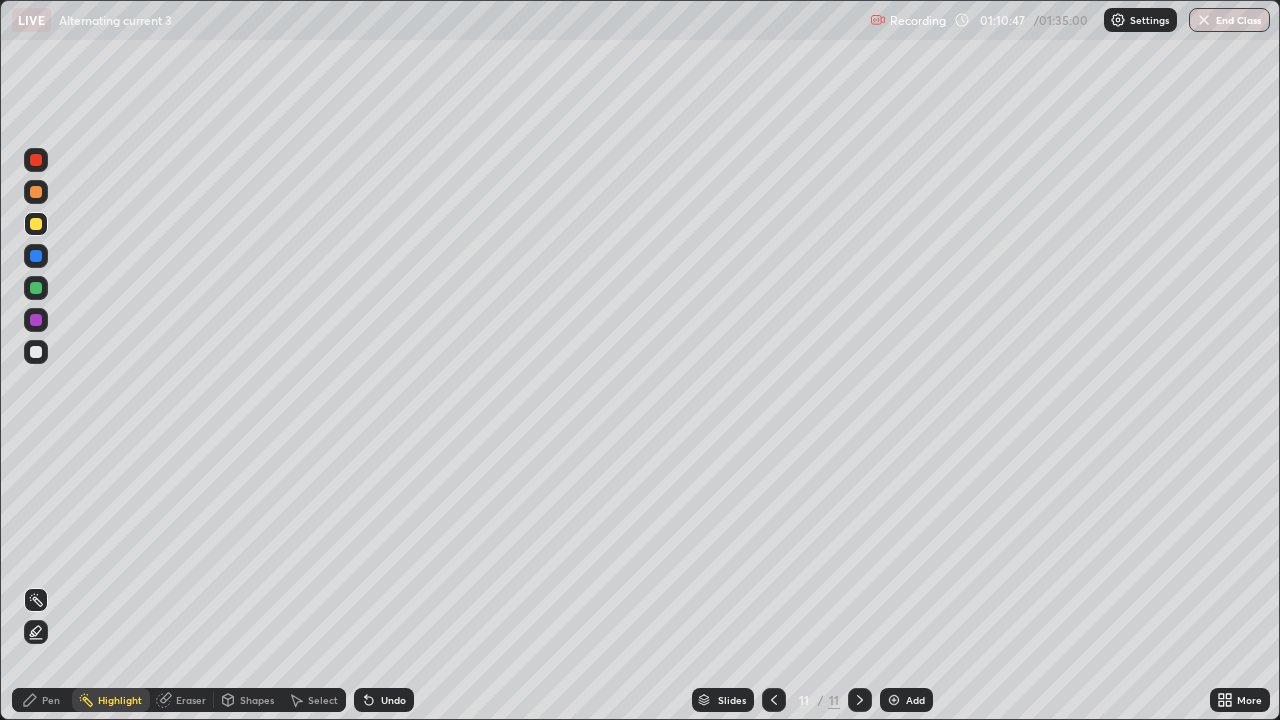 click on "Pen" at bounding box center [42, 700] 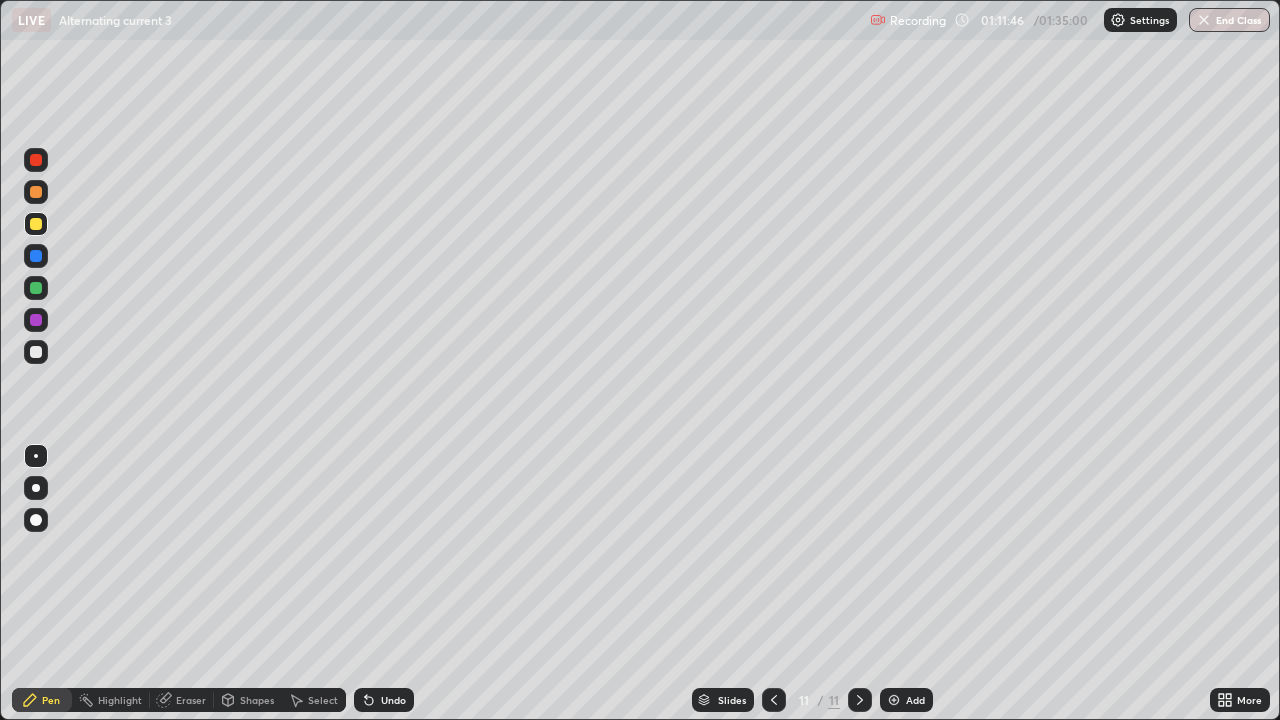 click at bounding box center (36, 288) 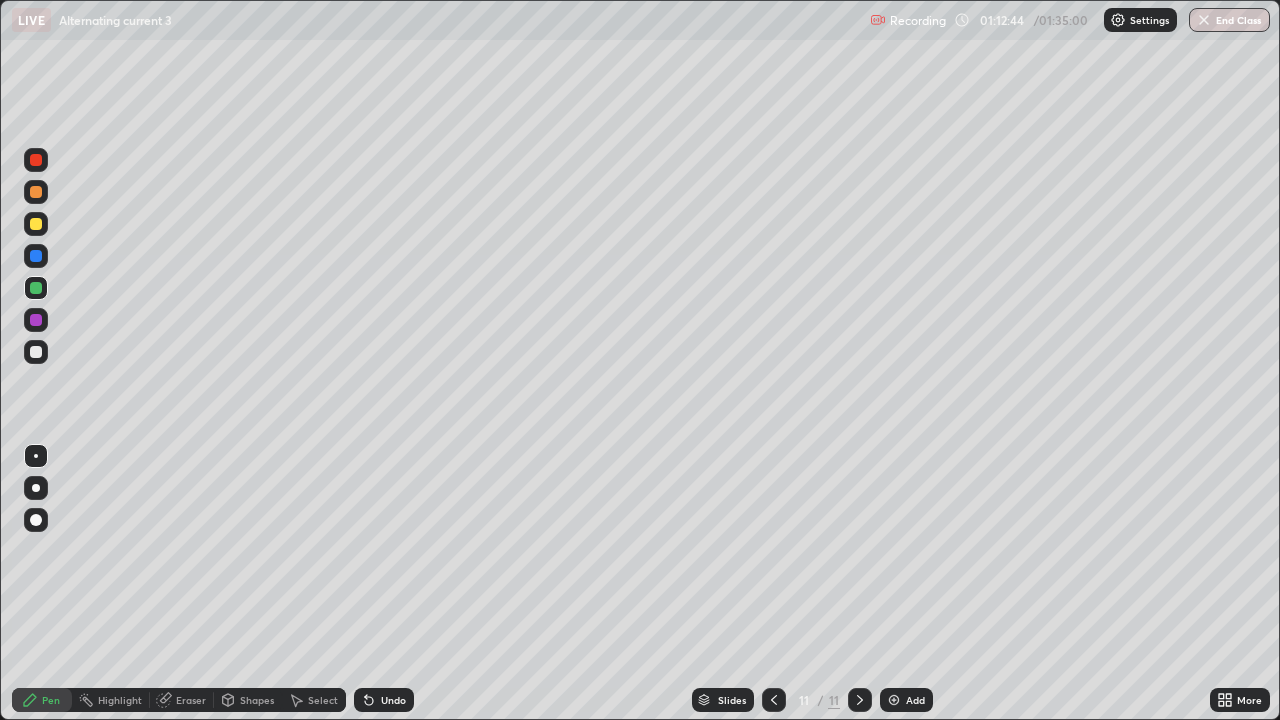 click at bounding box center (894, 700) 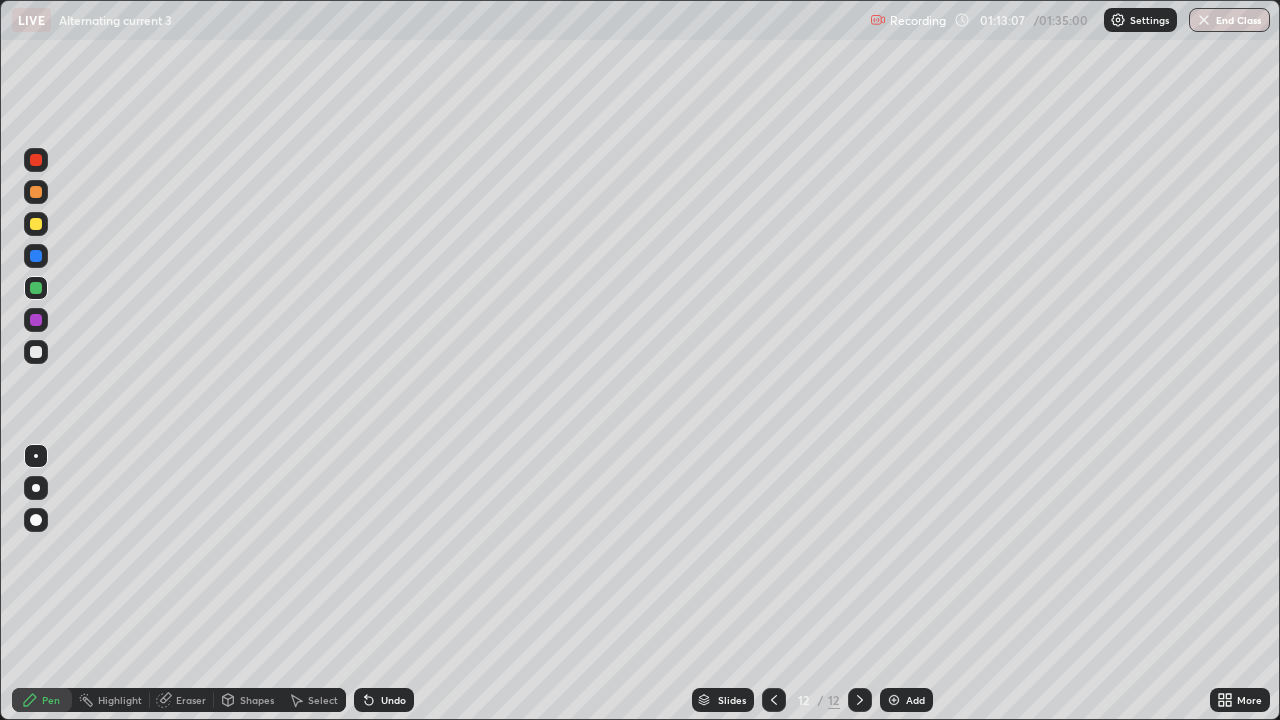 click at bounding box center [774, 700] 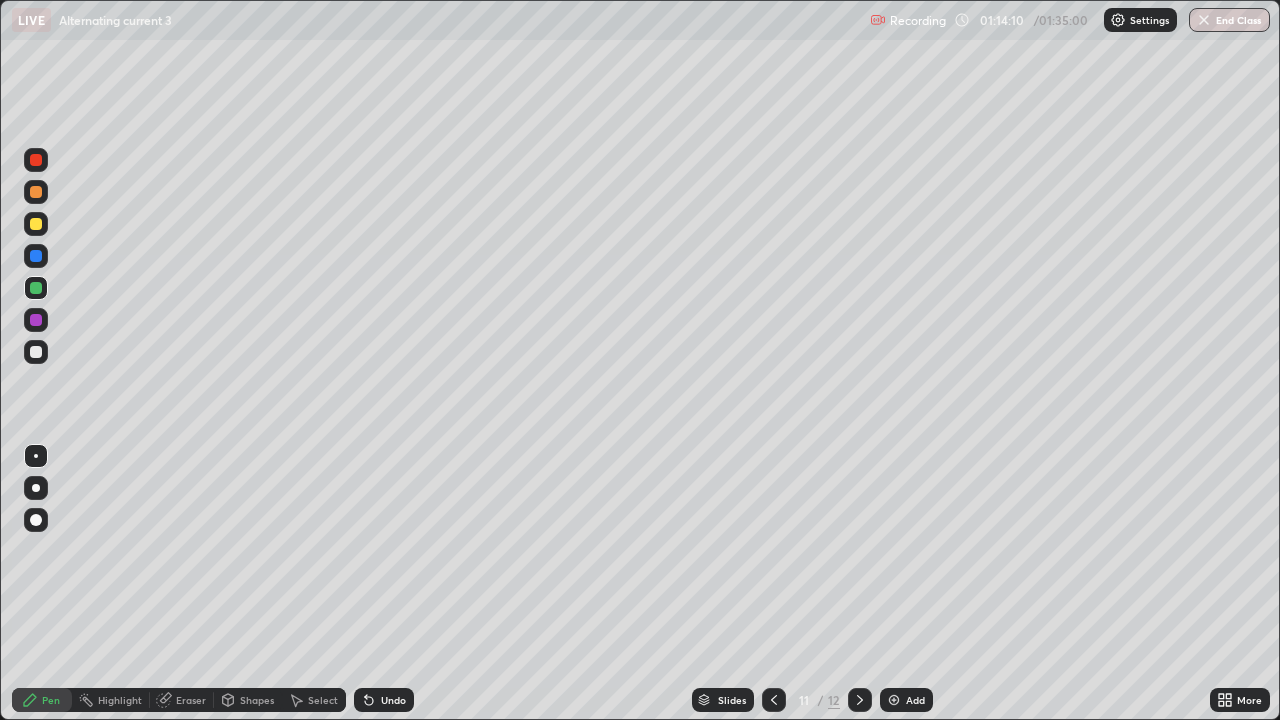 click 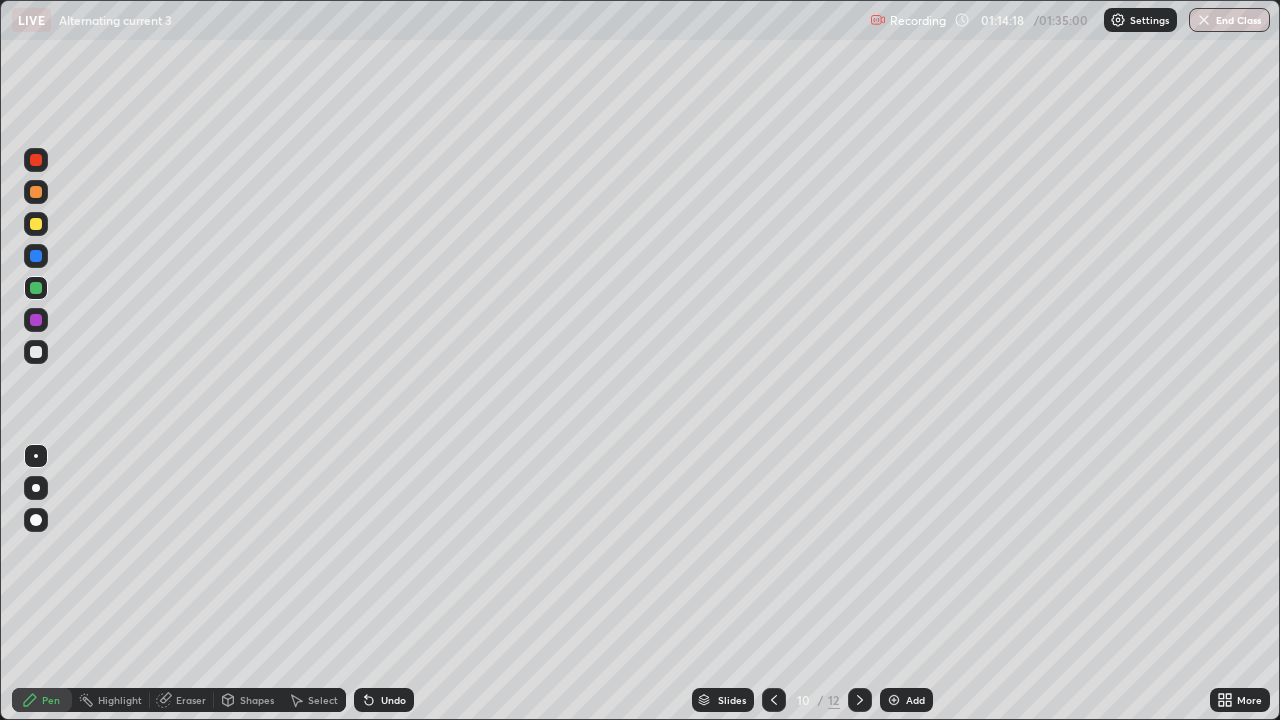 click 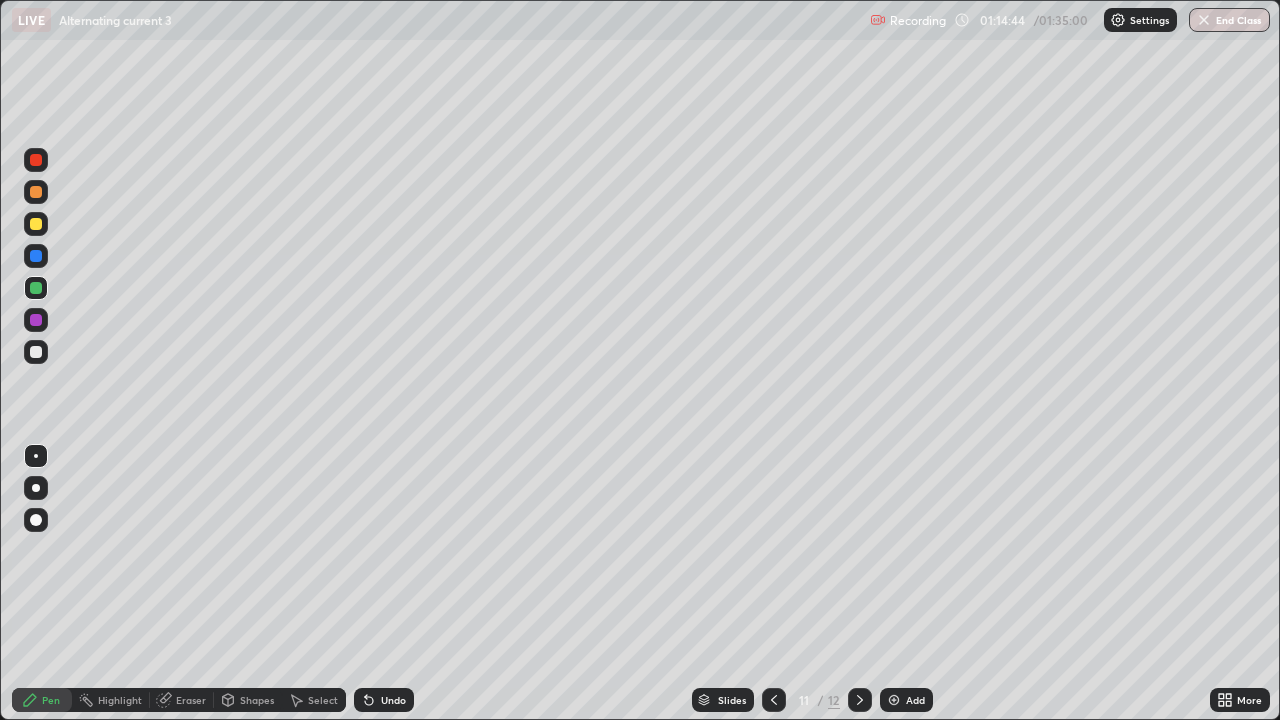 click 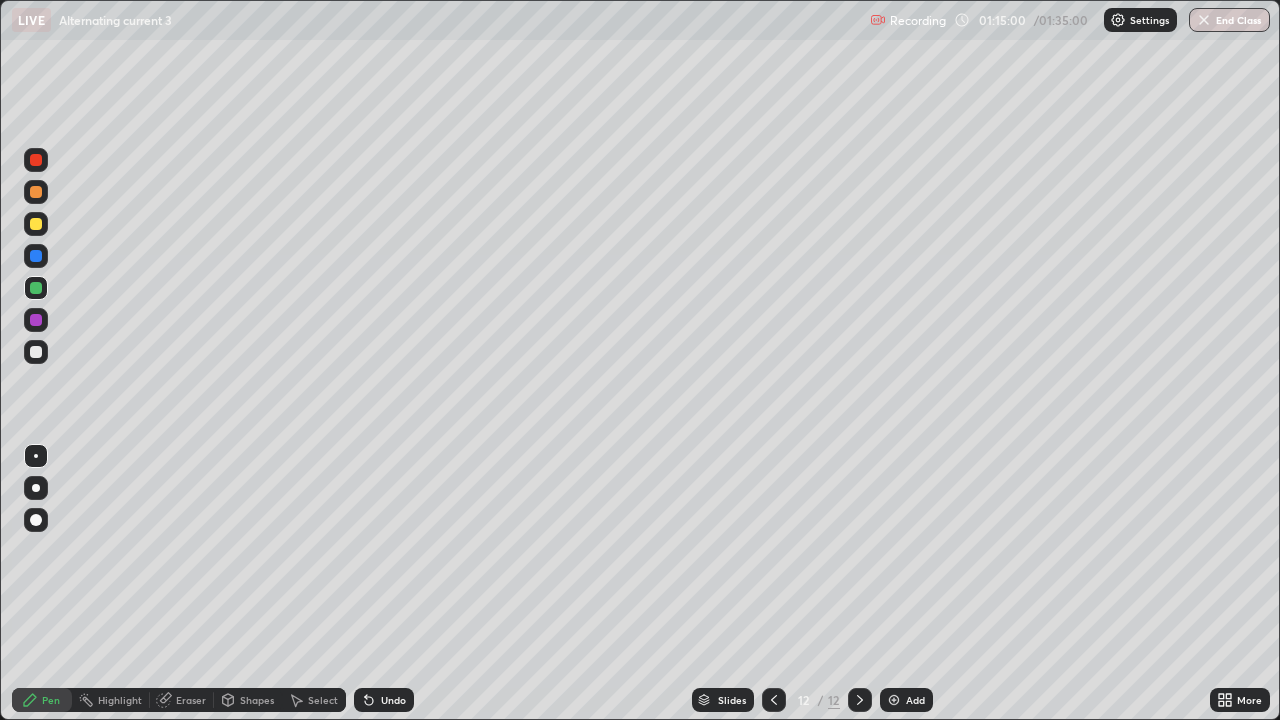 click at bounding box center (36, 352) 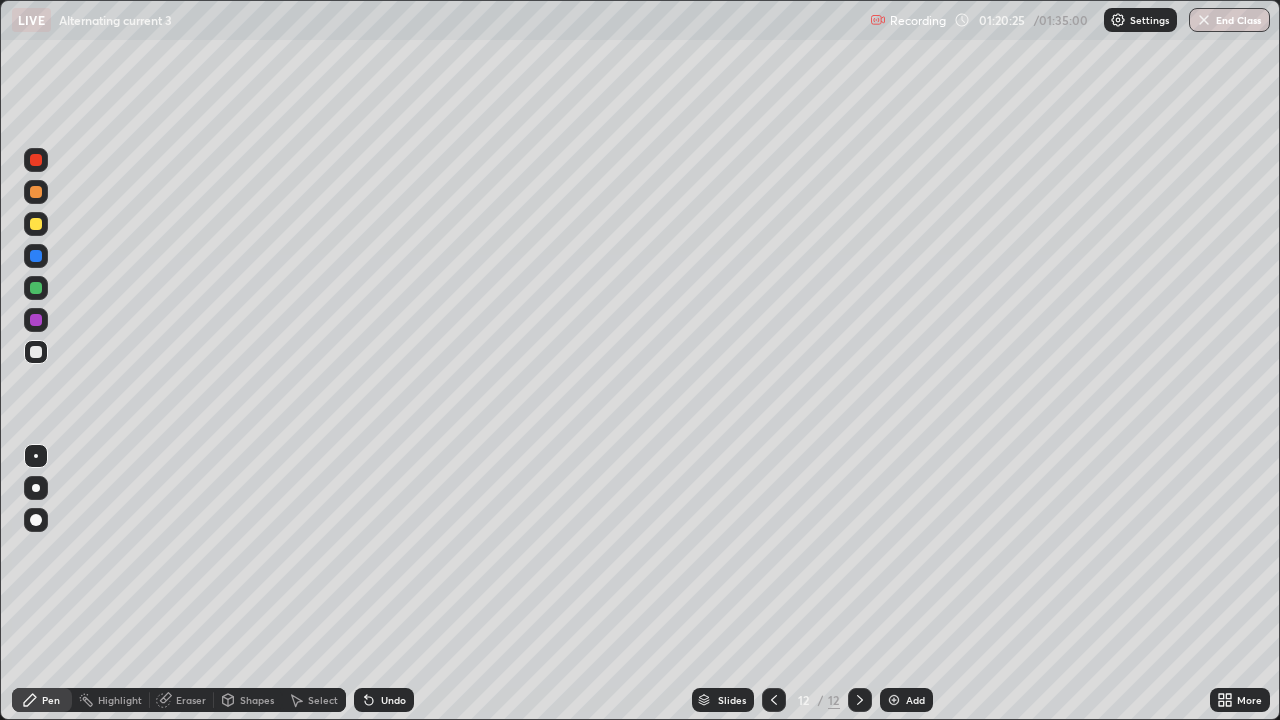 click on "Shapes" at bounding box center (257, 700) 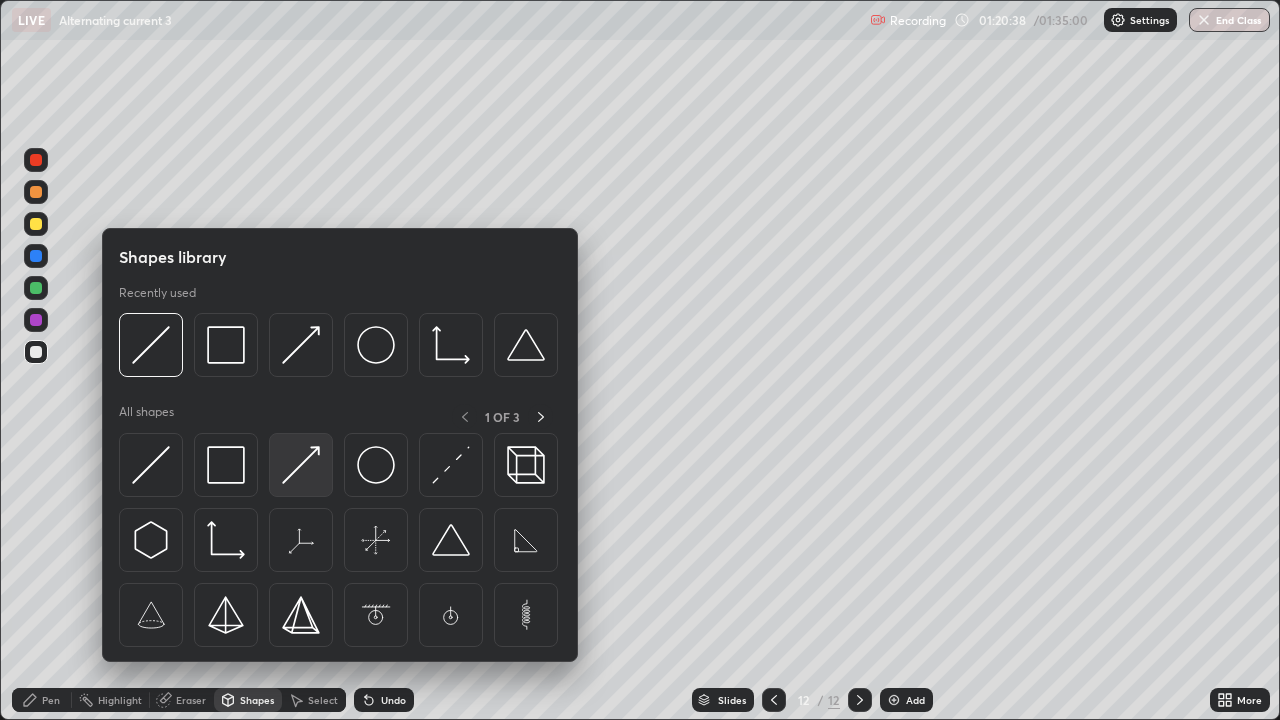 click at bounding box center [301, 465] 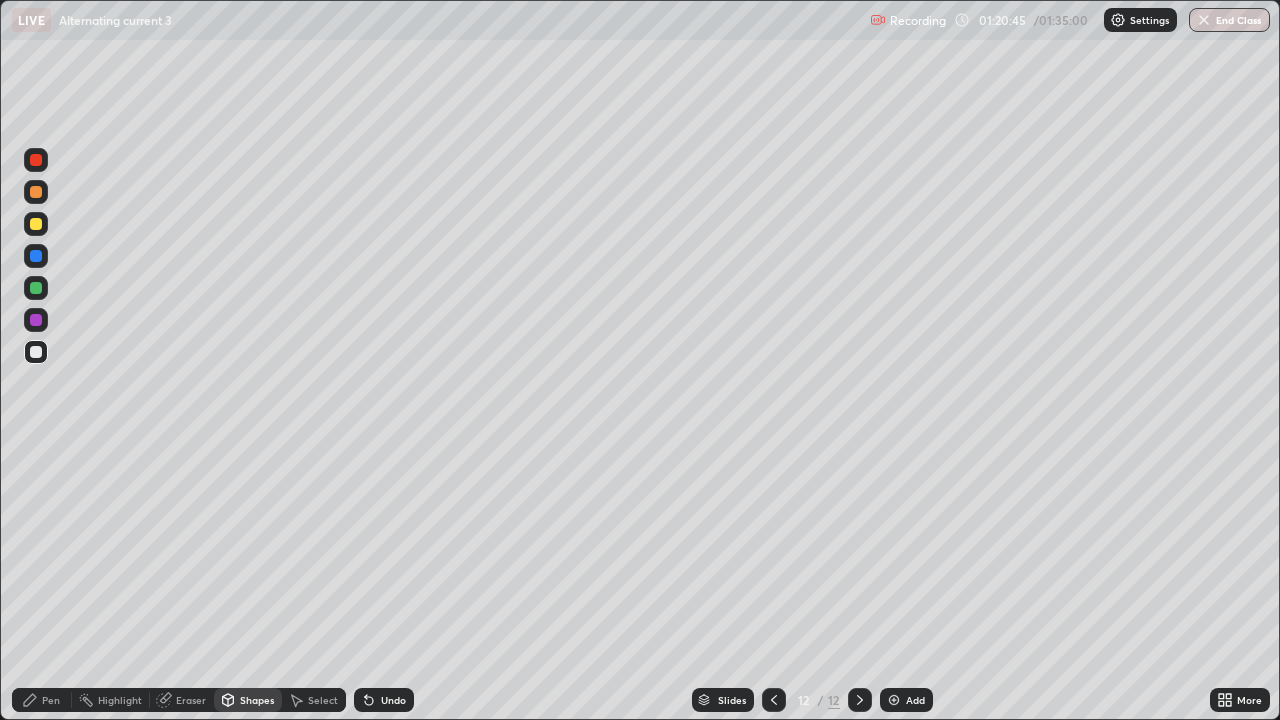 click on "Pen" at bounding box center [51, 700] 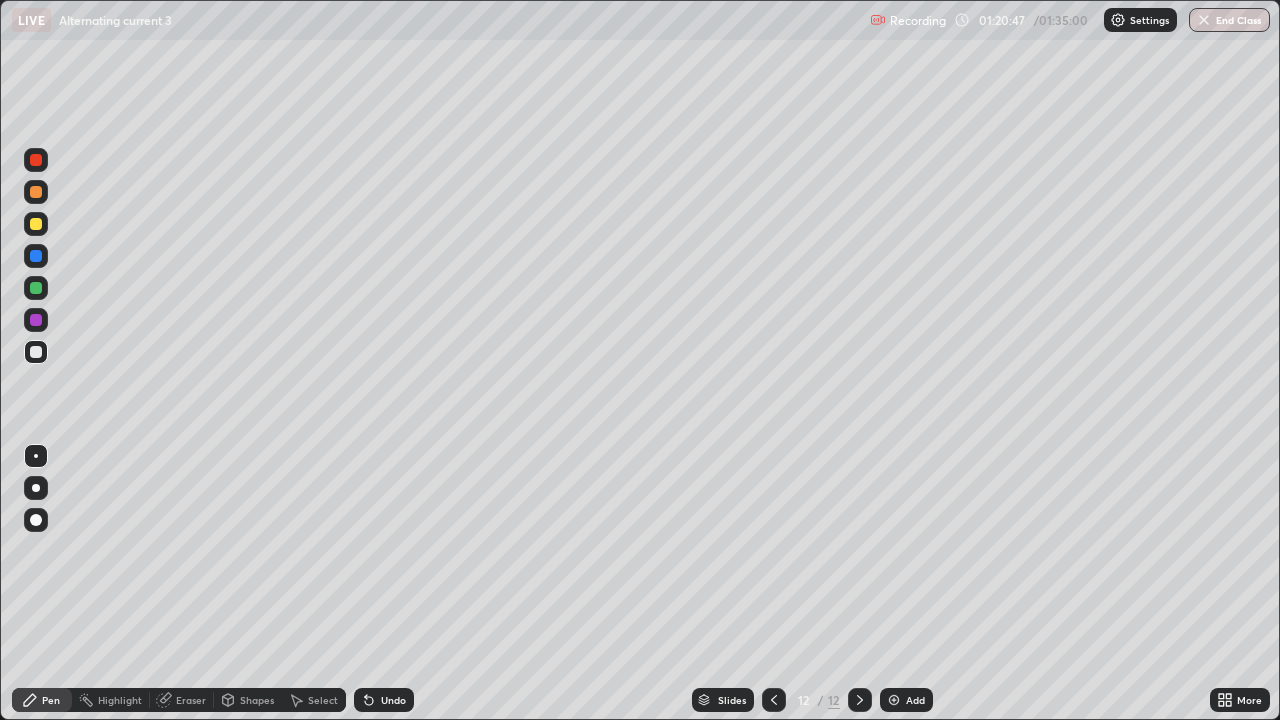 click on "Eraser" at bounding box center (191, 700) 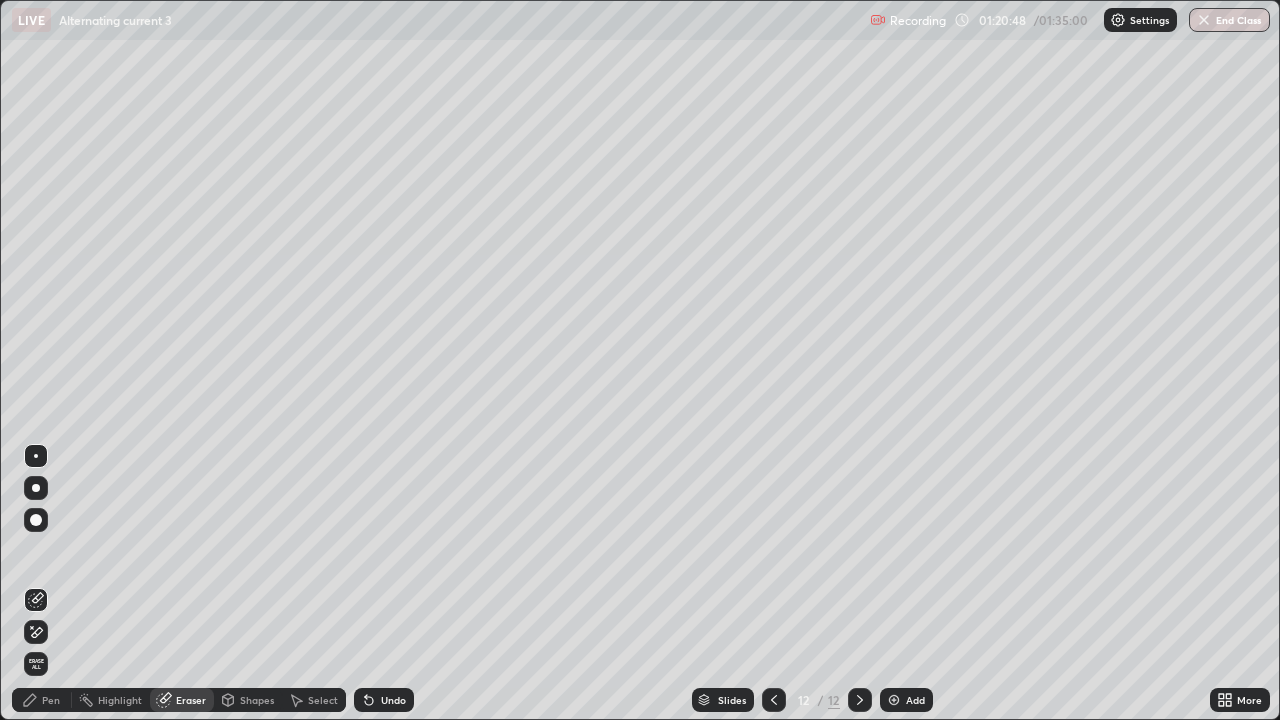 click on "Pen" at bounding box center (51, 700) 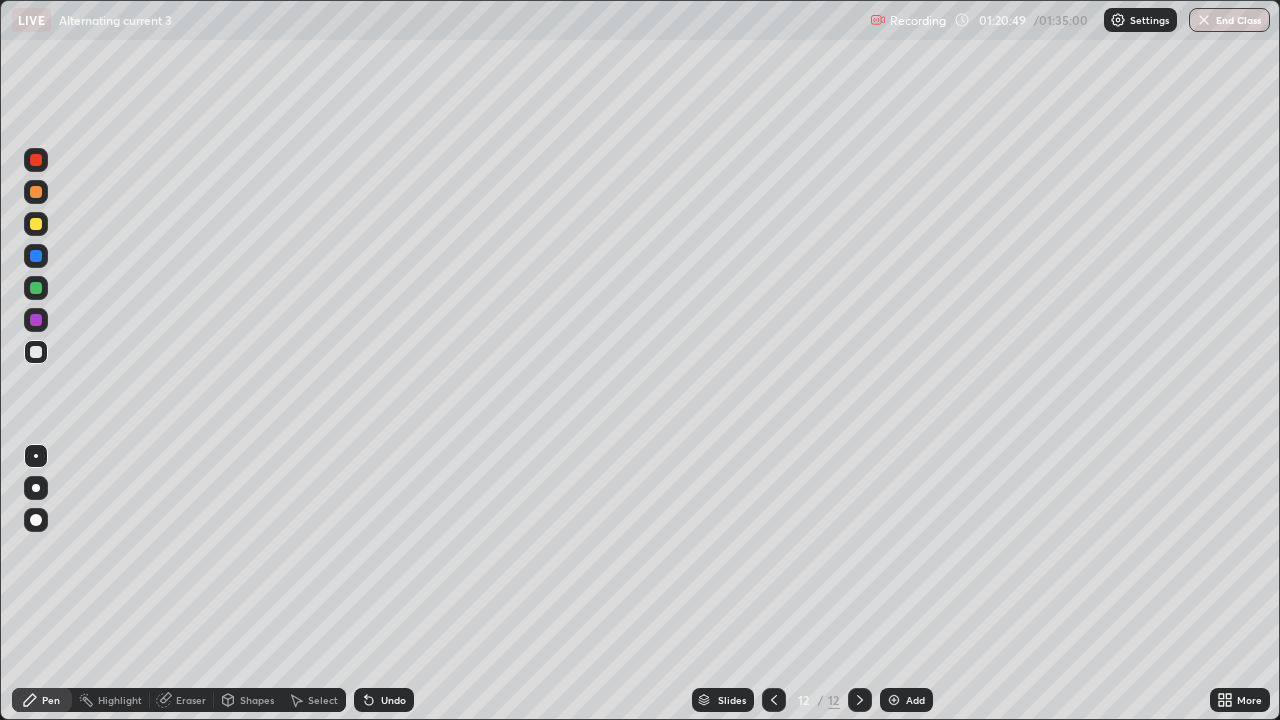 click at bounding box center [36, 320] 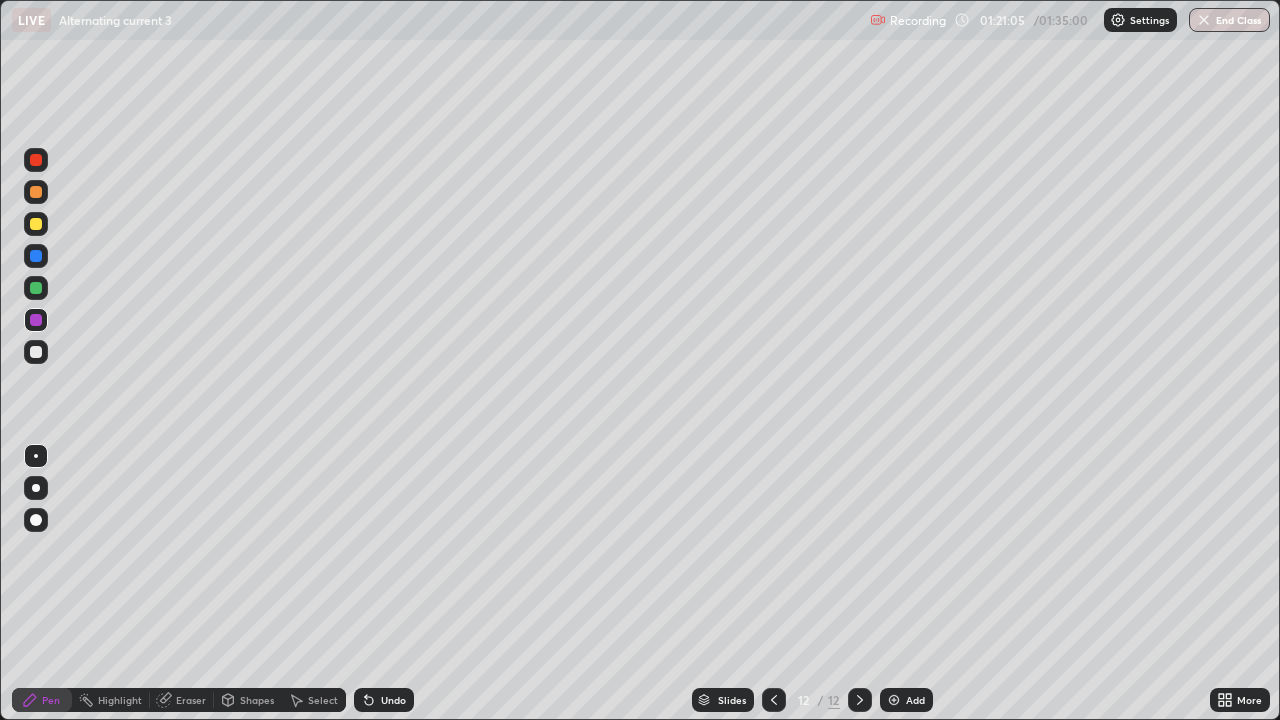 click on "Eraser" at bounding box center (191, 700) 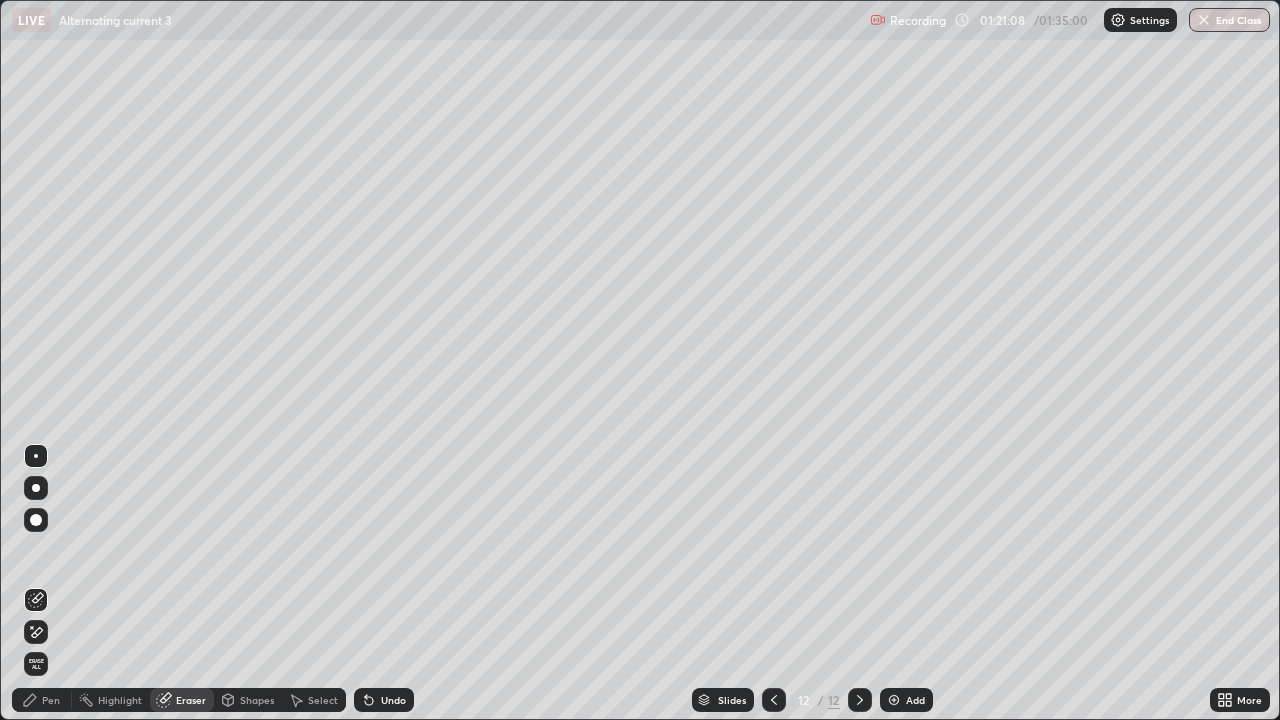 click on "Pen" at bounding box center [42, 700] 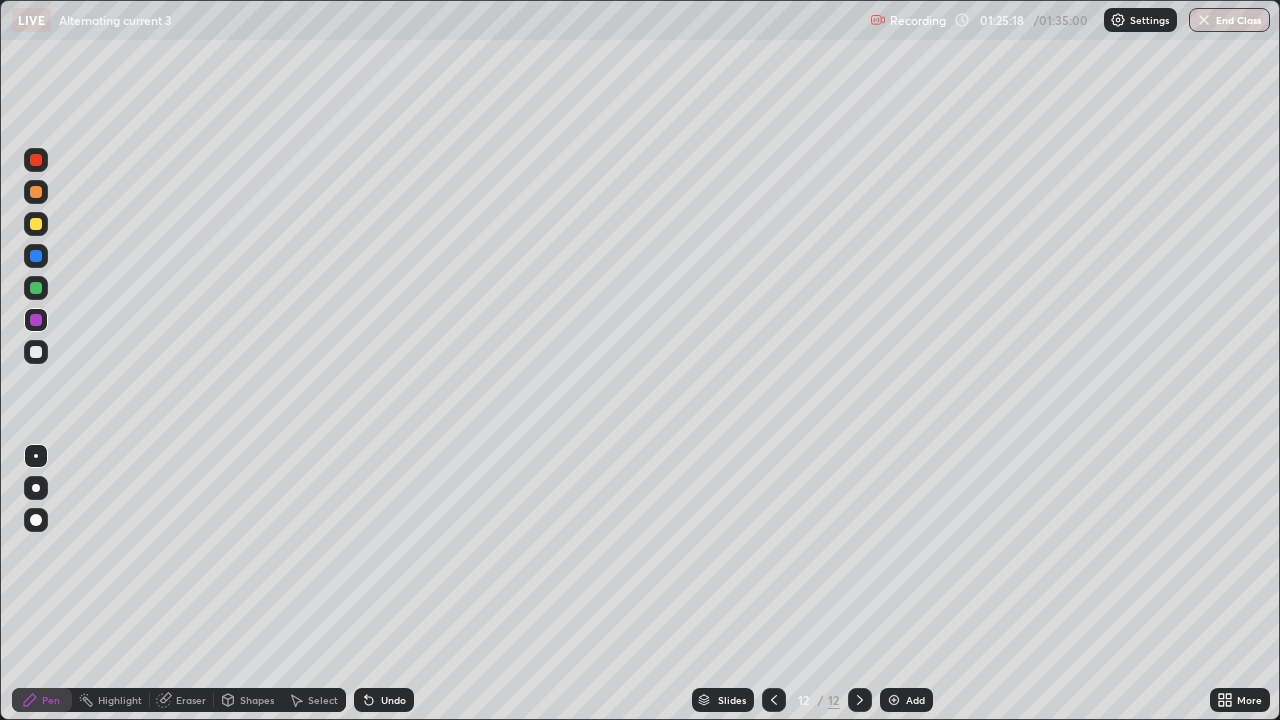 click at bounding box center (894, 700) 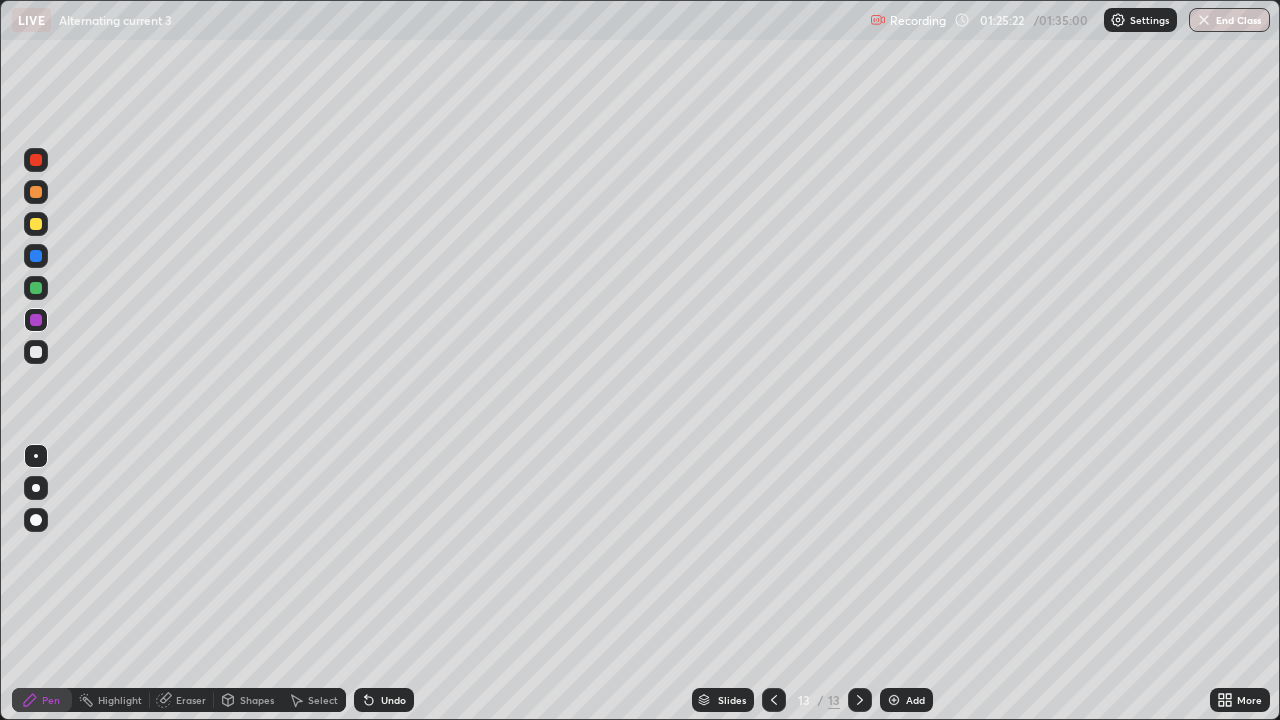 click at bounding box center (36, 224) 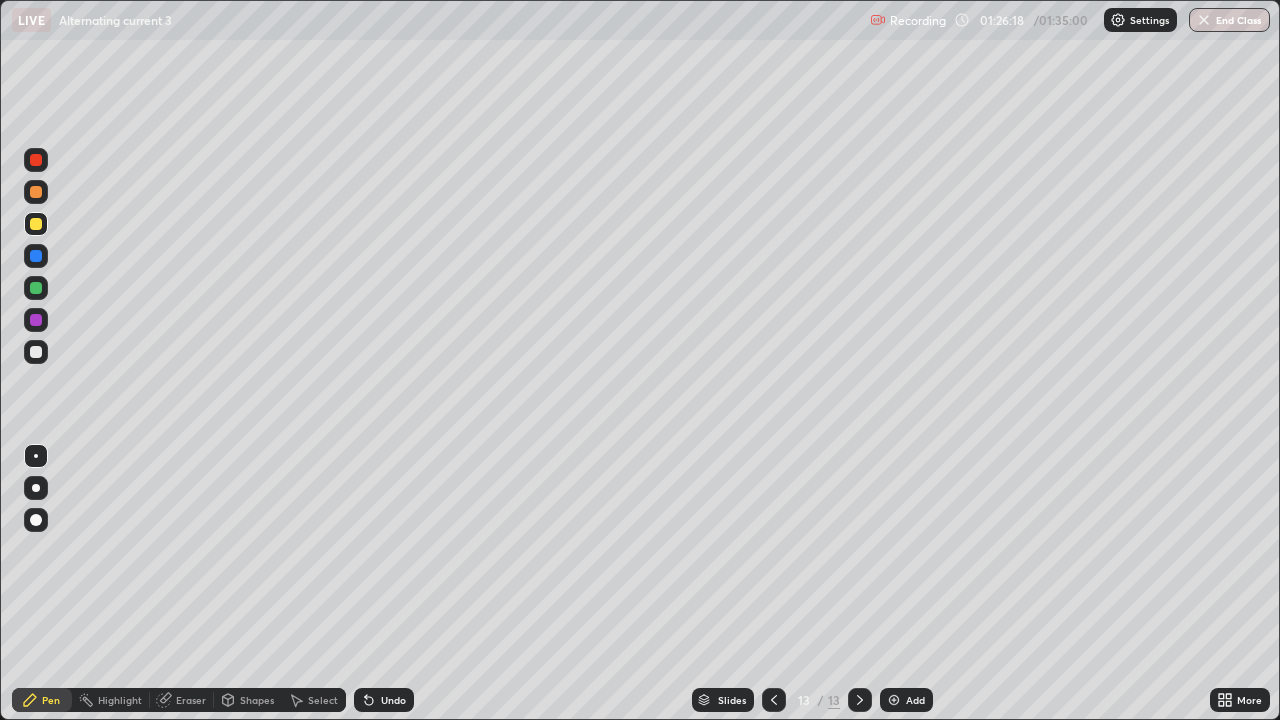 click at bounding box center (36, 288) 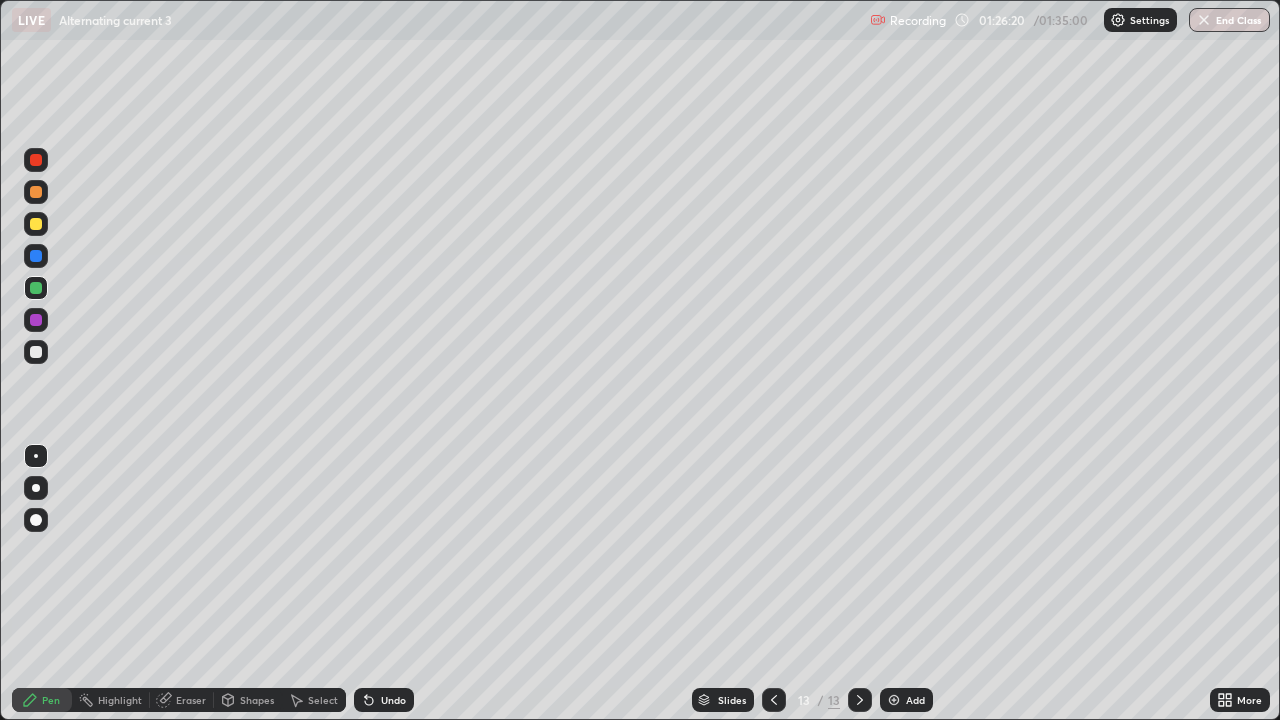 click on "Shapes" at bounding box center (257, 700) 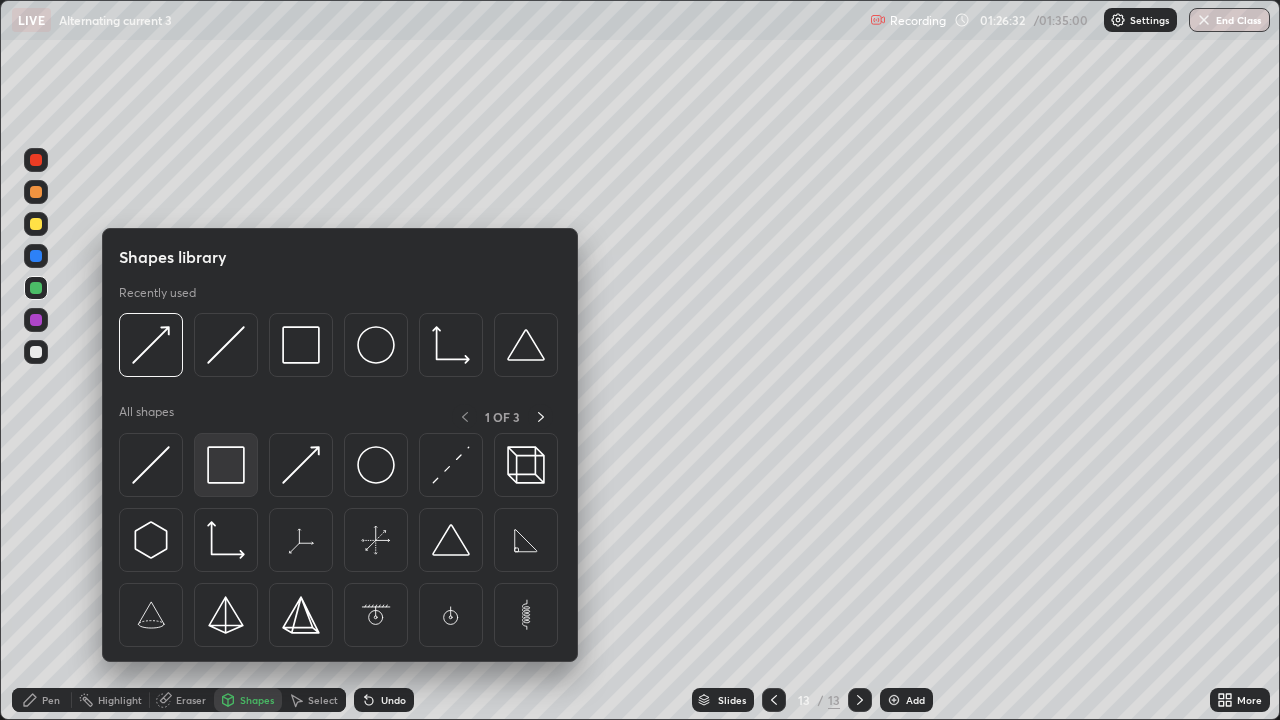 click at bounding box center [226, 465] 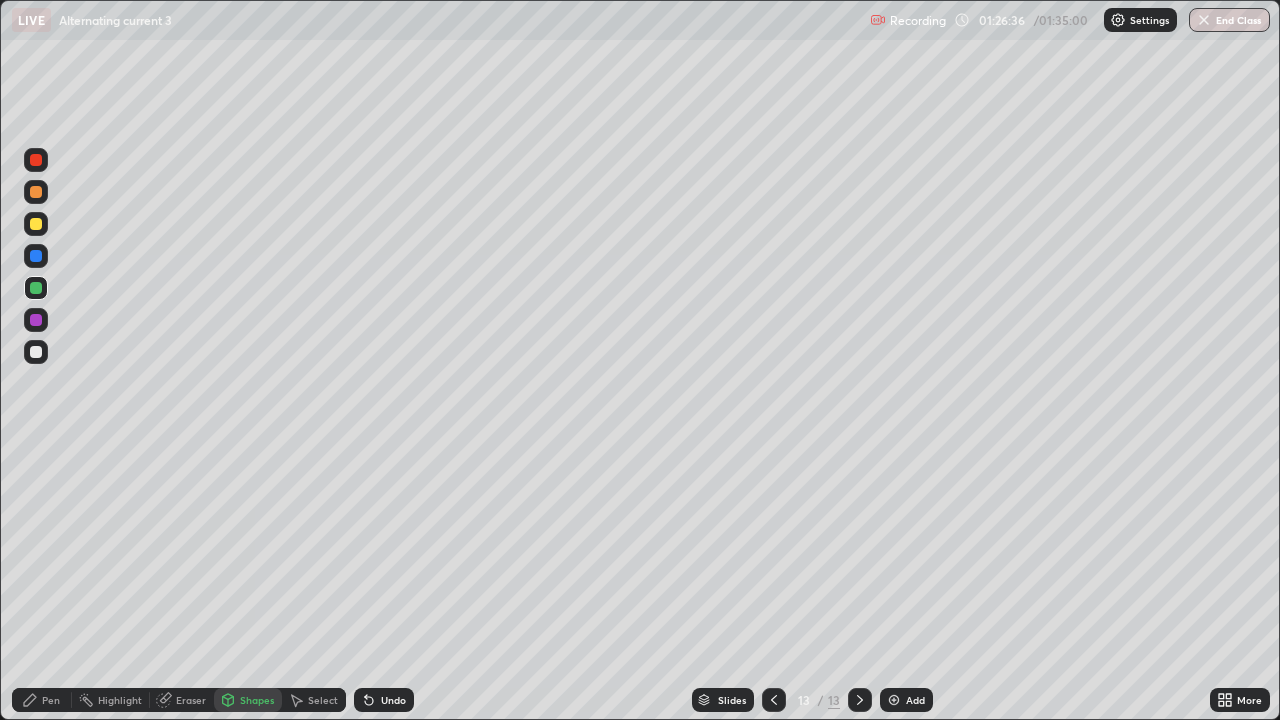 click on "Eraser" at bounding box center [191, 700] 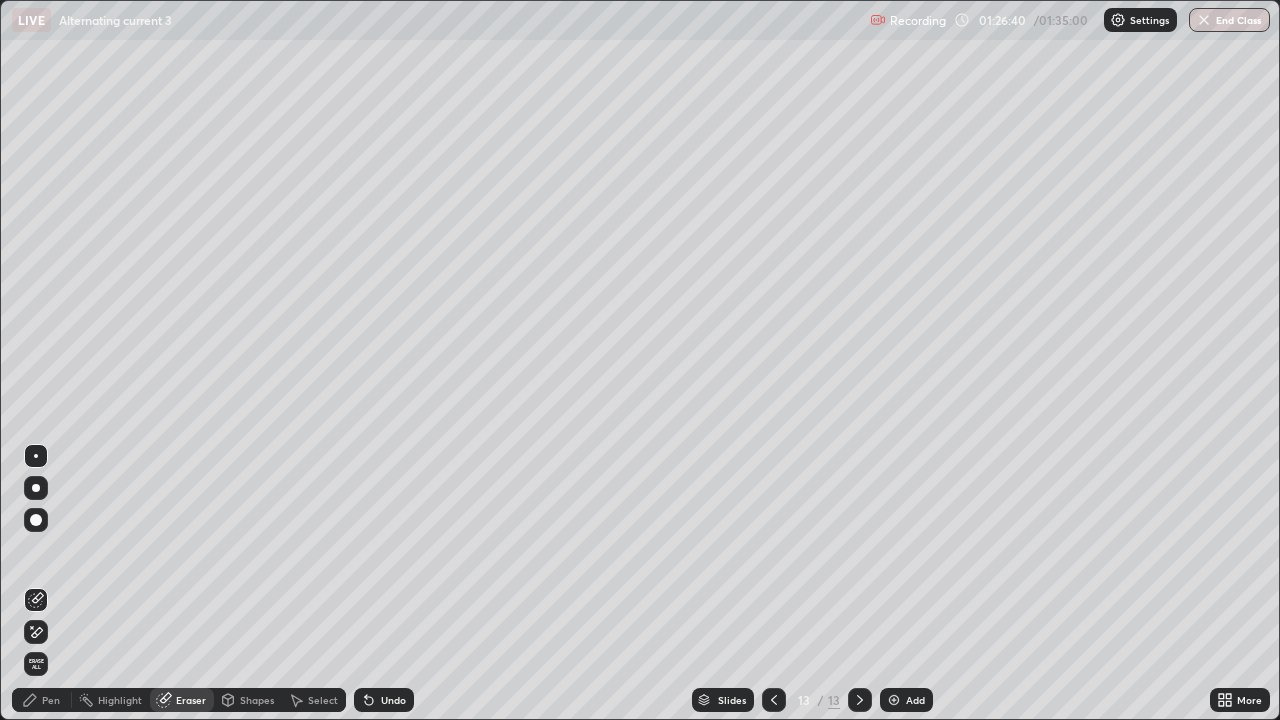 click on "Shapes" at bounding box center [257, 700] 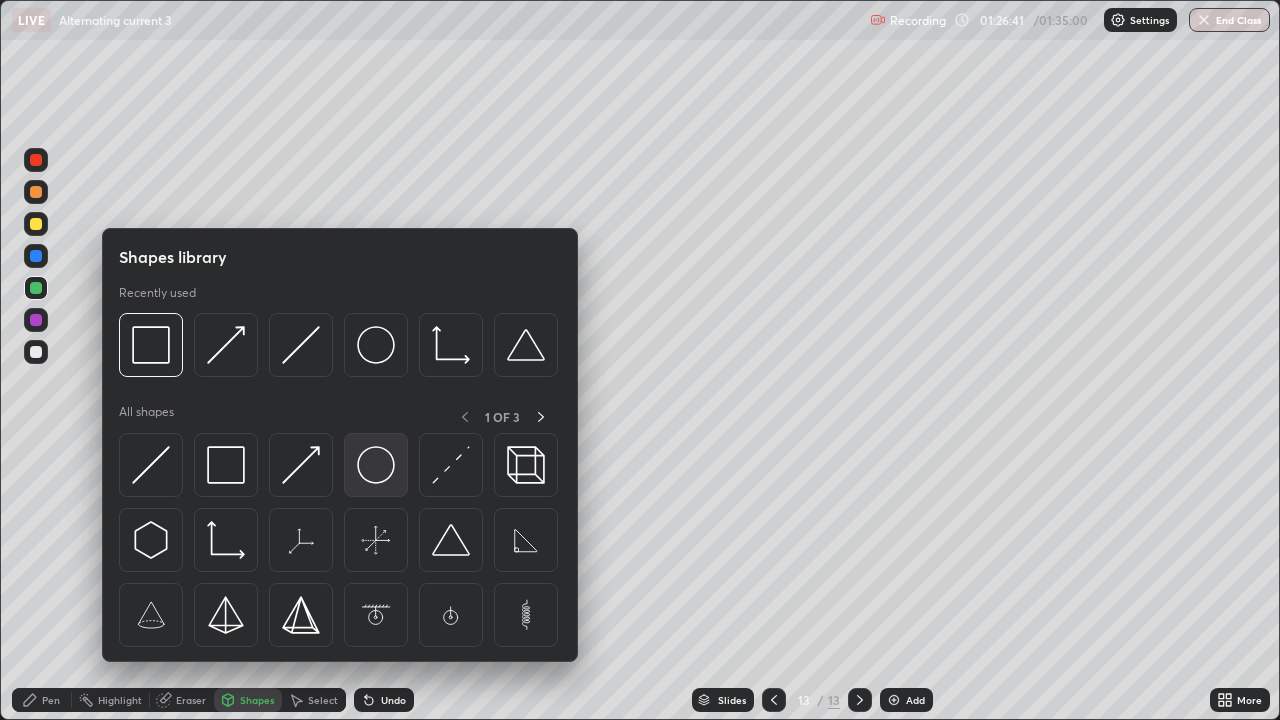 click at bounding box center (376, 465) 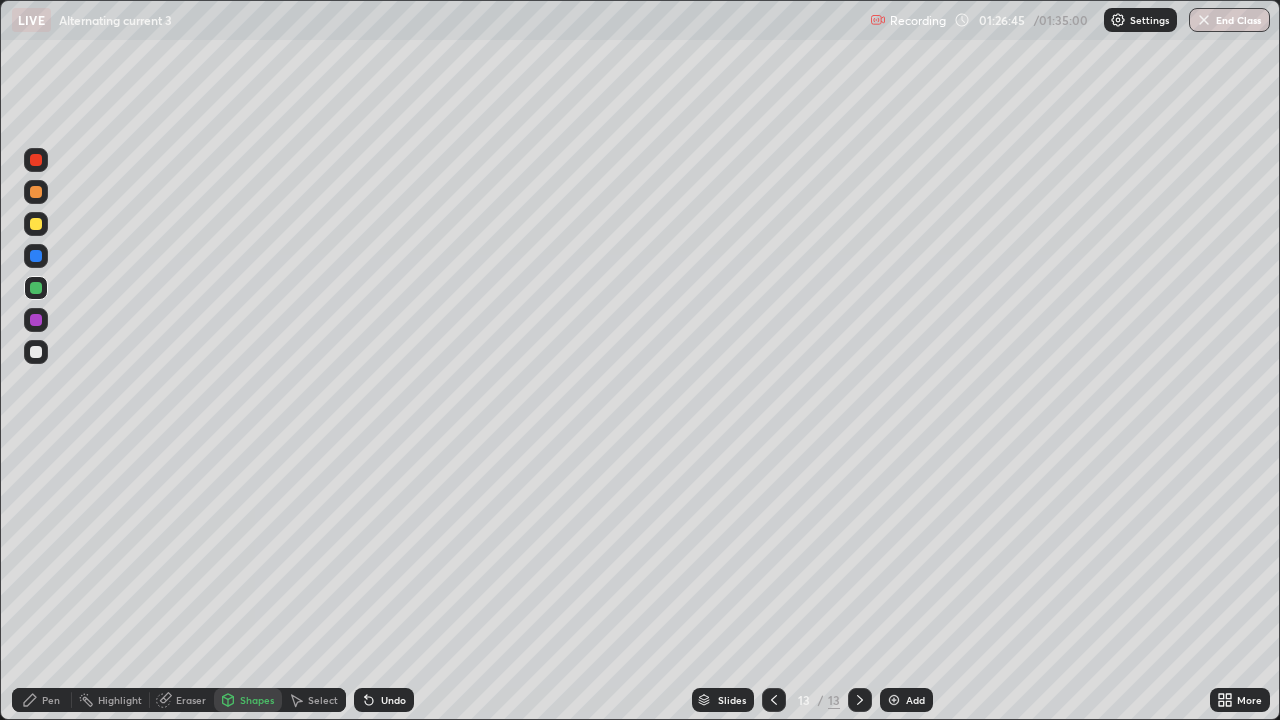 click on "Pen" at bounding box center (51, 700) 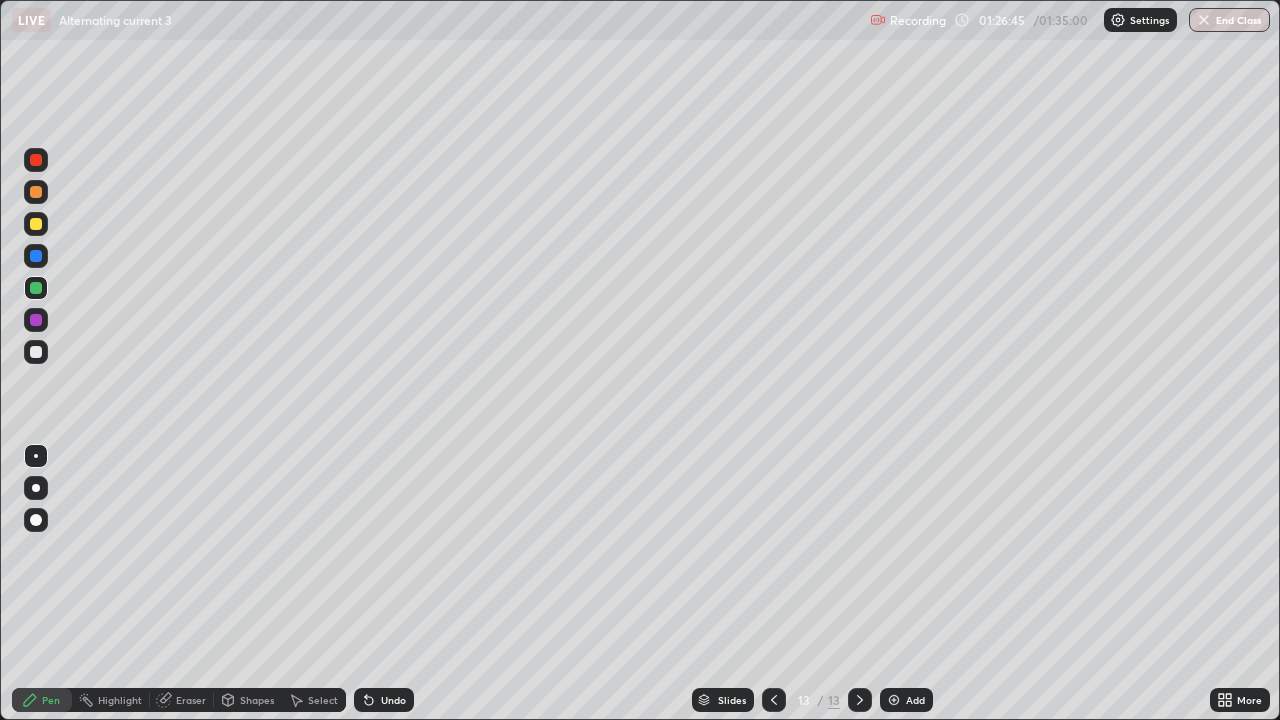 click on "Eraser" at bounding box center (191, 700) 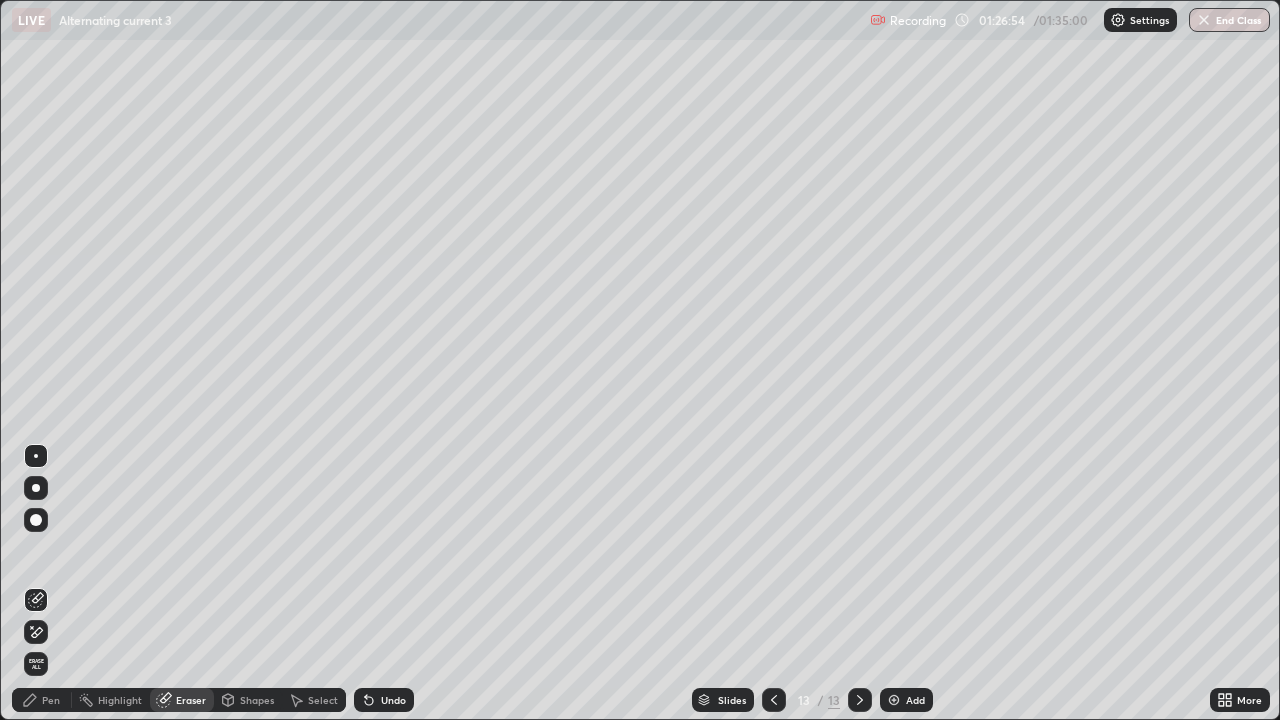 click on "Pen" at bounding box center (51, 700) 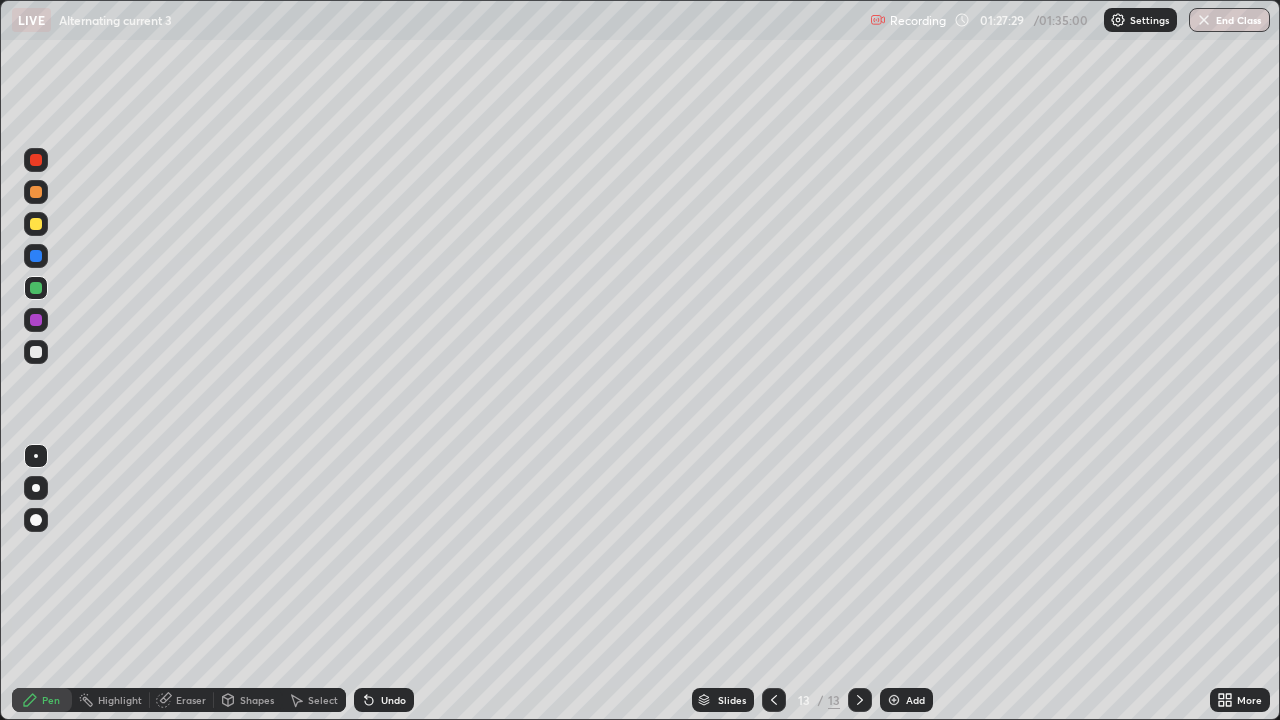 click on "Shapes" at bounding box center [257, 700] 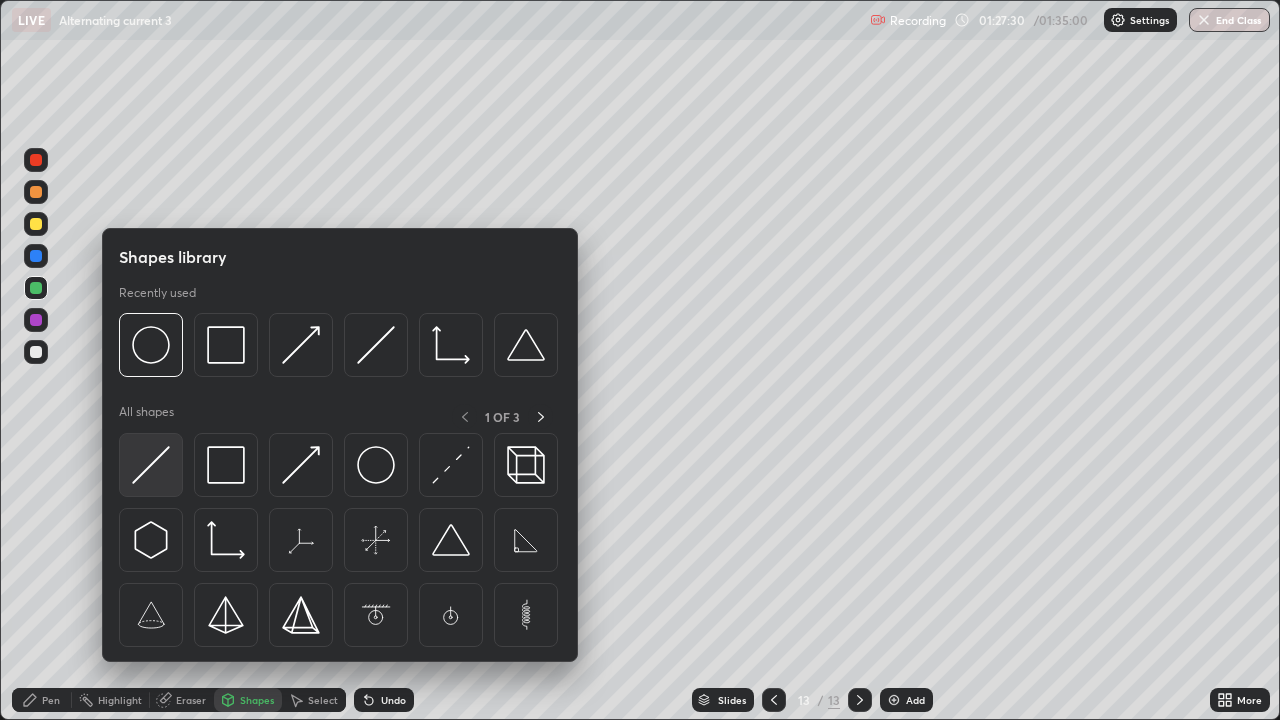 click at bounding box center (151, 465) 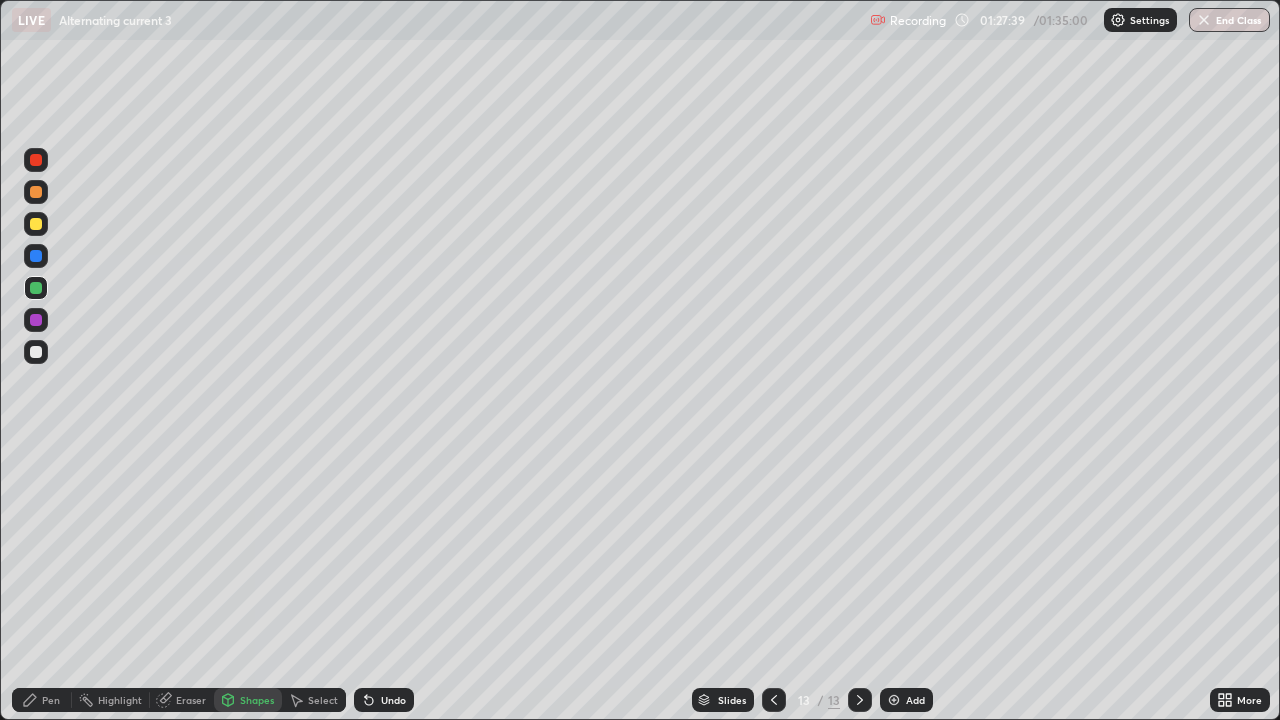 click at bounding box center (36, 256) 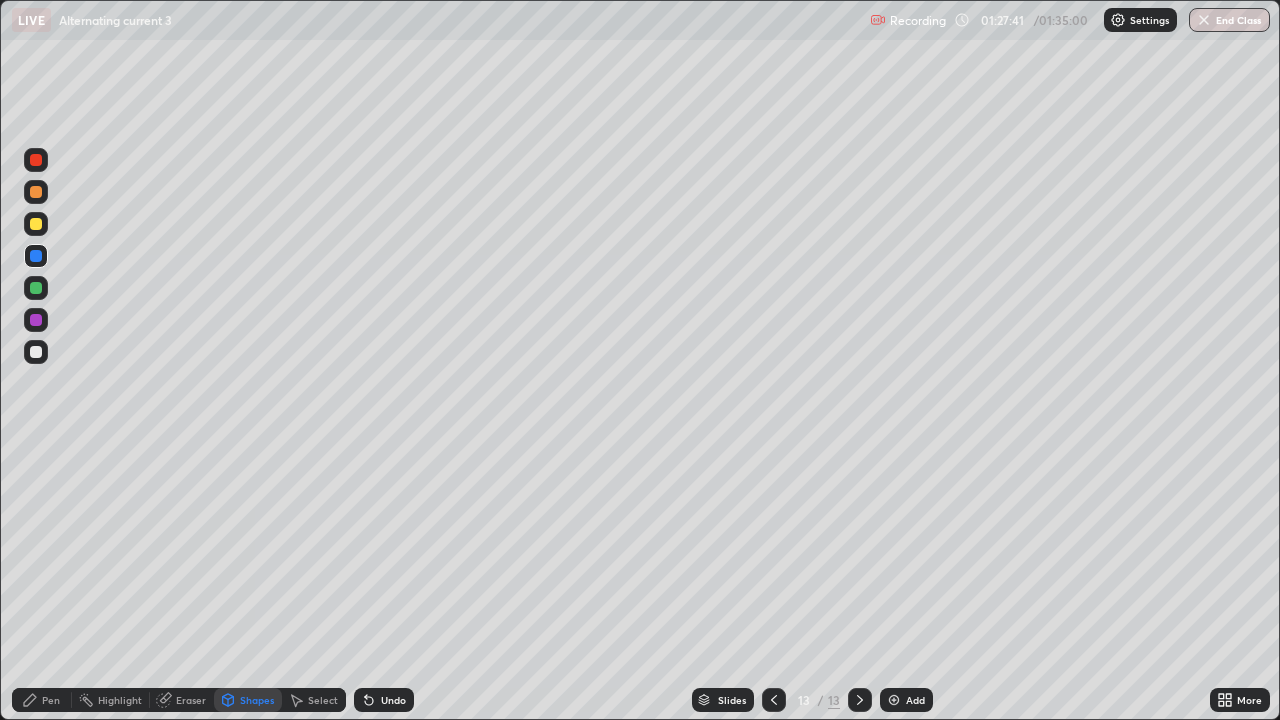 click on "Pen" at bounding box center [42, 700] 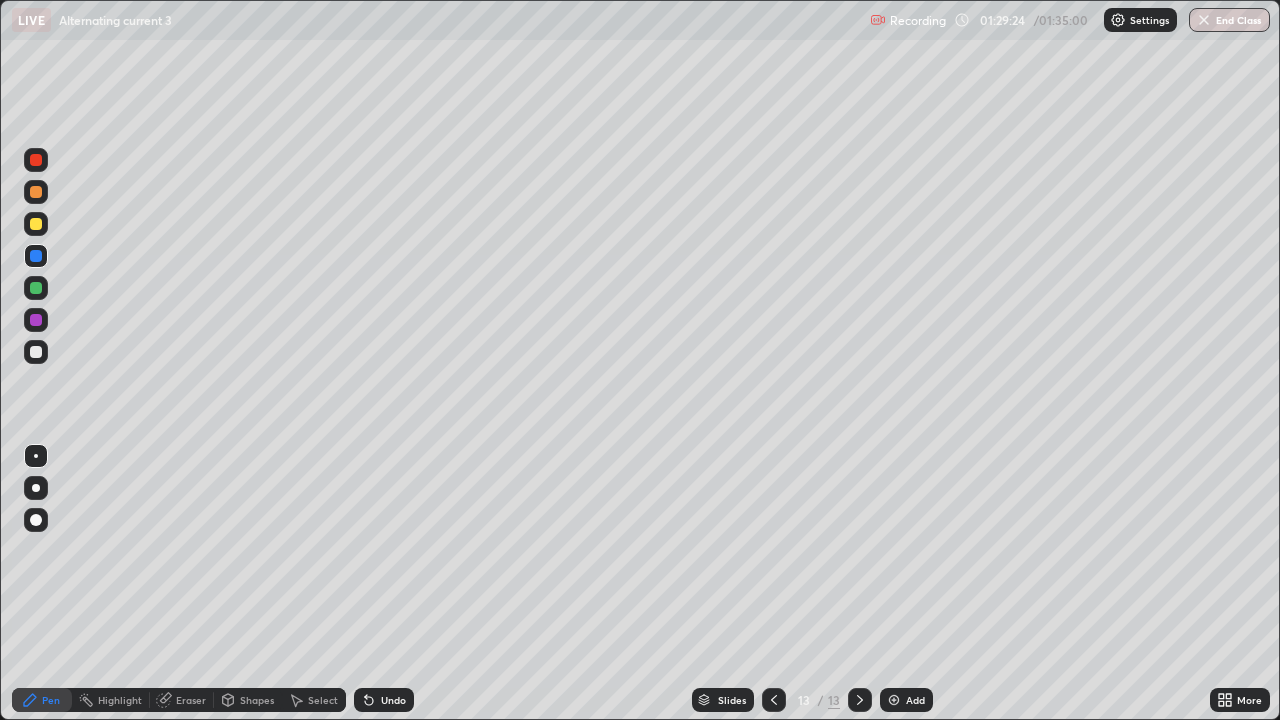 click on "Shapes" at bounding box center (257, 700) 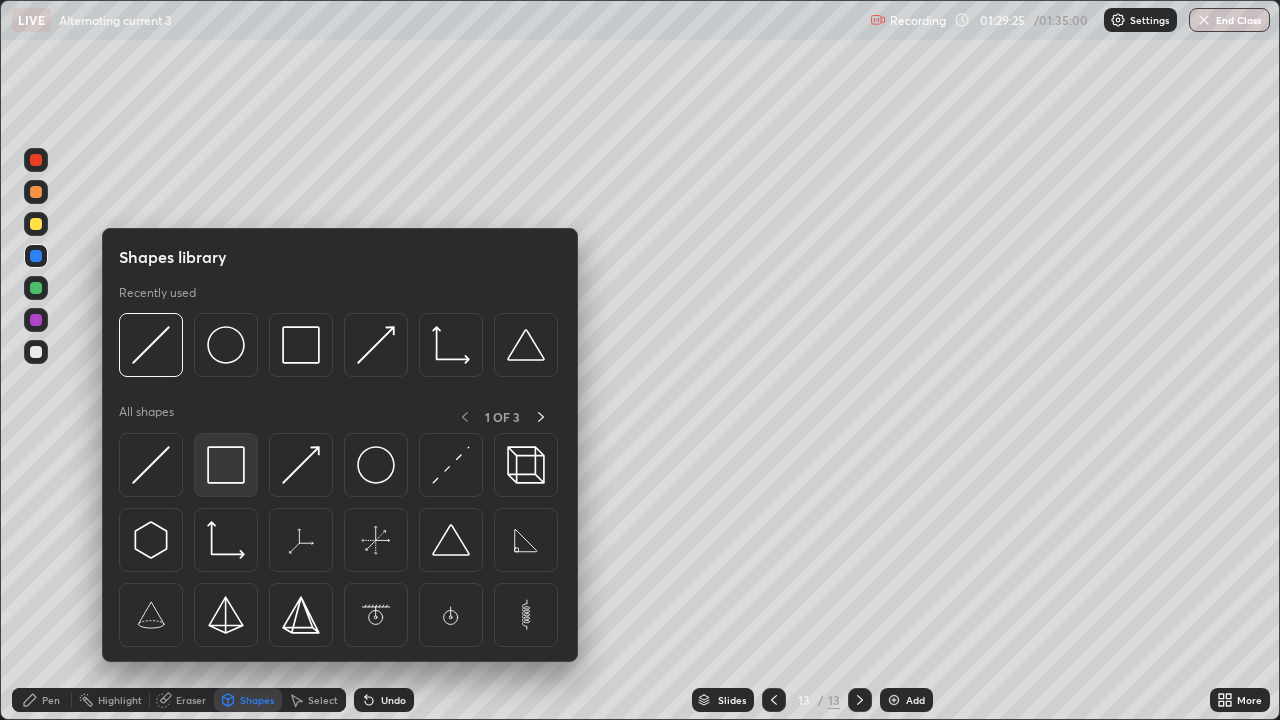 click at bounding box center (226, 465) 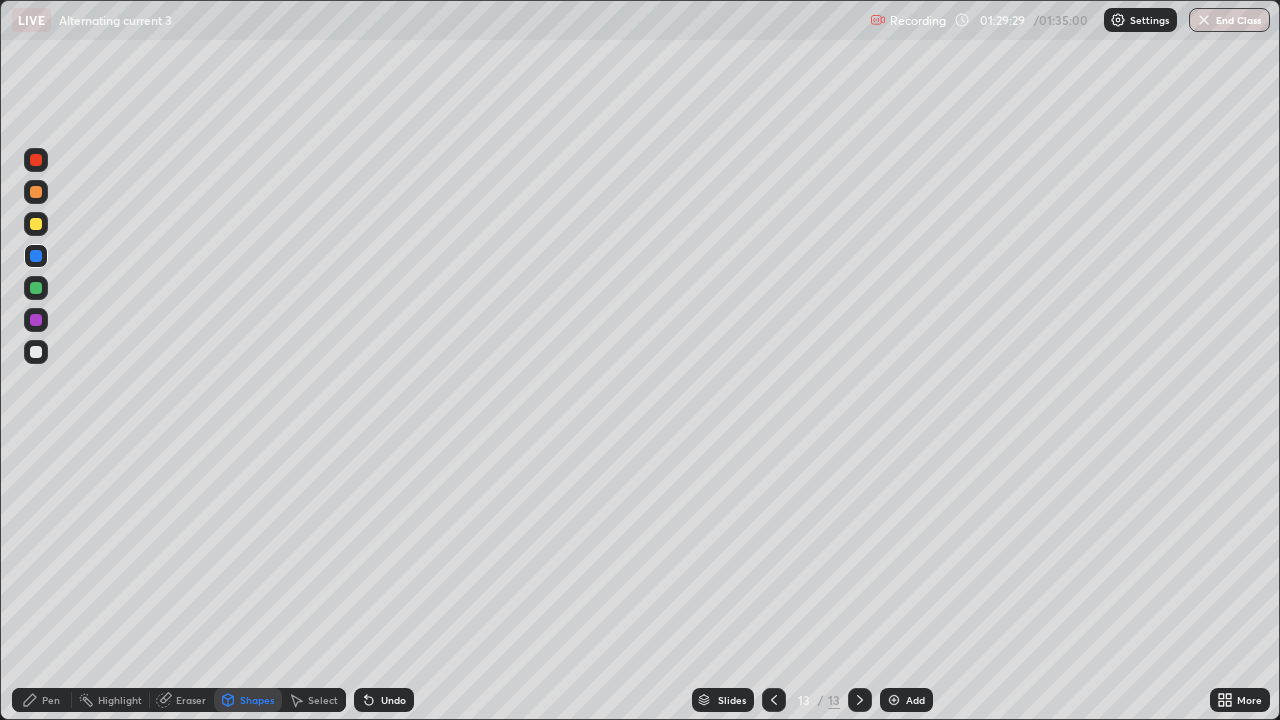 click on "Select" at bounding box center [314, 700] 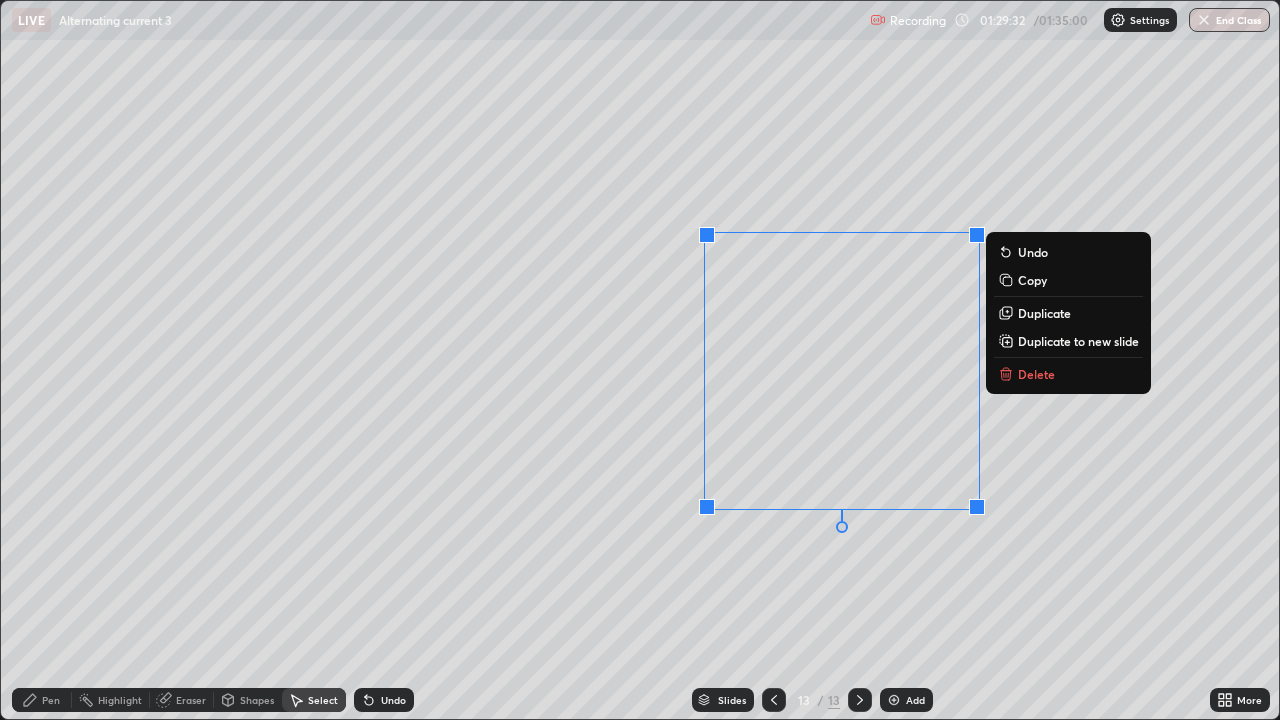 click on "Delete" at bounding box center (1036, 374) 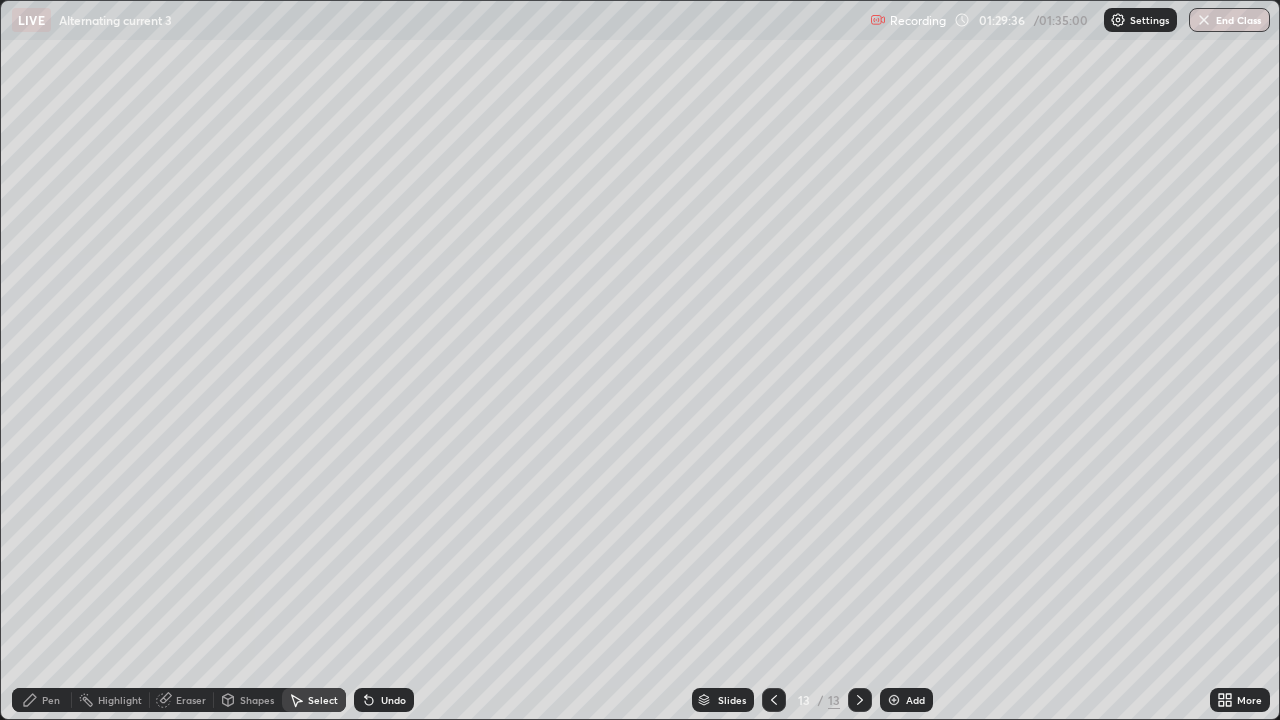 click on "Eraser" at bounding box center [191, 700] 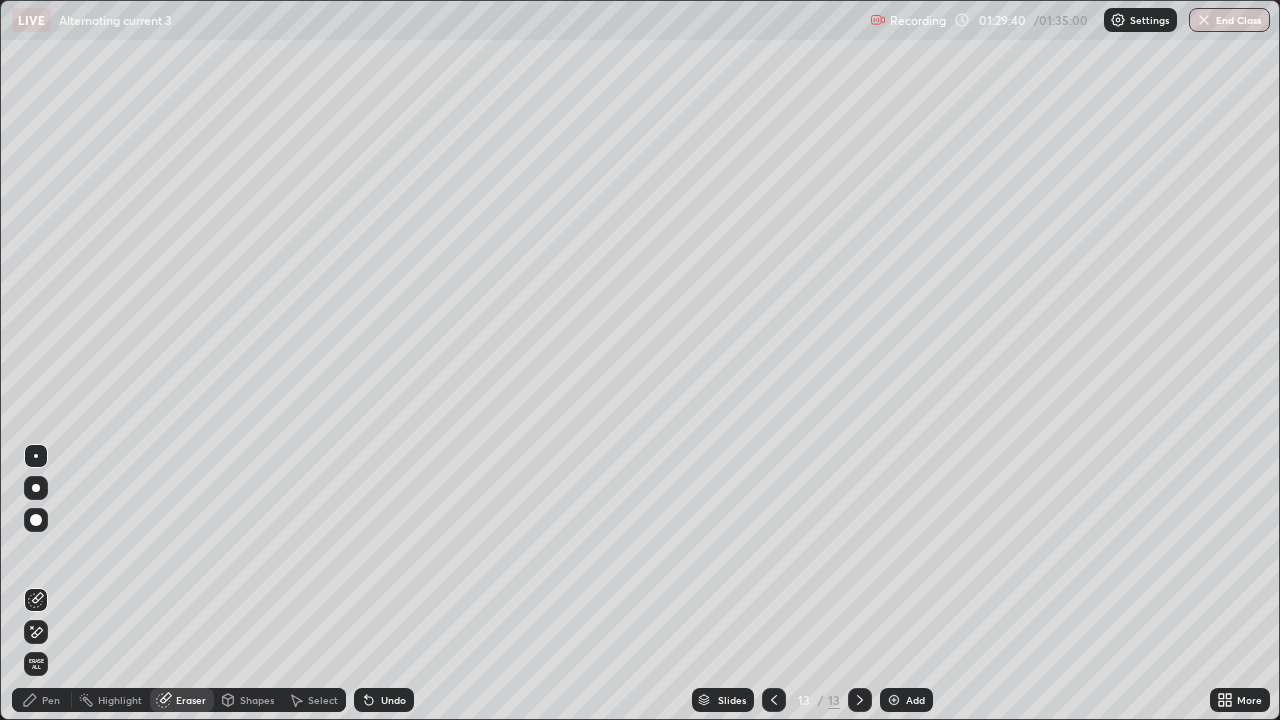 click on "Pen" at bounding box center (51, 700) 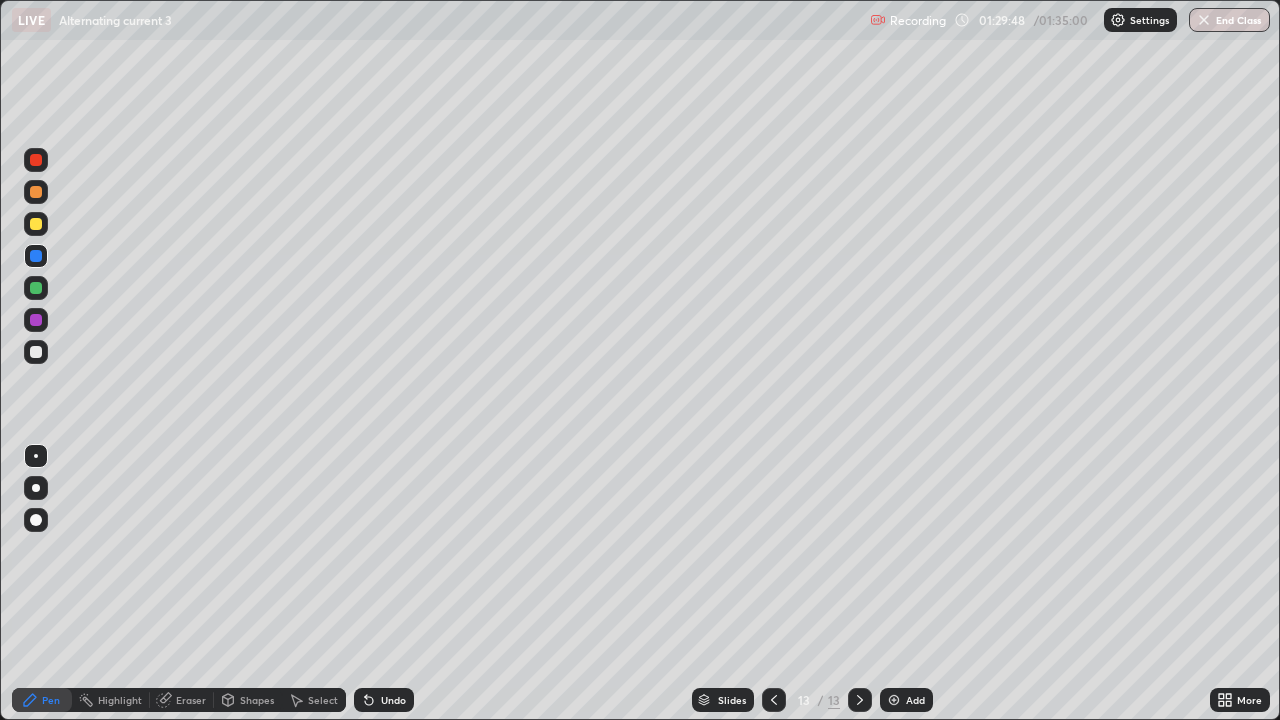 click at bounding box center (36, 288) 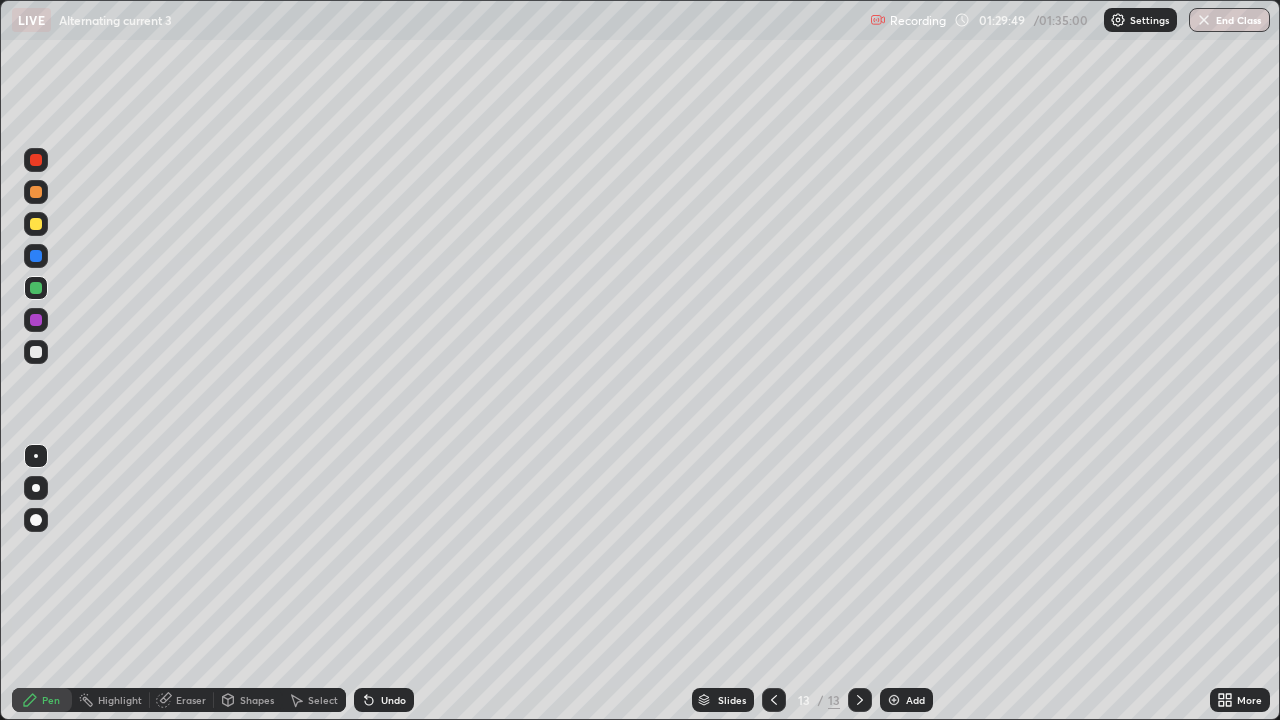 click at bounding box center (36, 224) 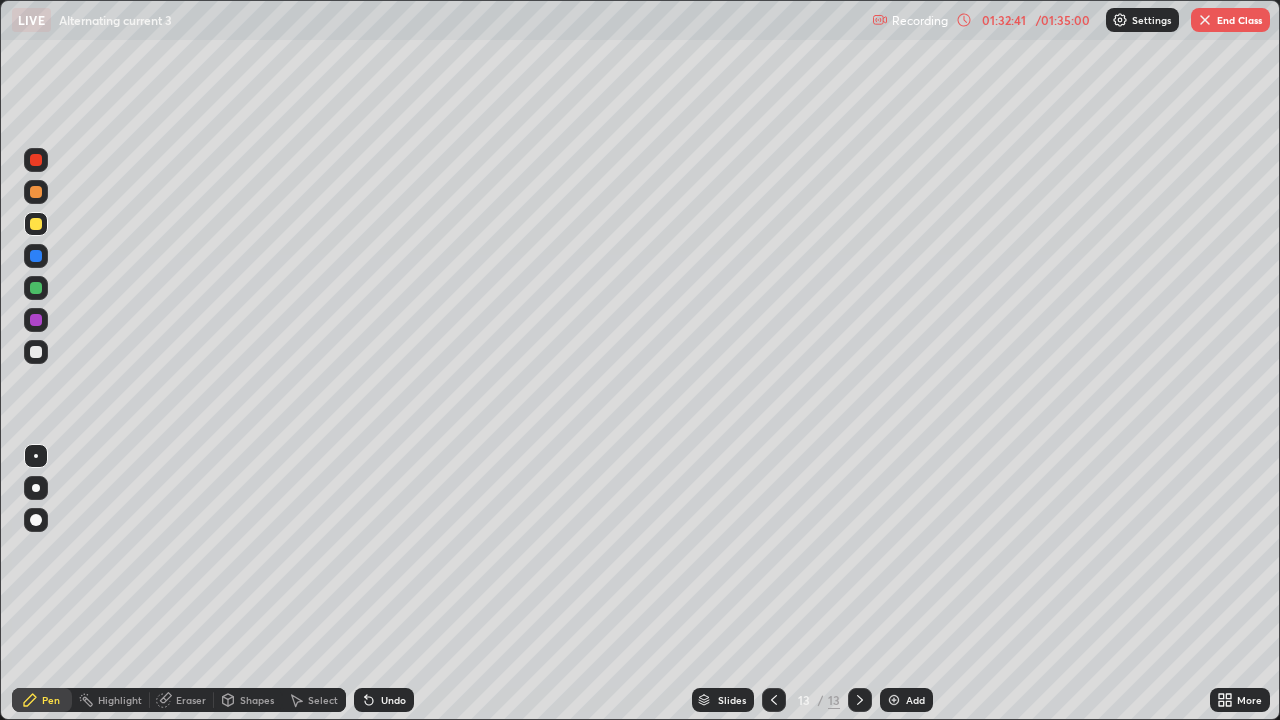 click on "End Class" at bounding box center (1230, 20) 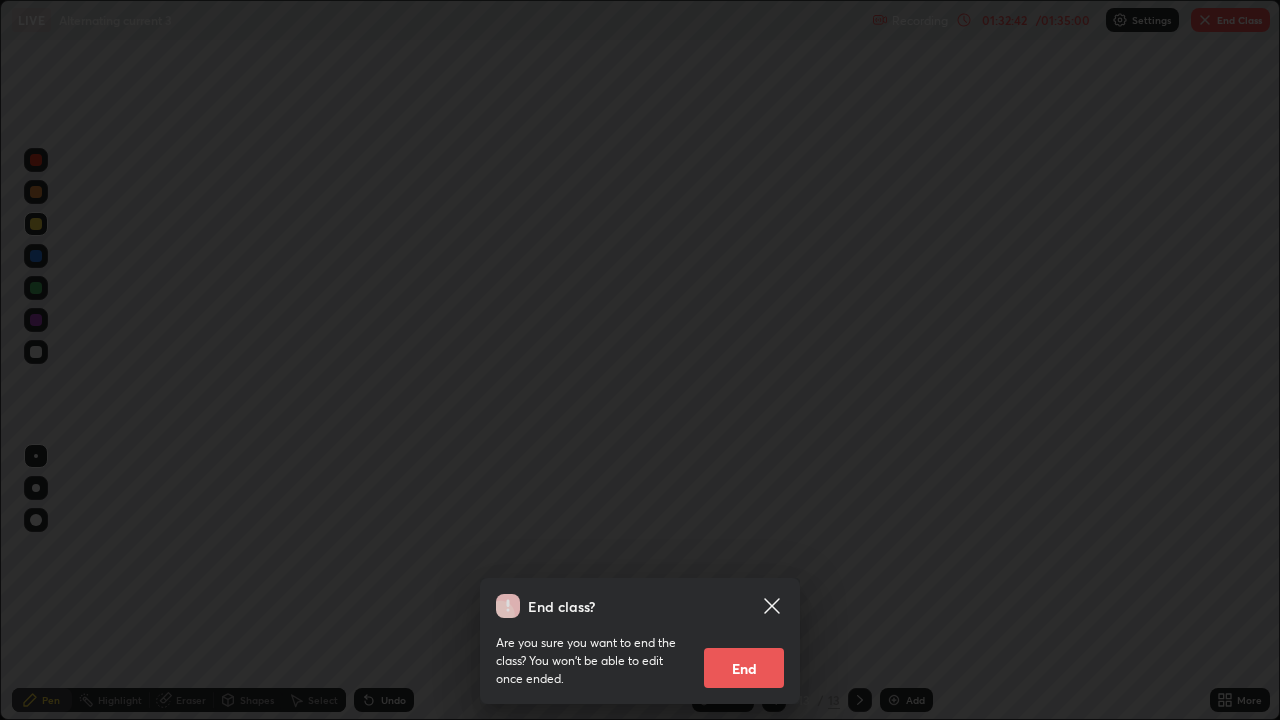 click on "End" at bounding box center [744, 668] 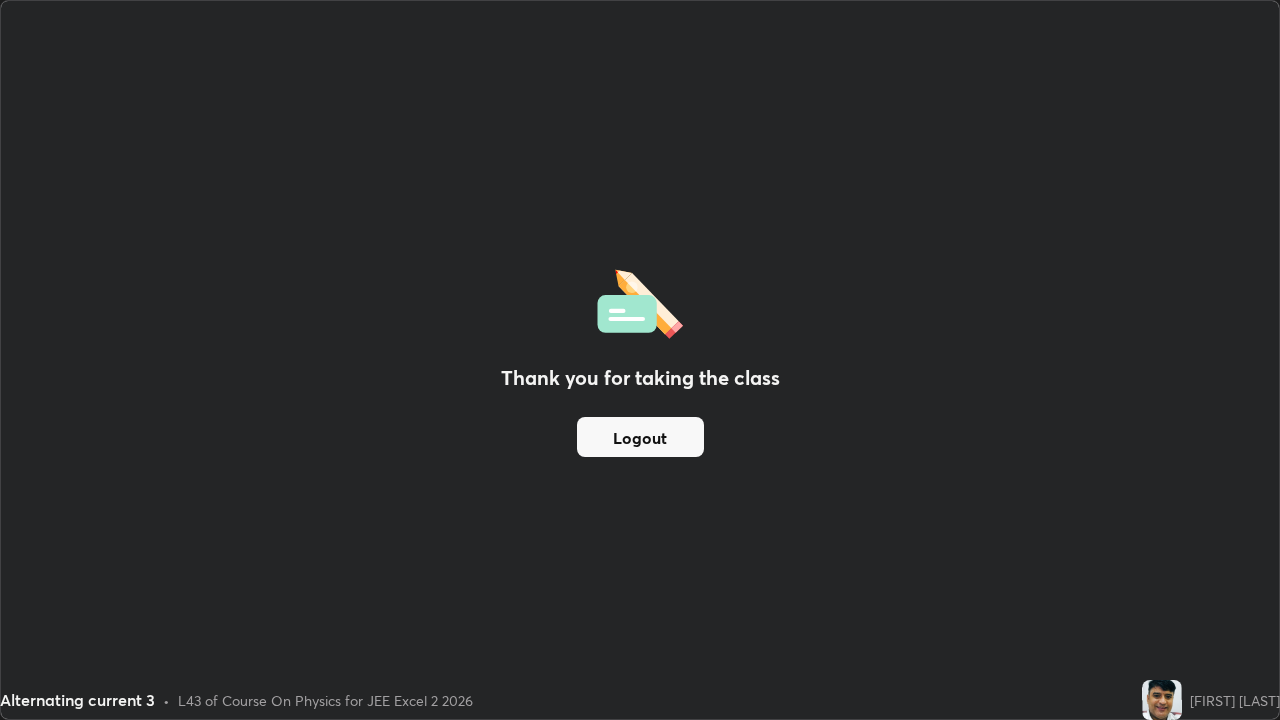 click on "Logout" at bounding box center [640, 437] 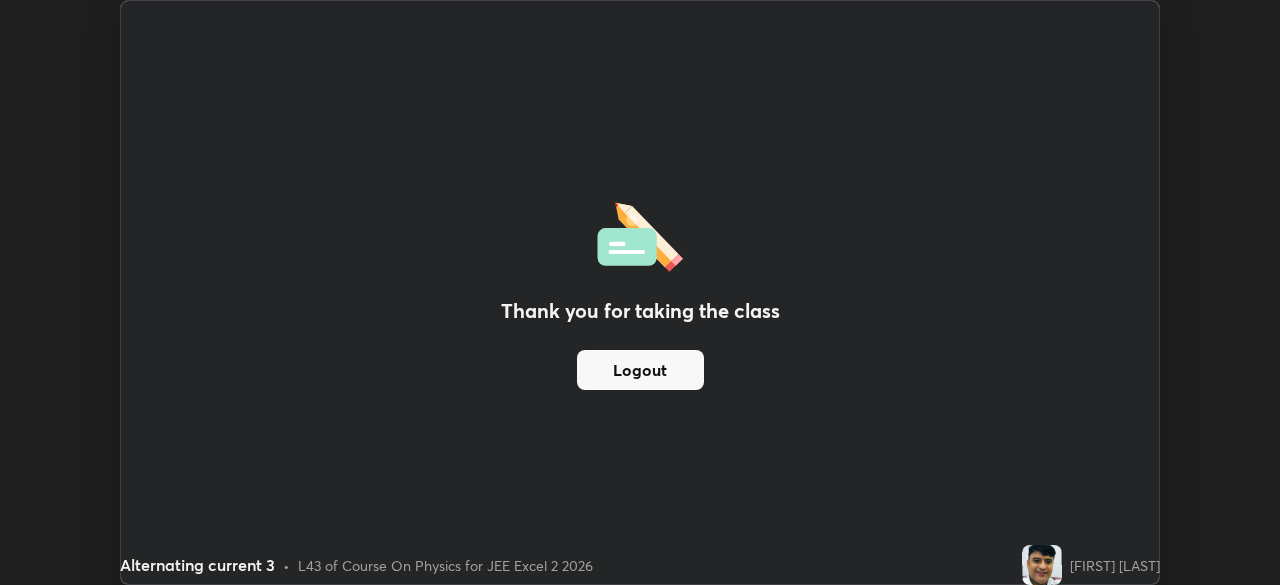 scroll, scrollTop: 585, scrollLeft: 1280, axis: both 